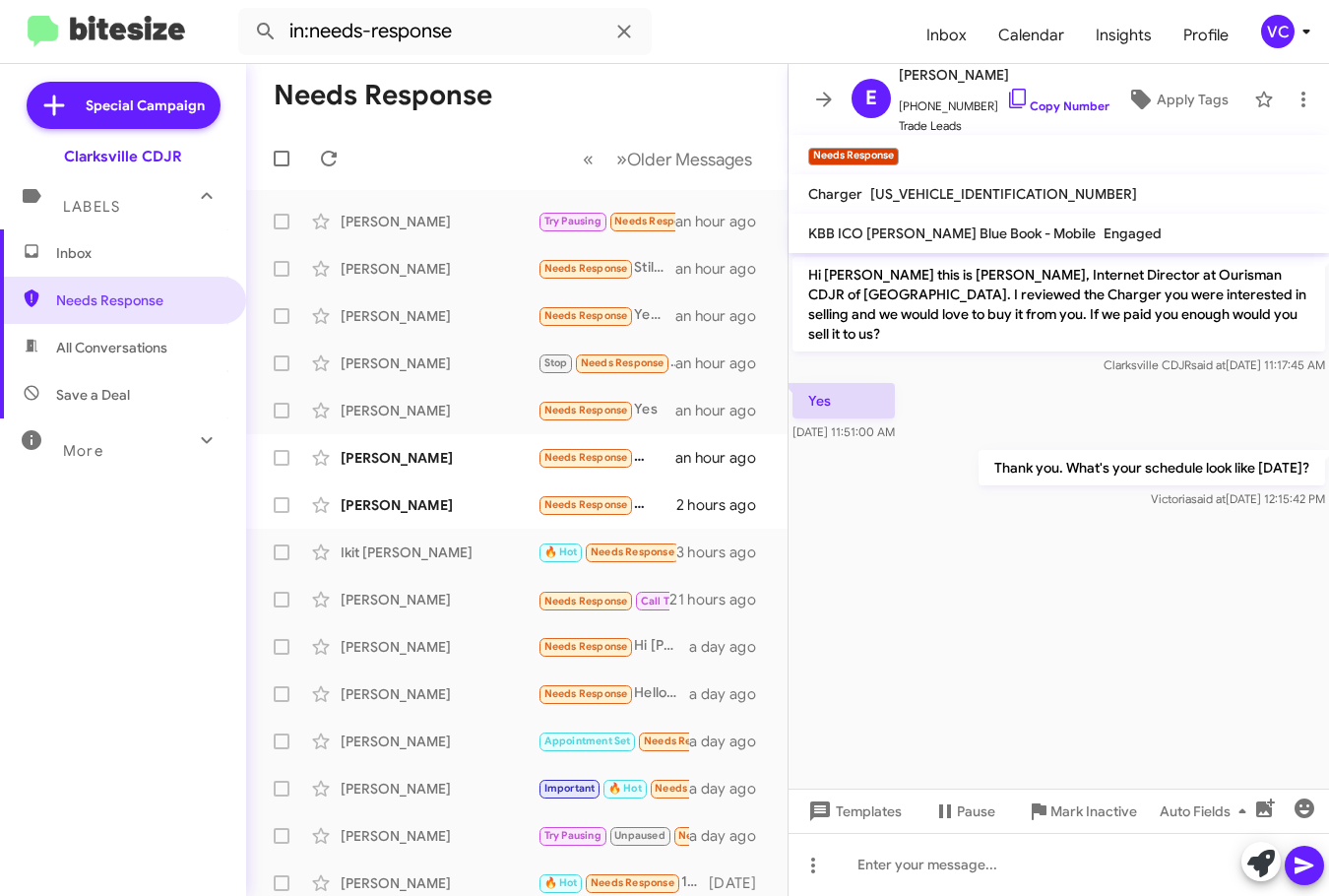 scroll, scrollTop: 0, scrollLeft: 0, axis: both 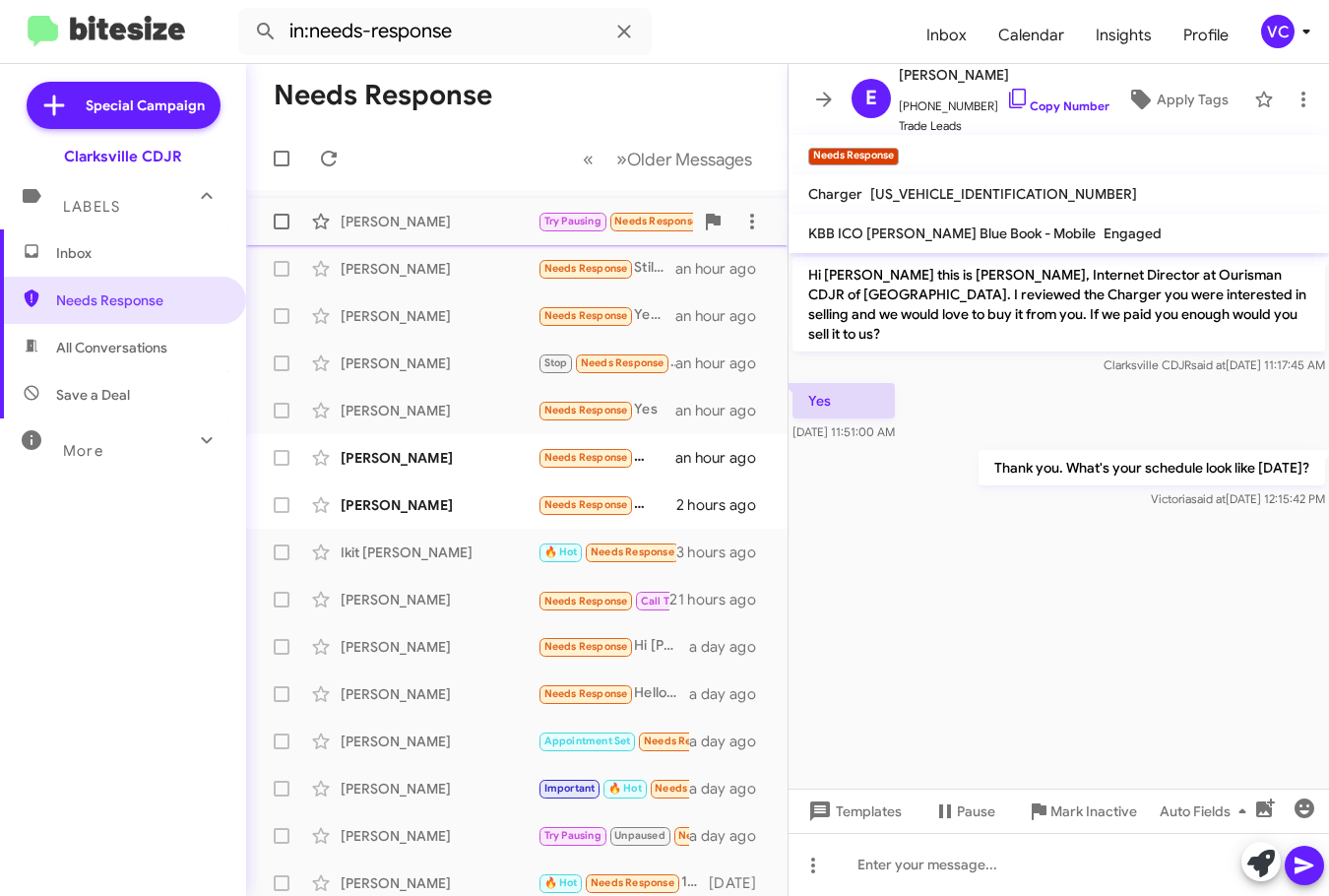 click on "[PERSON_NAME]" 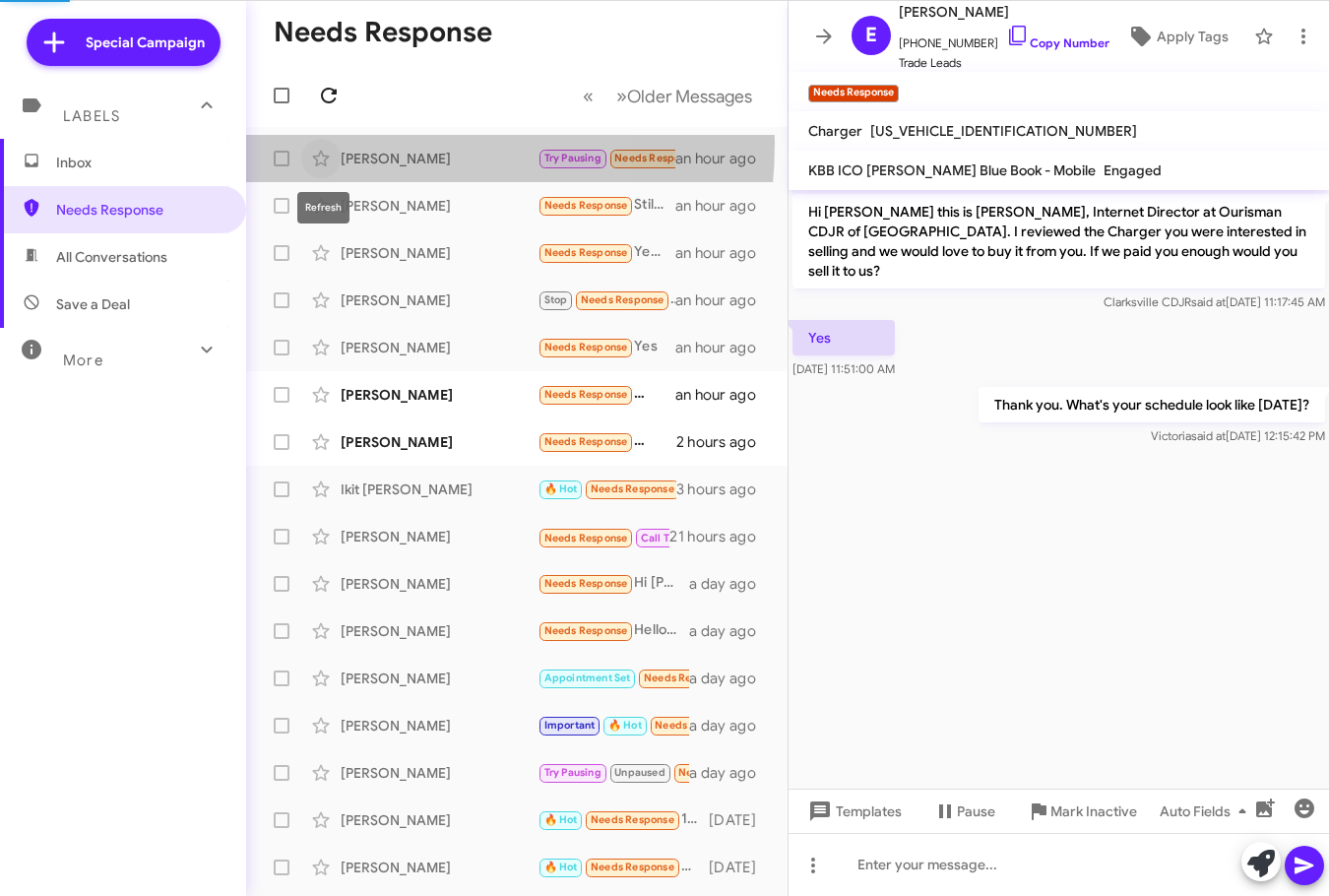 click 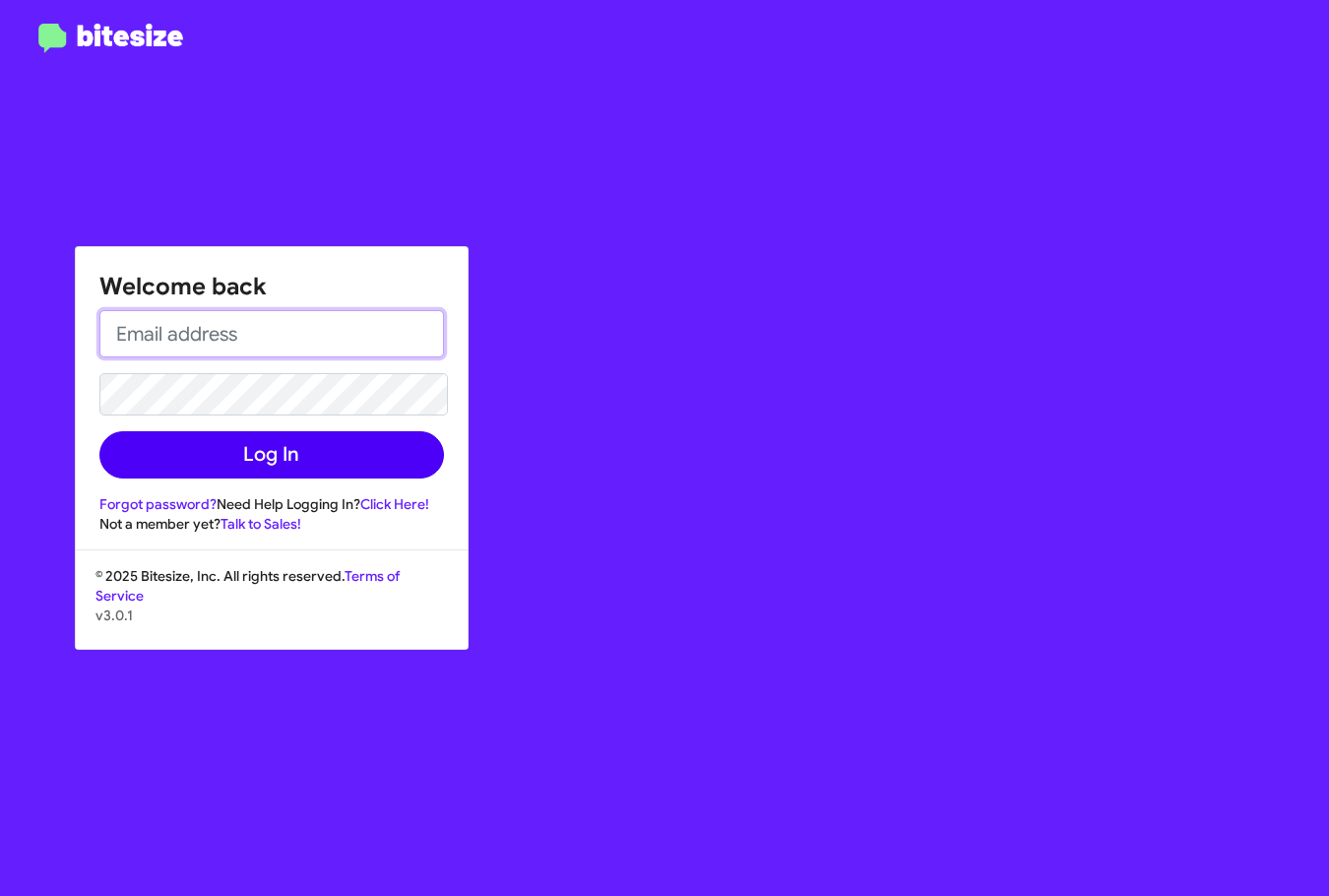 type on "[EMAIL_ADDRESS][DOMAIN_NAME]" 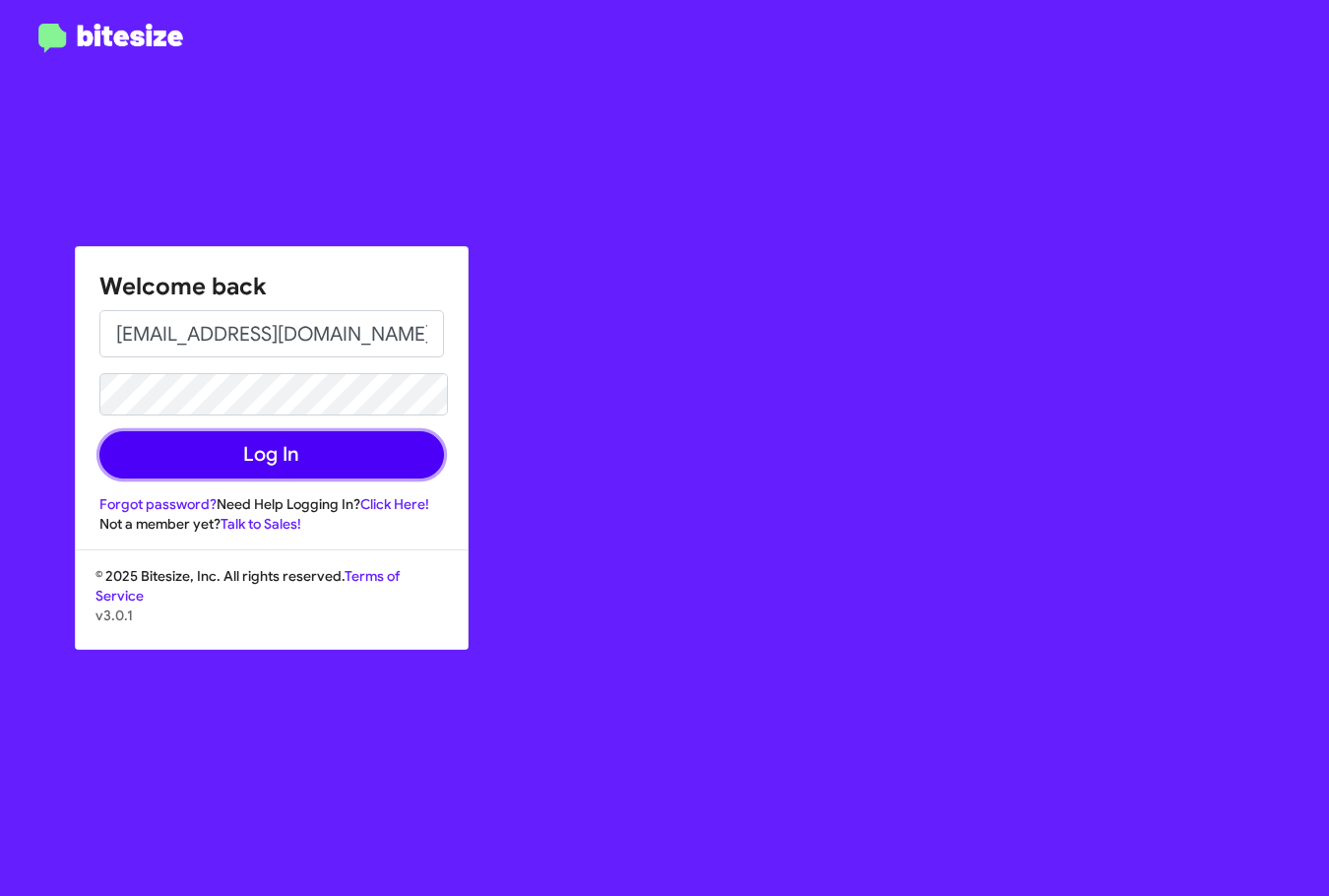 click on "Log In" 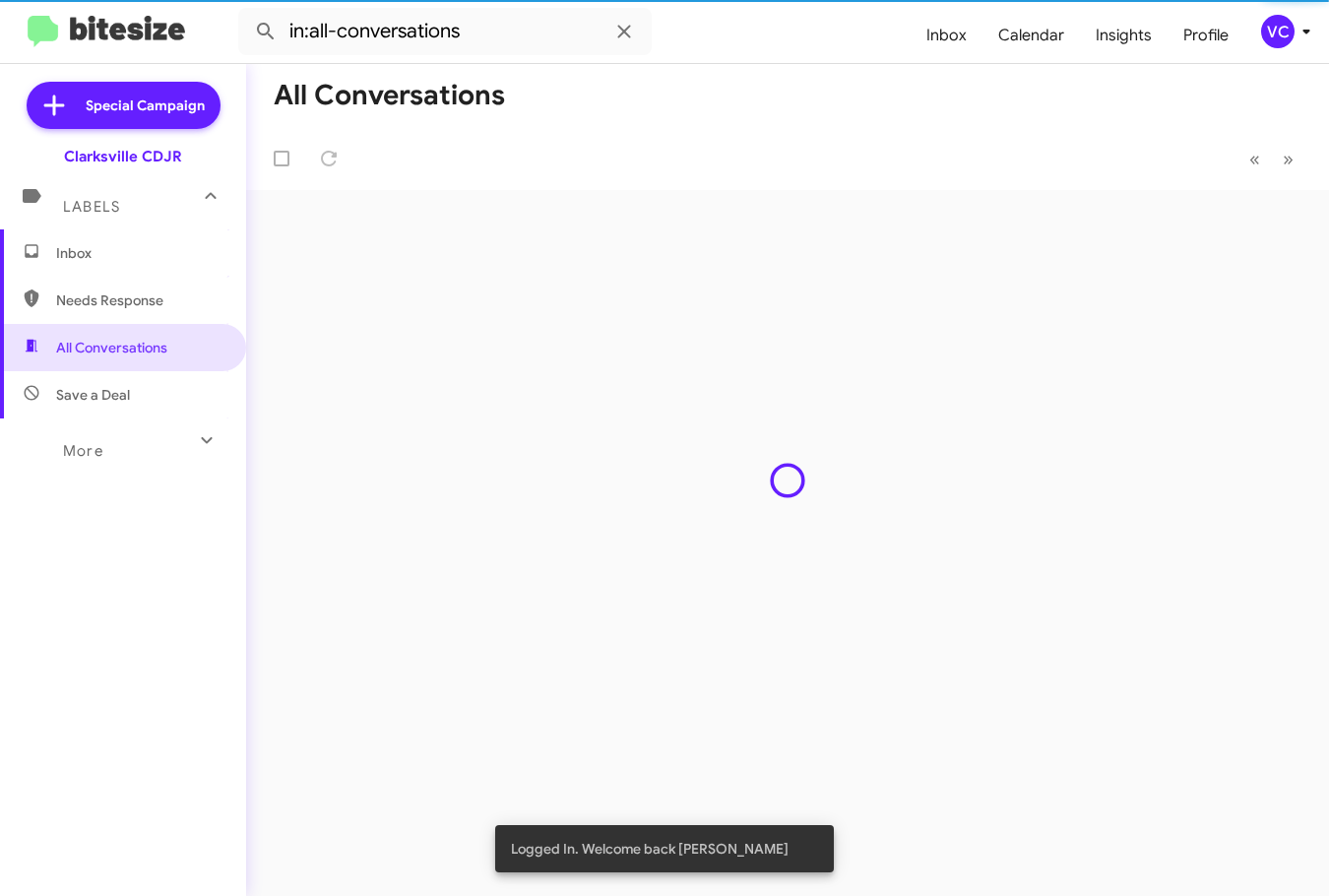 click on "More" at bounding box center (123, 442) 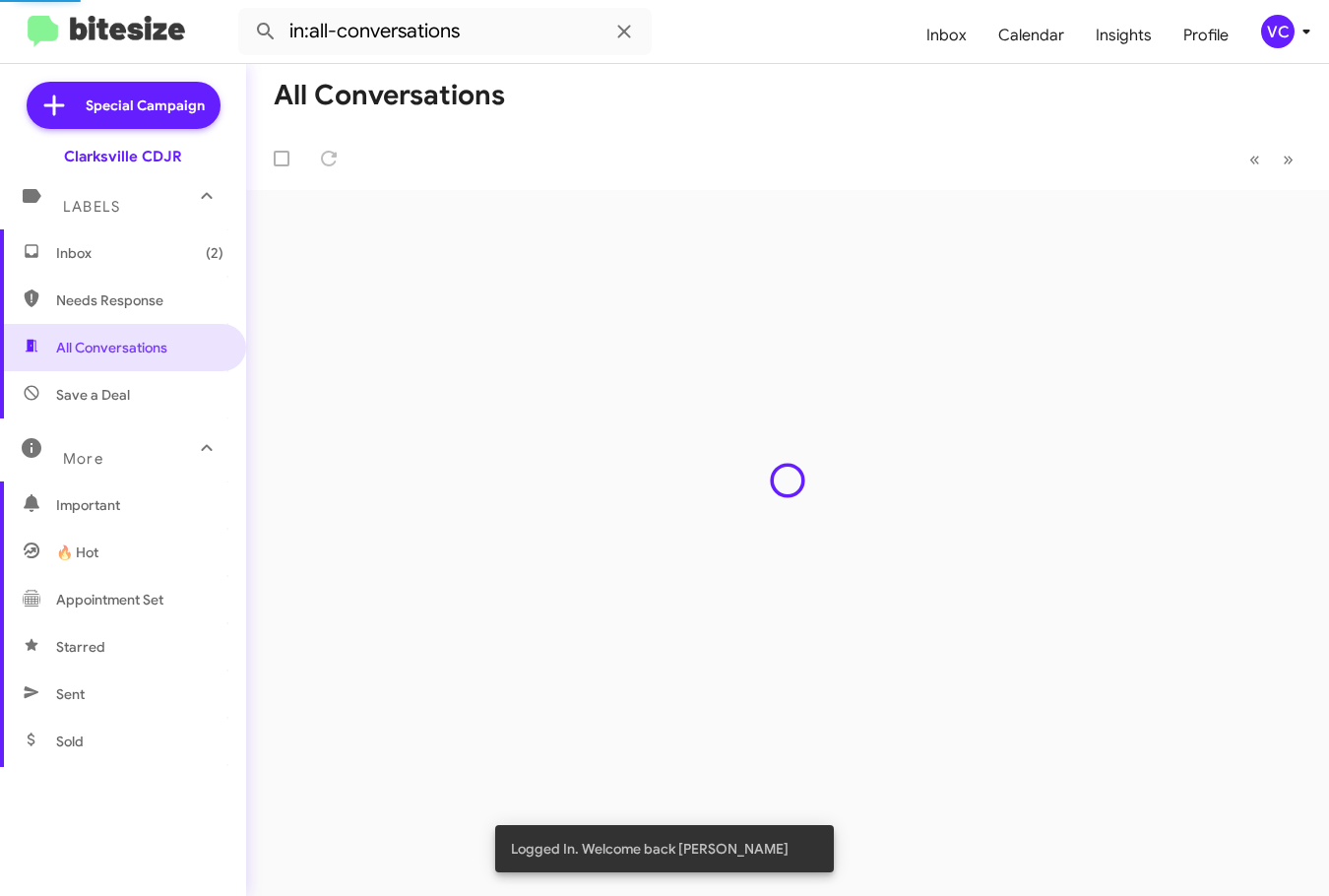 click on "All Conversations" 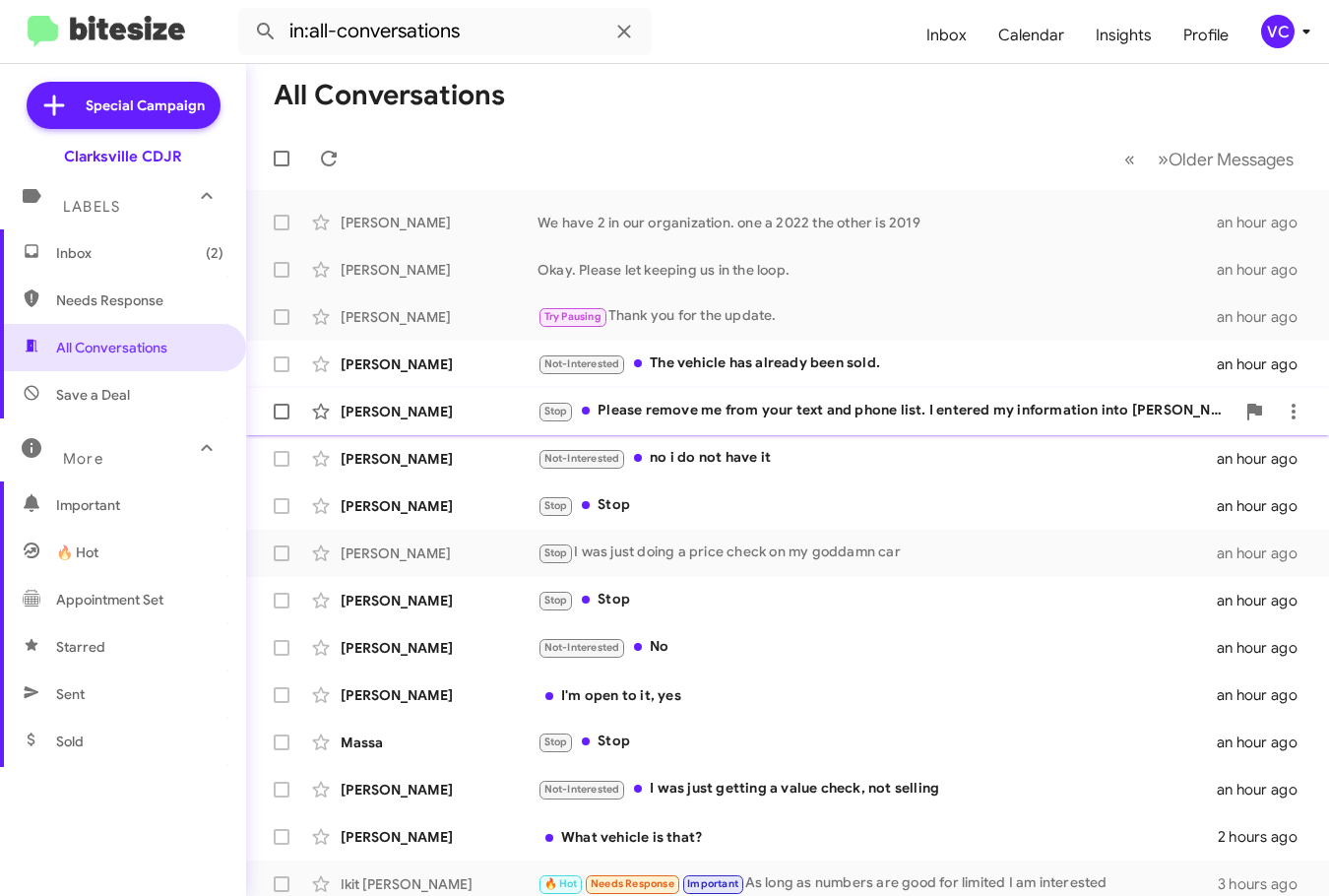 scroll, scrollTop: 0, scrollLeft: 0, axis: both 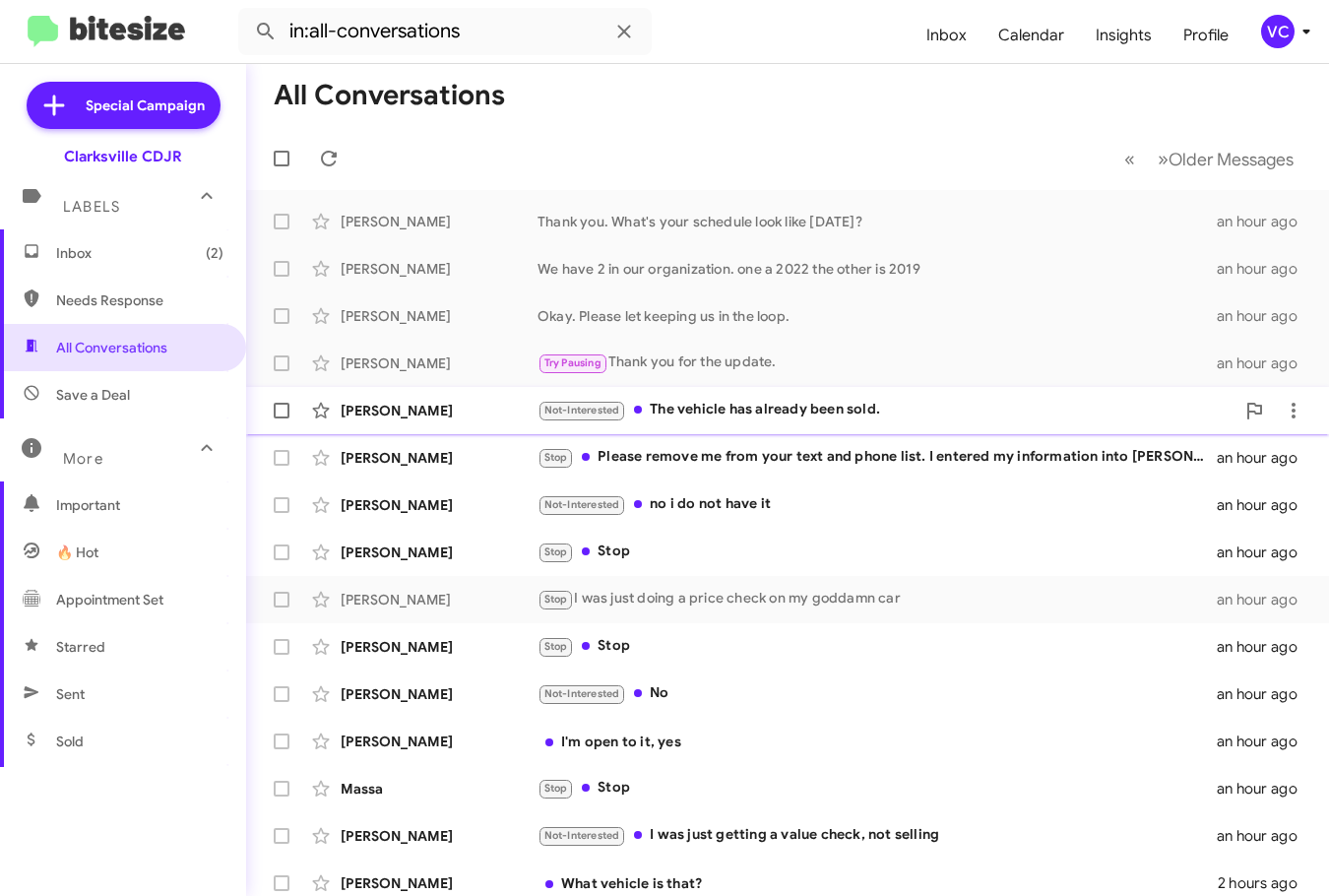click on "[PERSON_NAME]" 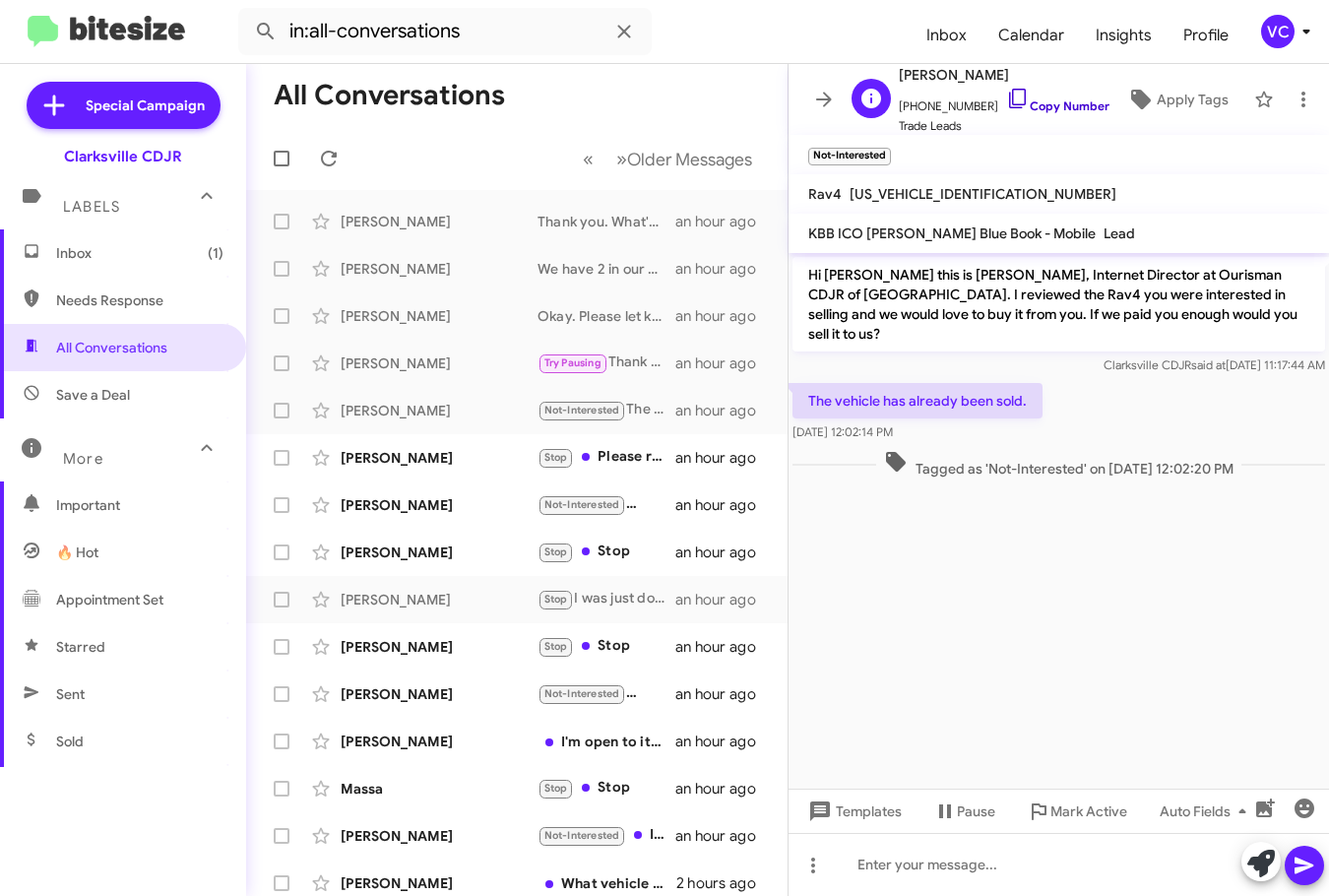 click on "Copy Number" 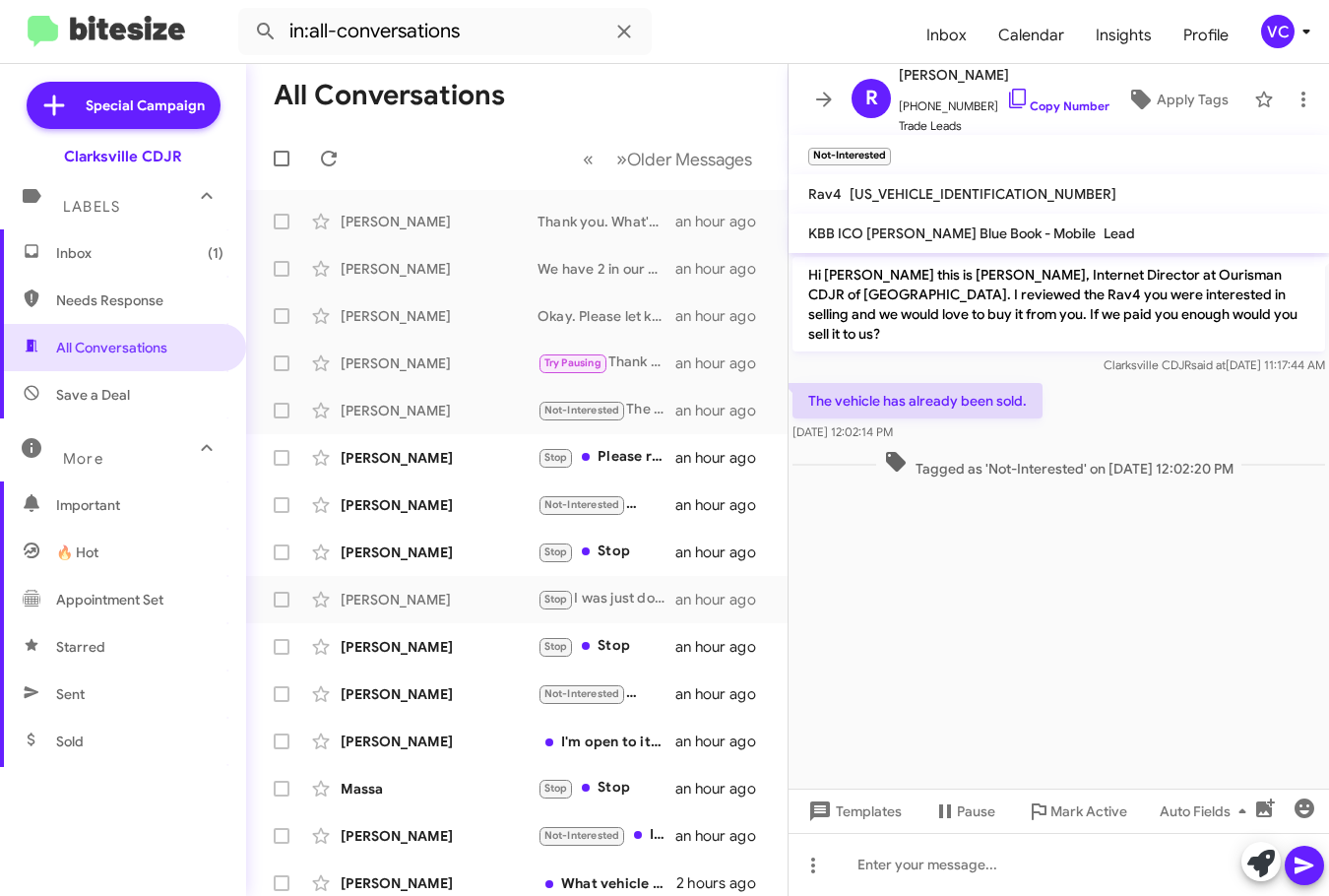 click on "« Previous » Next   Older Messages" 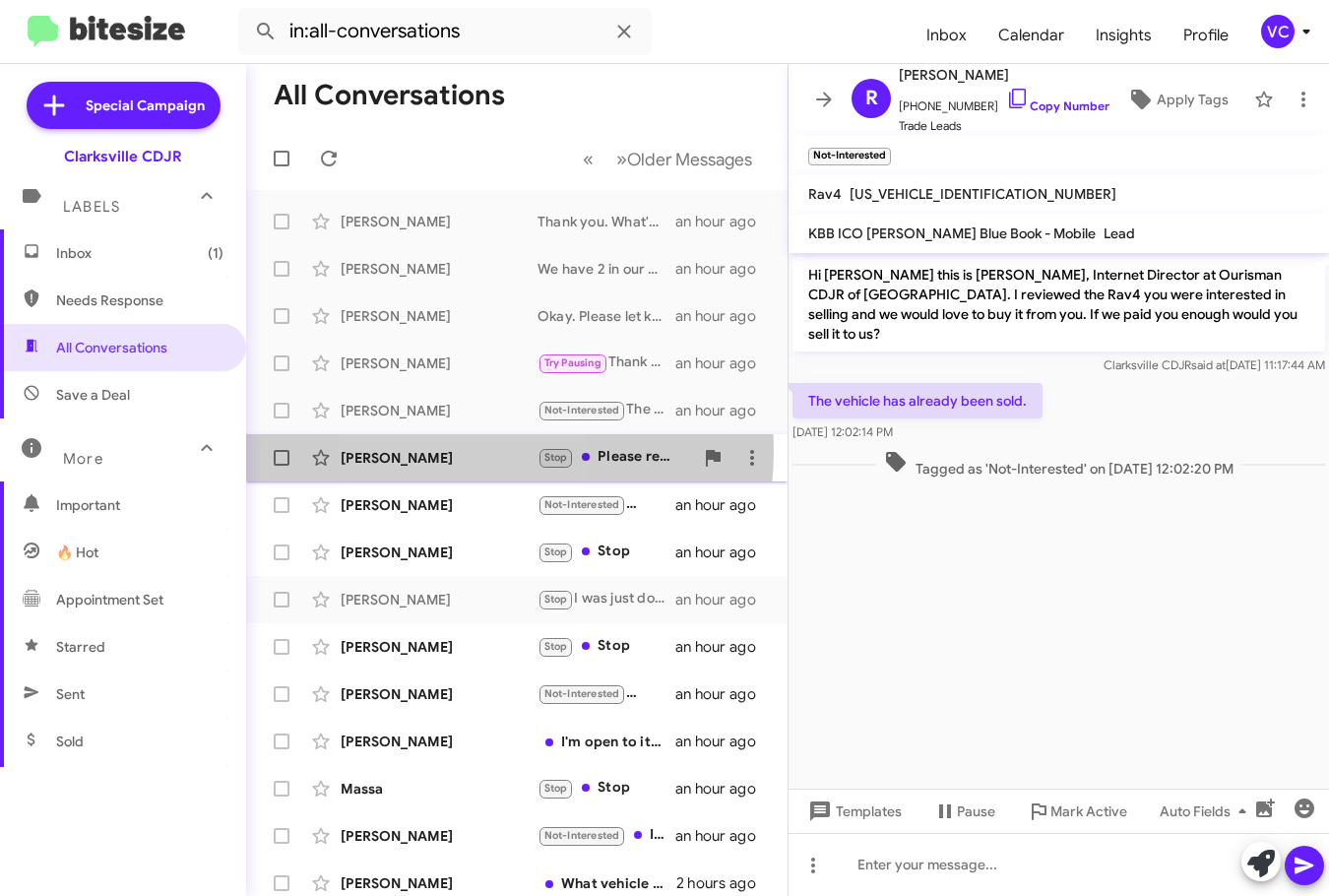 click on "[PERSON_NAME]" 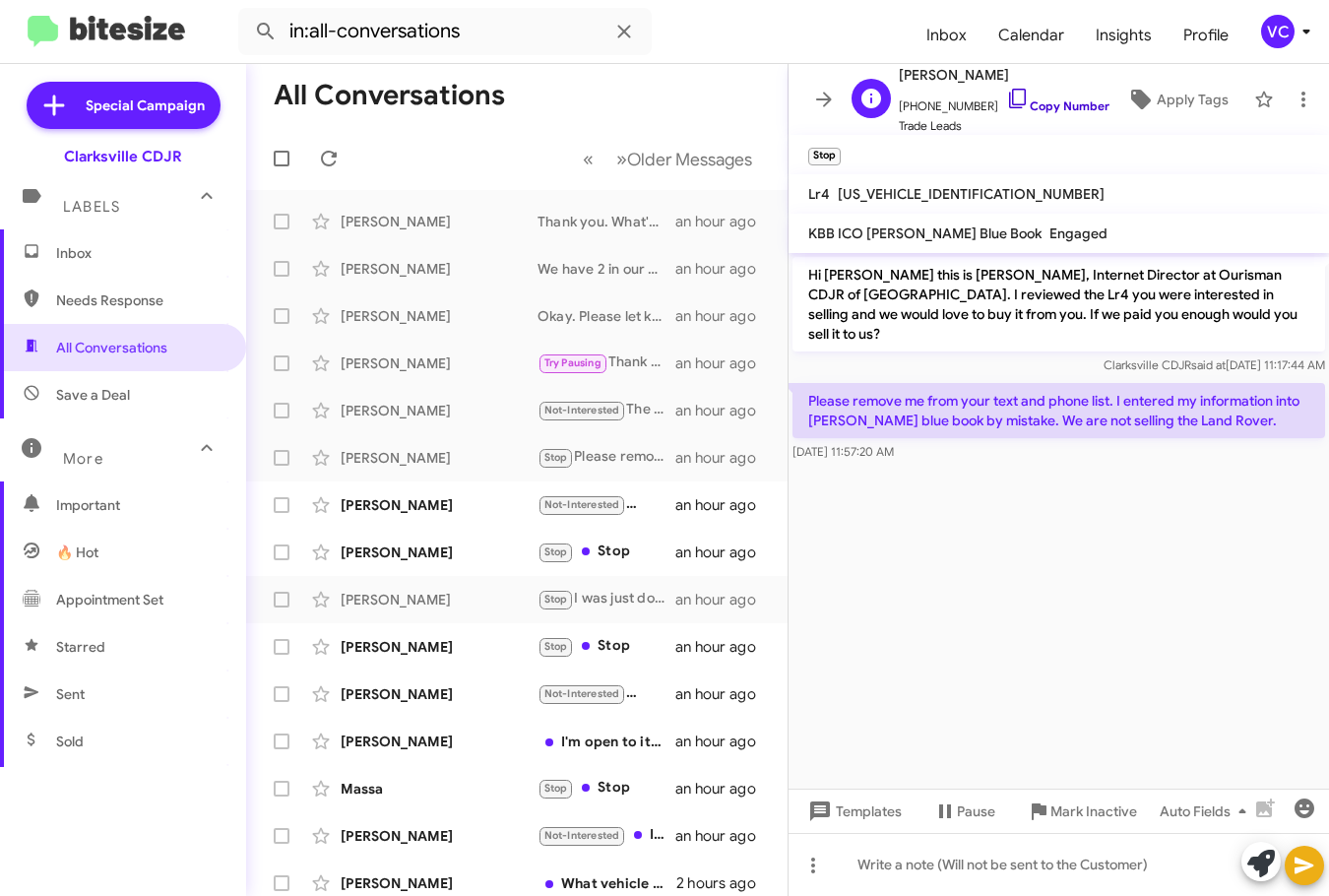 click on "Copy Number" 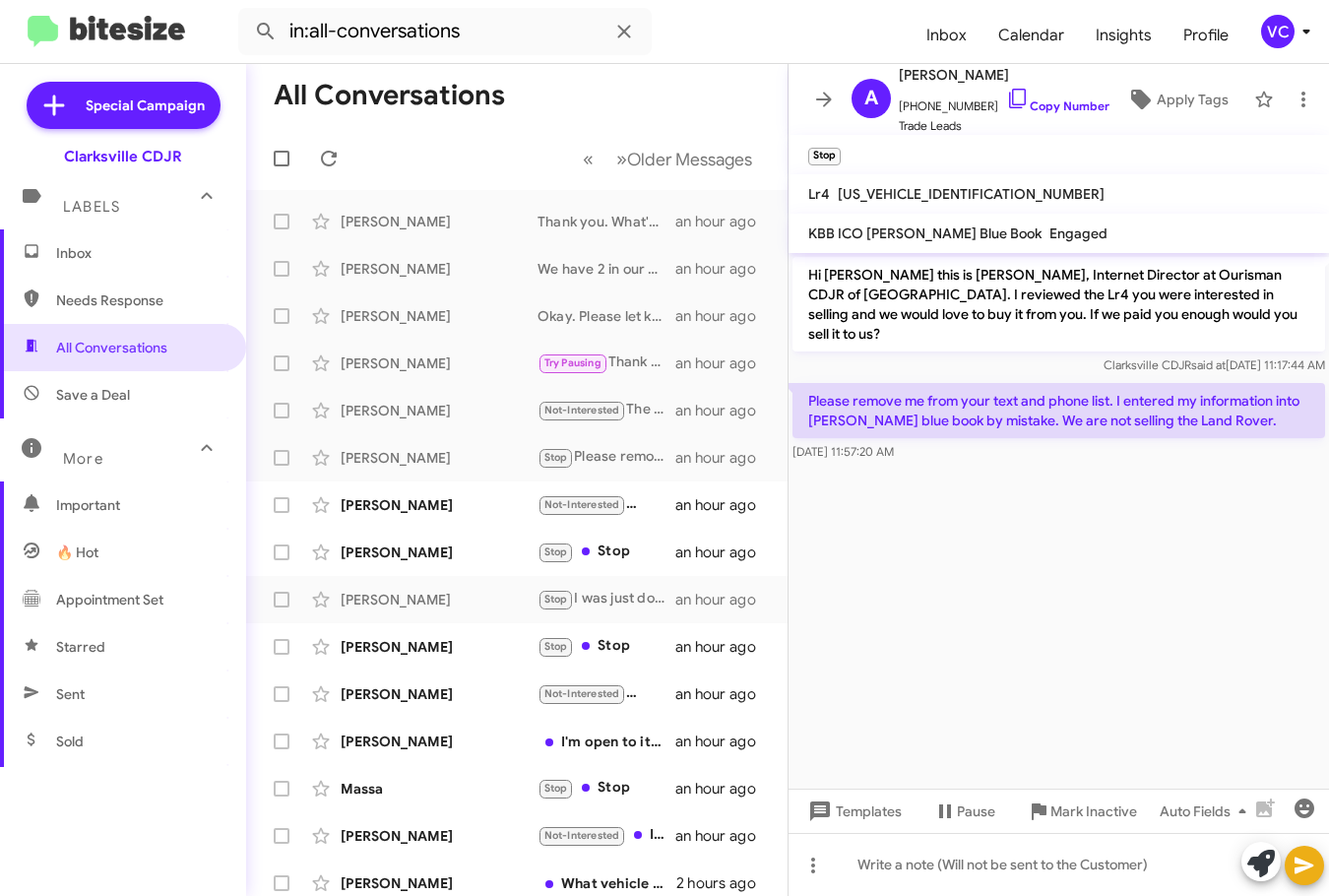 click on "« Previous » Next   Older Messages" 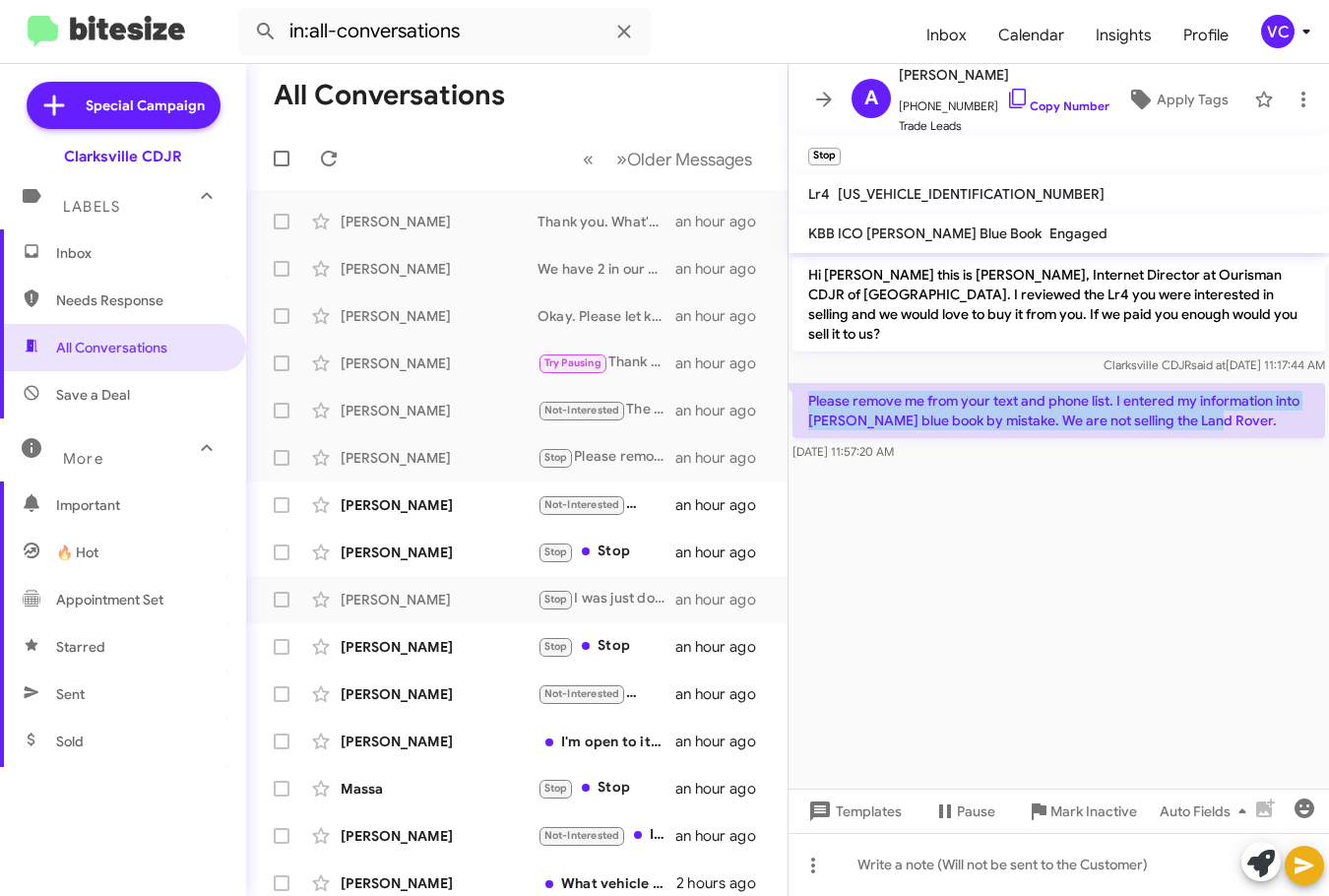 drag, startPoint x: 800, startPoint y: 377, endPoint x: 1134, endPoint y: 400, distance: 334.79098 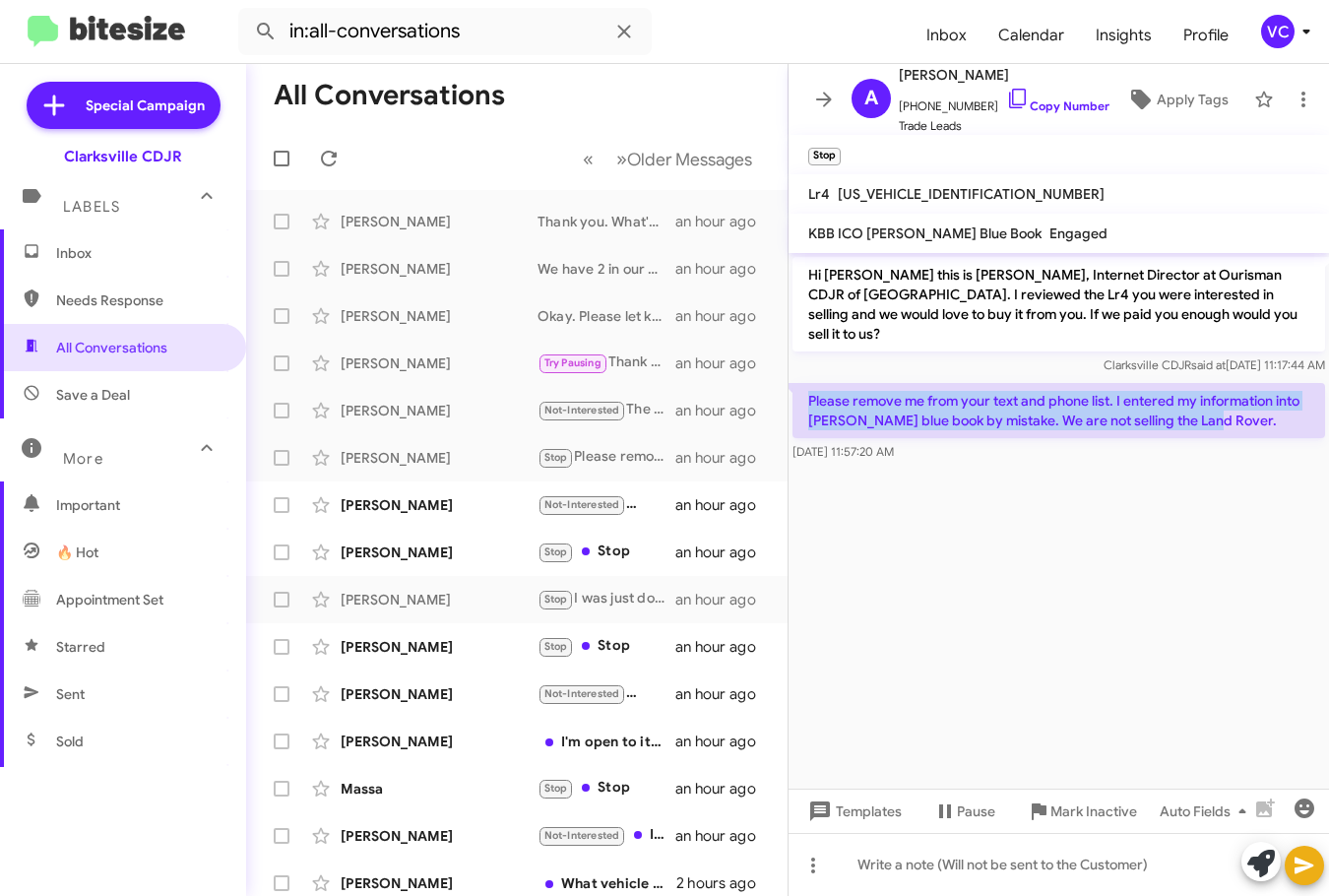 click on "Please remove me from your text and phone list. I entered my information into [PERSON_NAME] blue book by mistake. We are not selling the Land Rover." 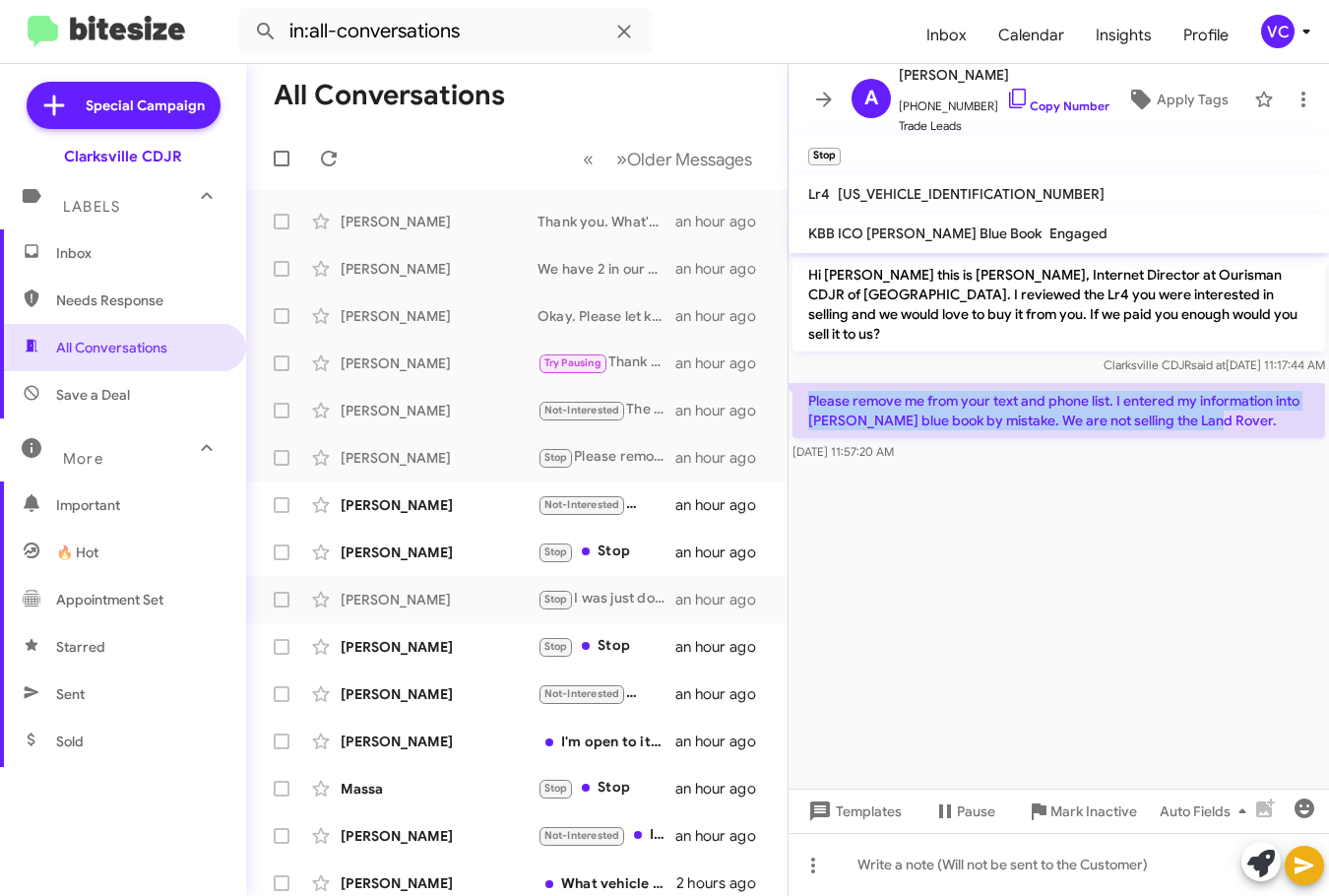 copy on "Please remove me from your text and phone list. I entered my information into [PERSON_NAME] blue book by mistake. We are not selling the Land Rover." 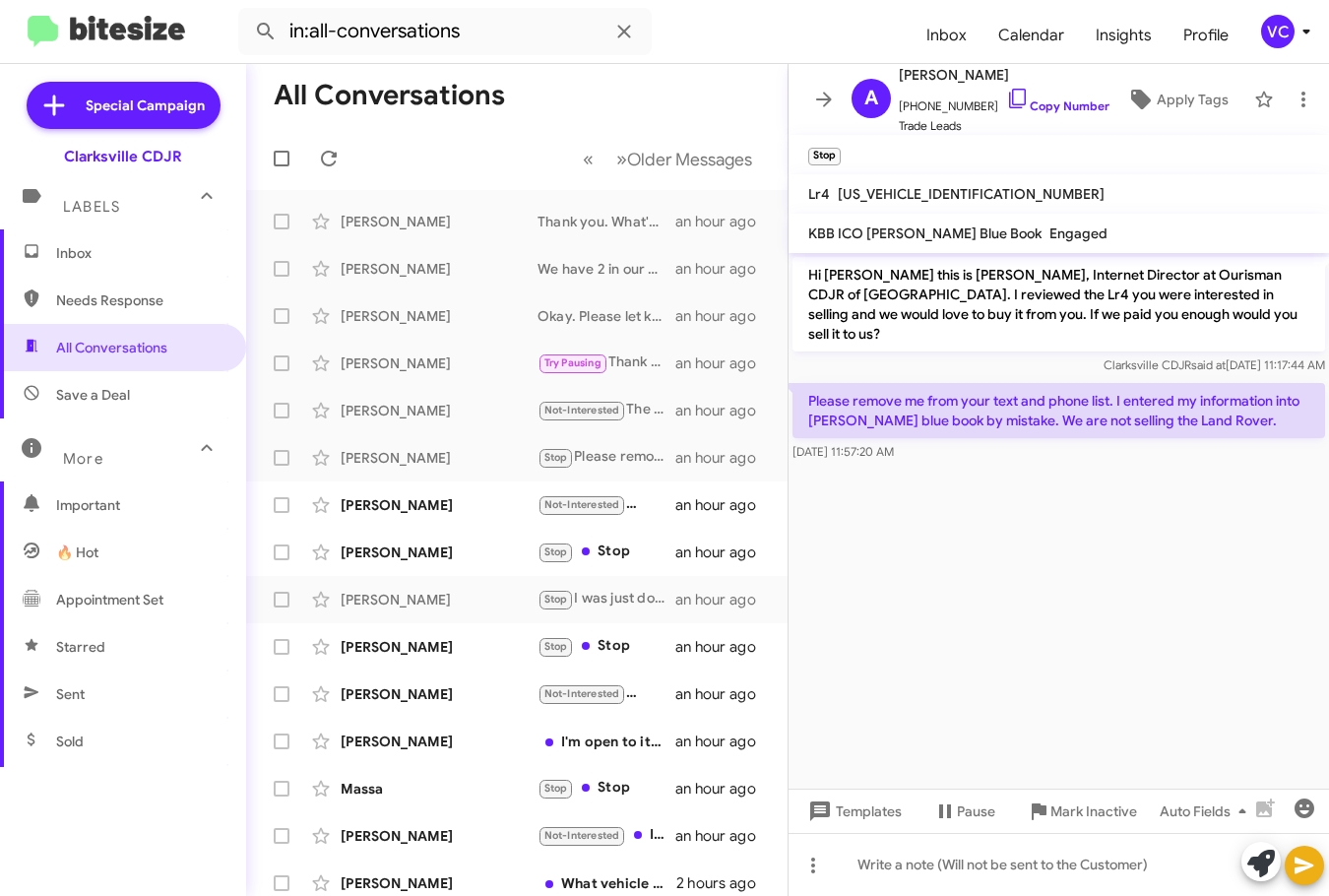 click on "« Previous » Next   Older Messages" 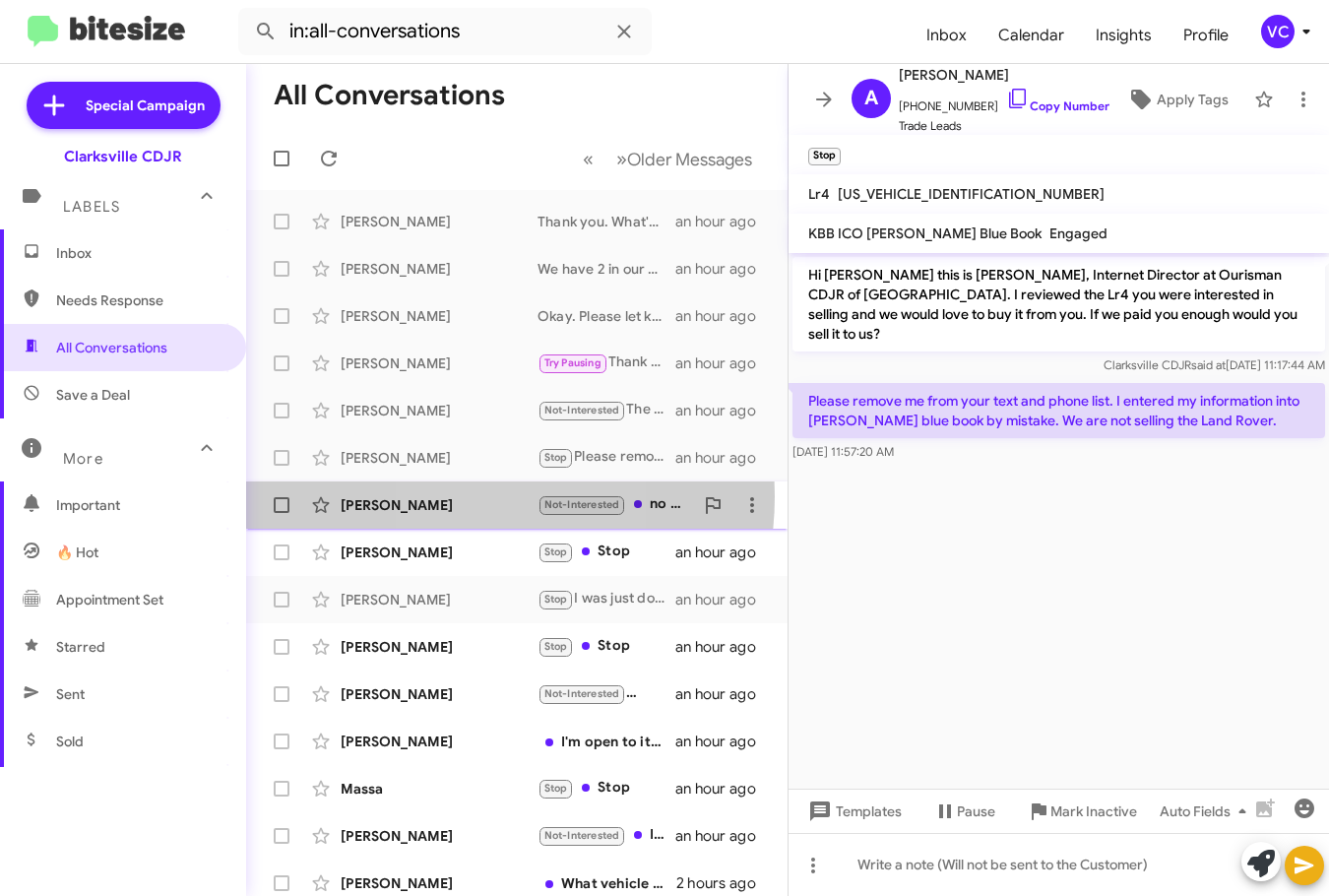 click on "[PERSON_NAME]" 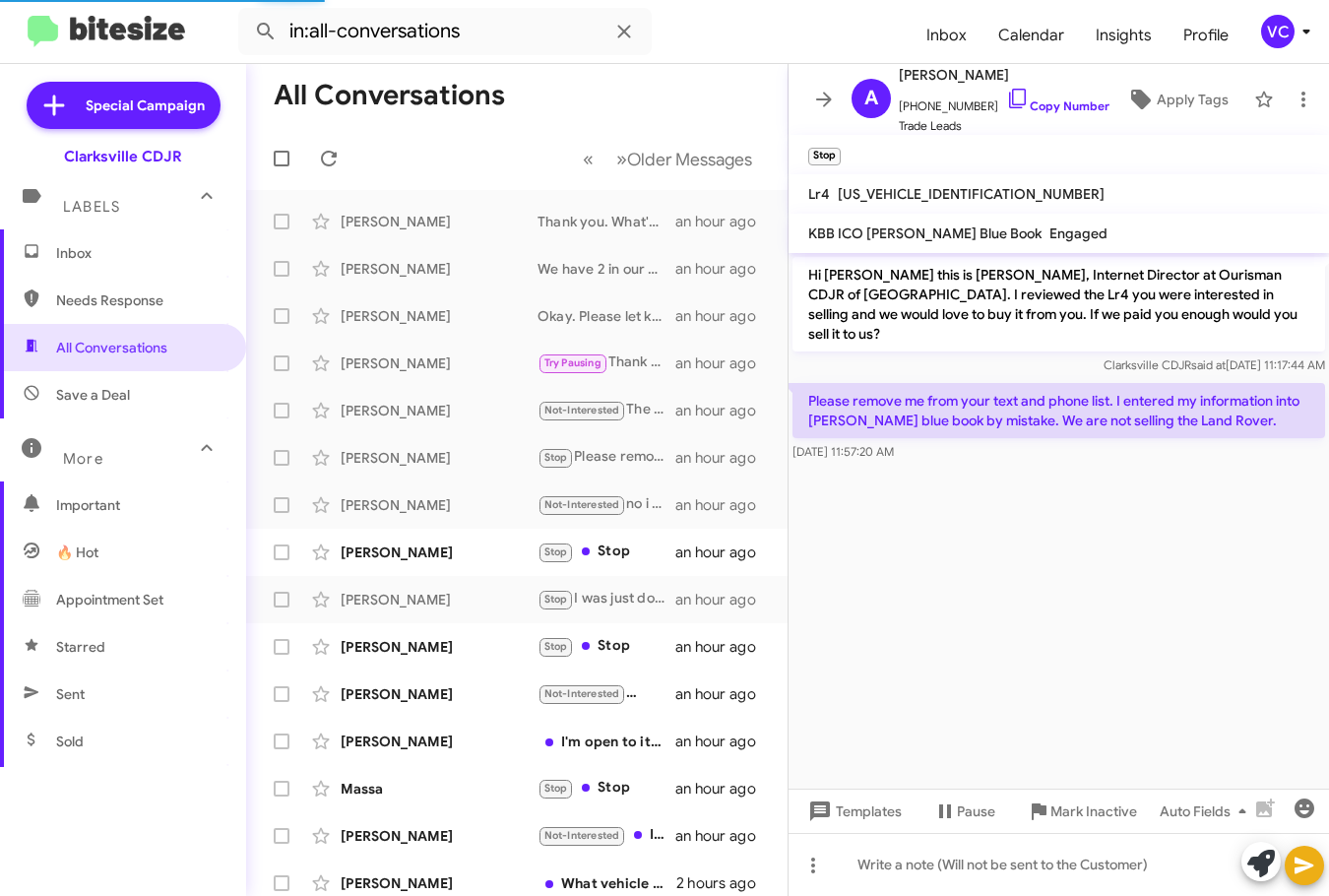 scroll, scrollTop: 842, scrollLeft: 0, axis: vertical 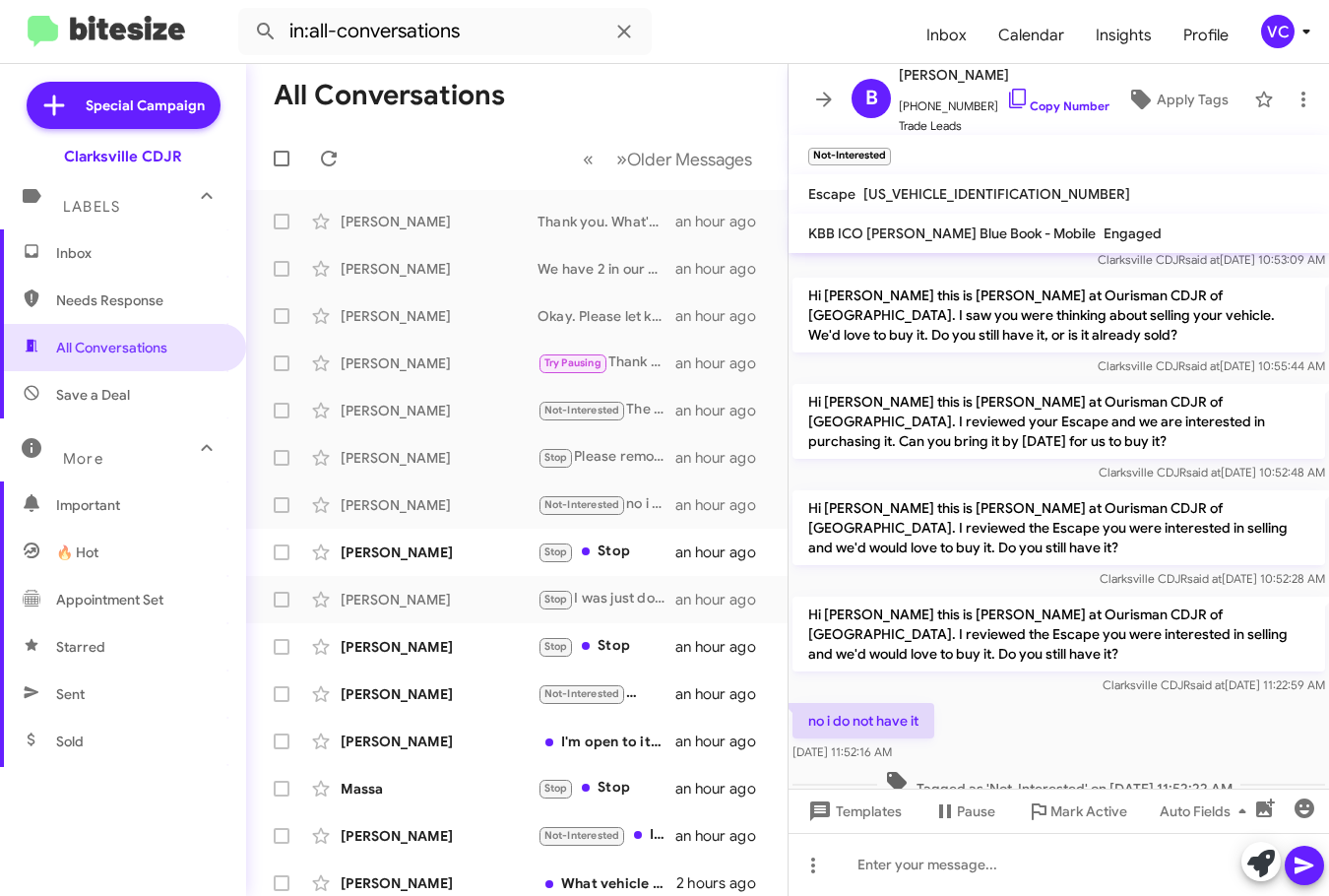 click on "All Conversations" 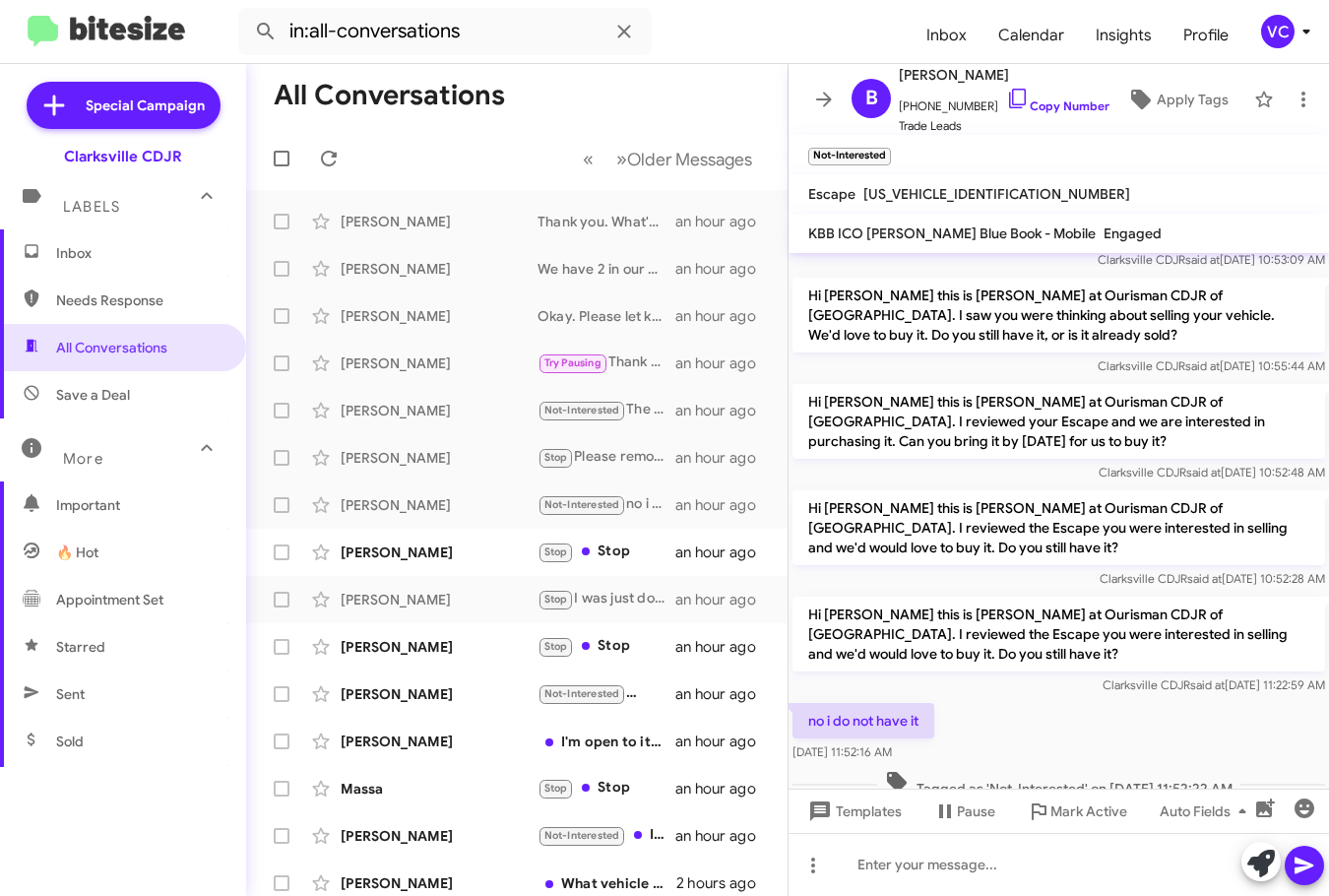 click on "Tagged as 'Not-Interested' on [DATE] 11:52:22 AM" 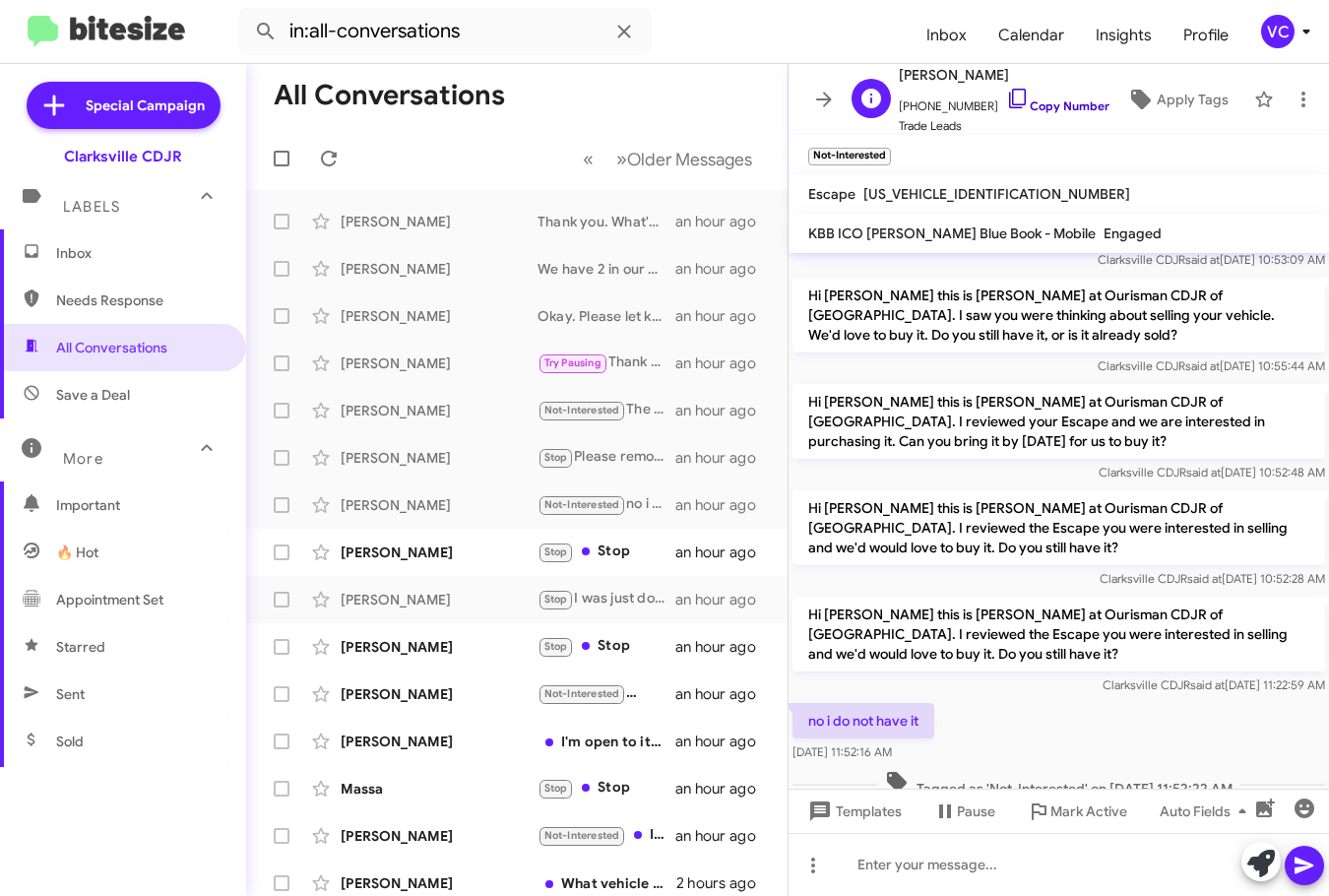 click on "Copy Number" 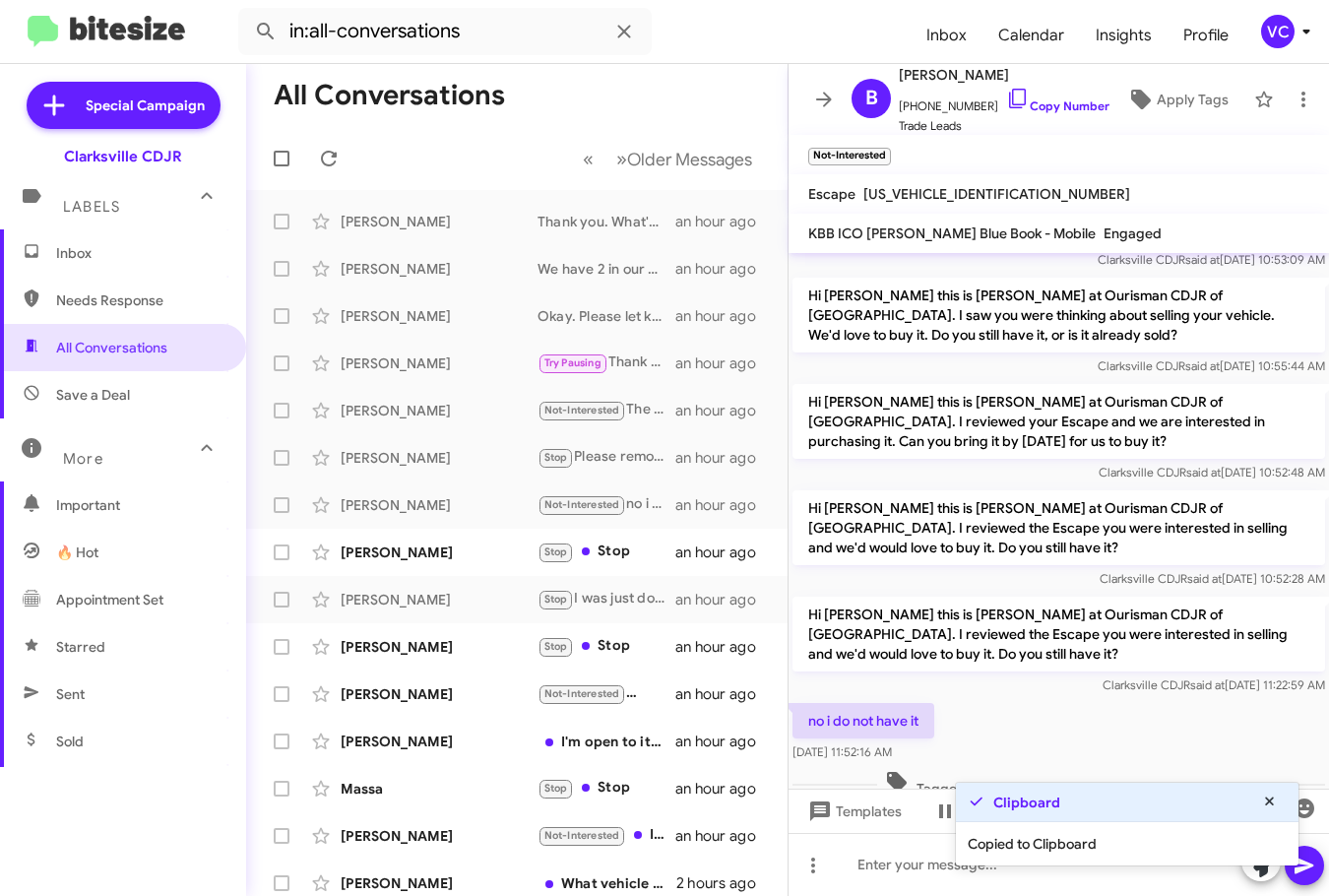 click on "« Previous » Next   Older Messages" 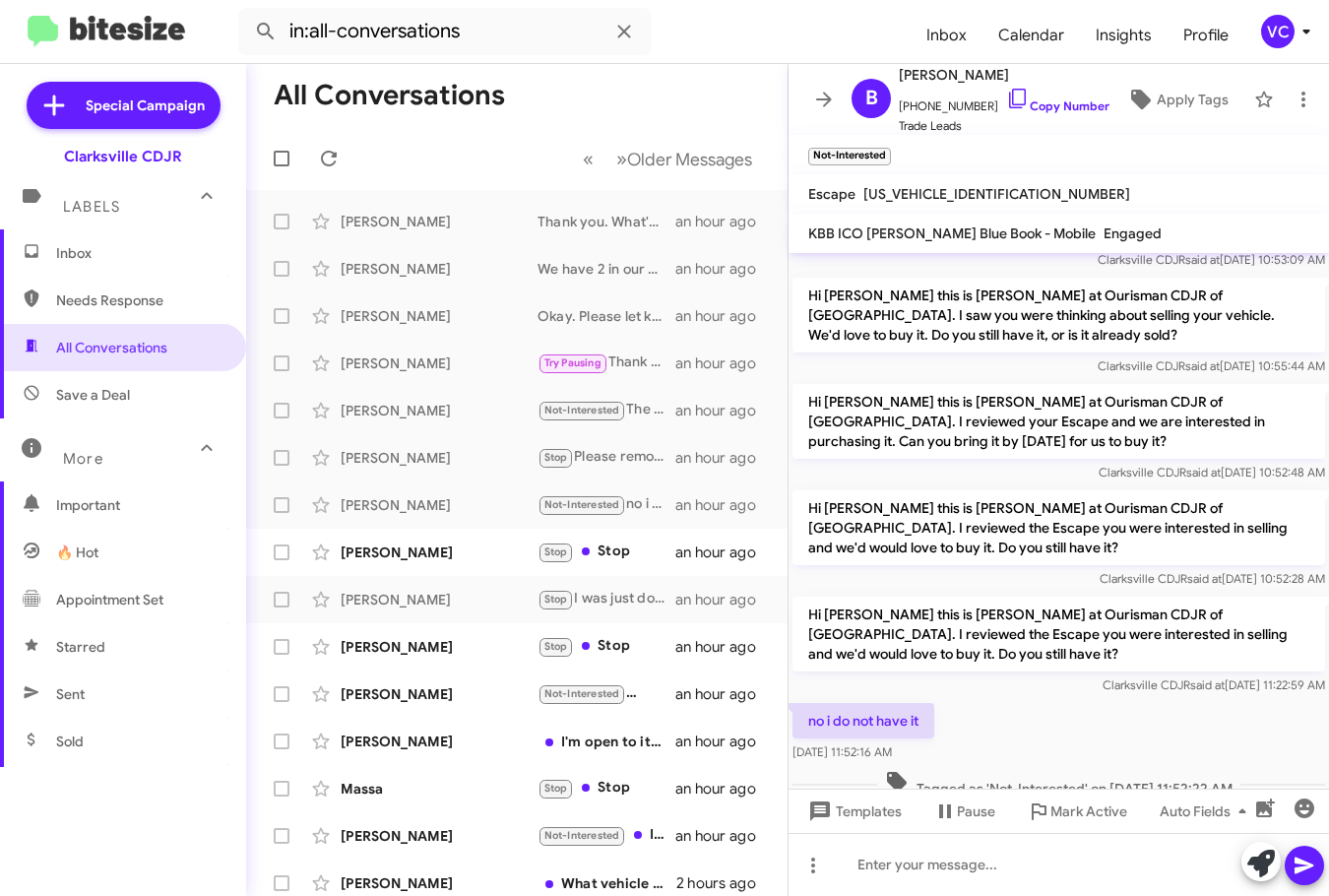 drag, startPoint x: 862, startPoint y: 552, endPoint x: 1326, endPoint y: 593, distance: 465.8079 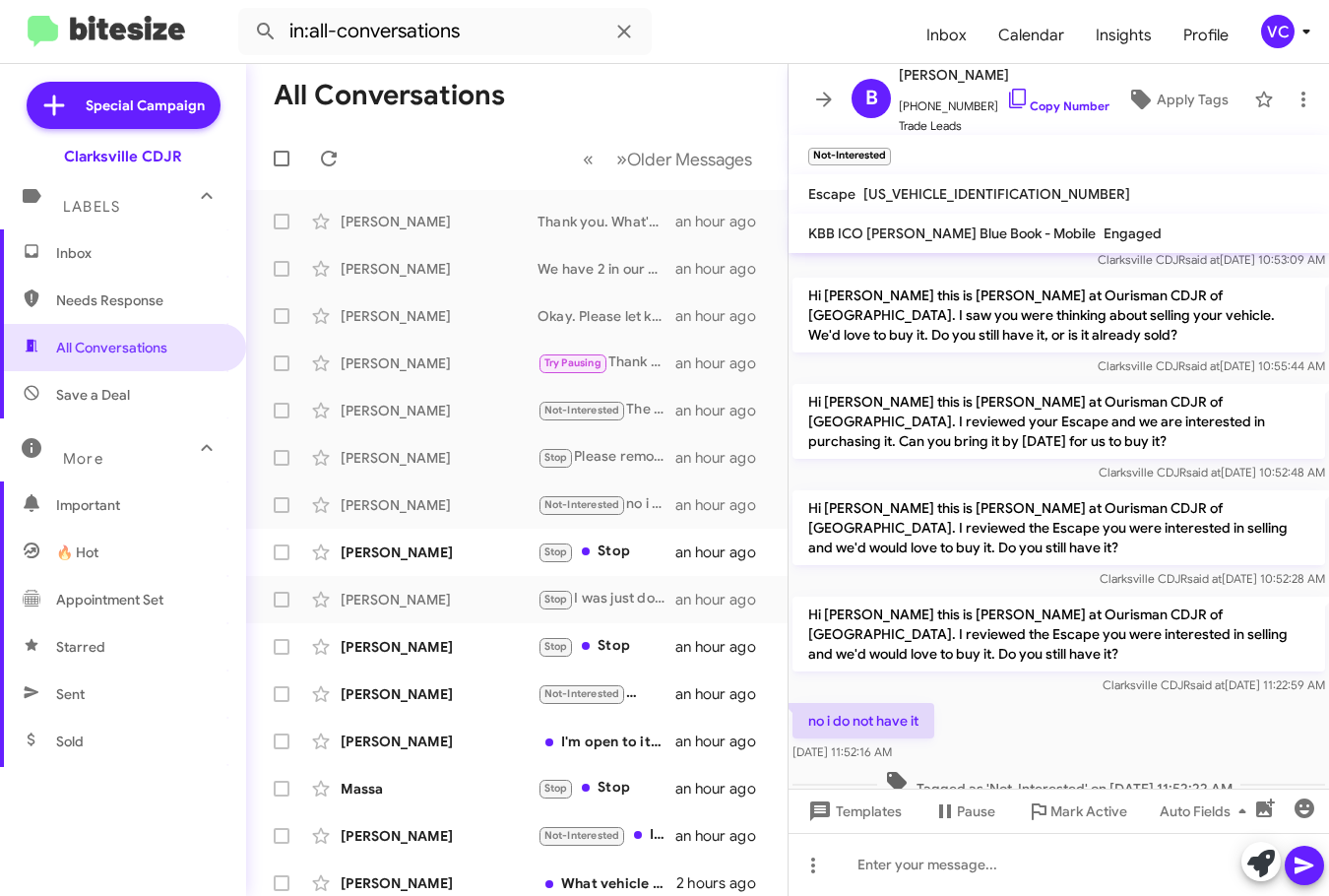 click on "Hi [PERSON_NAME] this is [PERSON_NAME] at Ourisman CDJR of [GEOGRAPHIC_DATA]. I reviewed the Escape you were interested in selling and we'd would love to buy it. Do you still have it?" 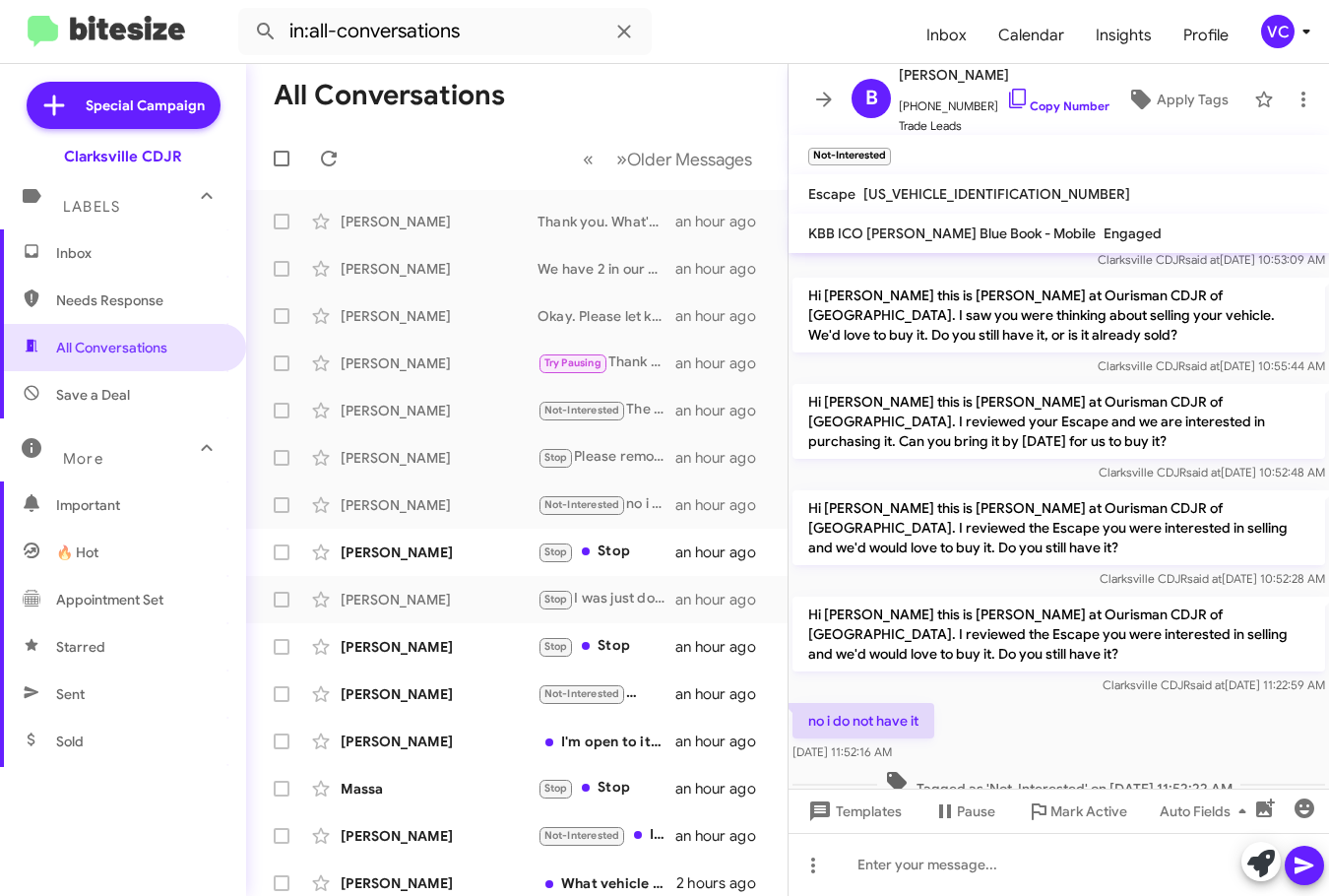 click on "All Conversations" 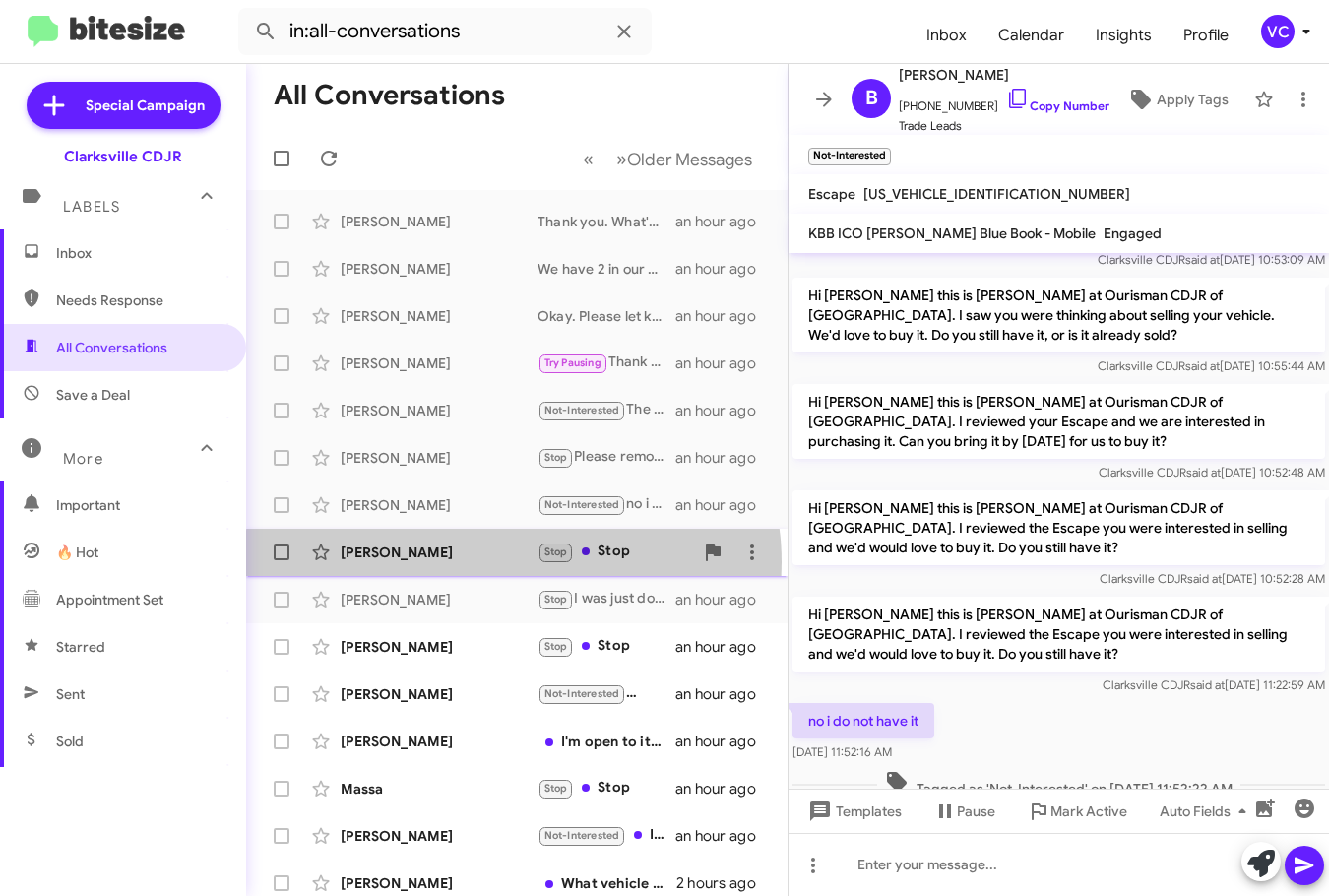 click on "[PERSON_NAME]  Stop   Stop   an hour ago" 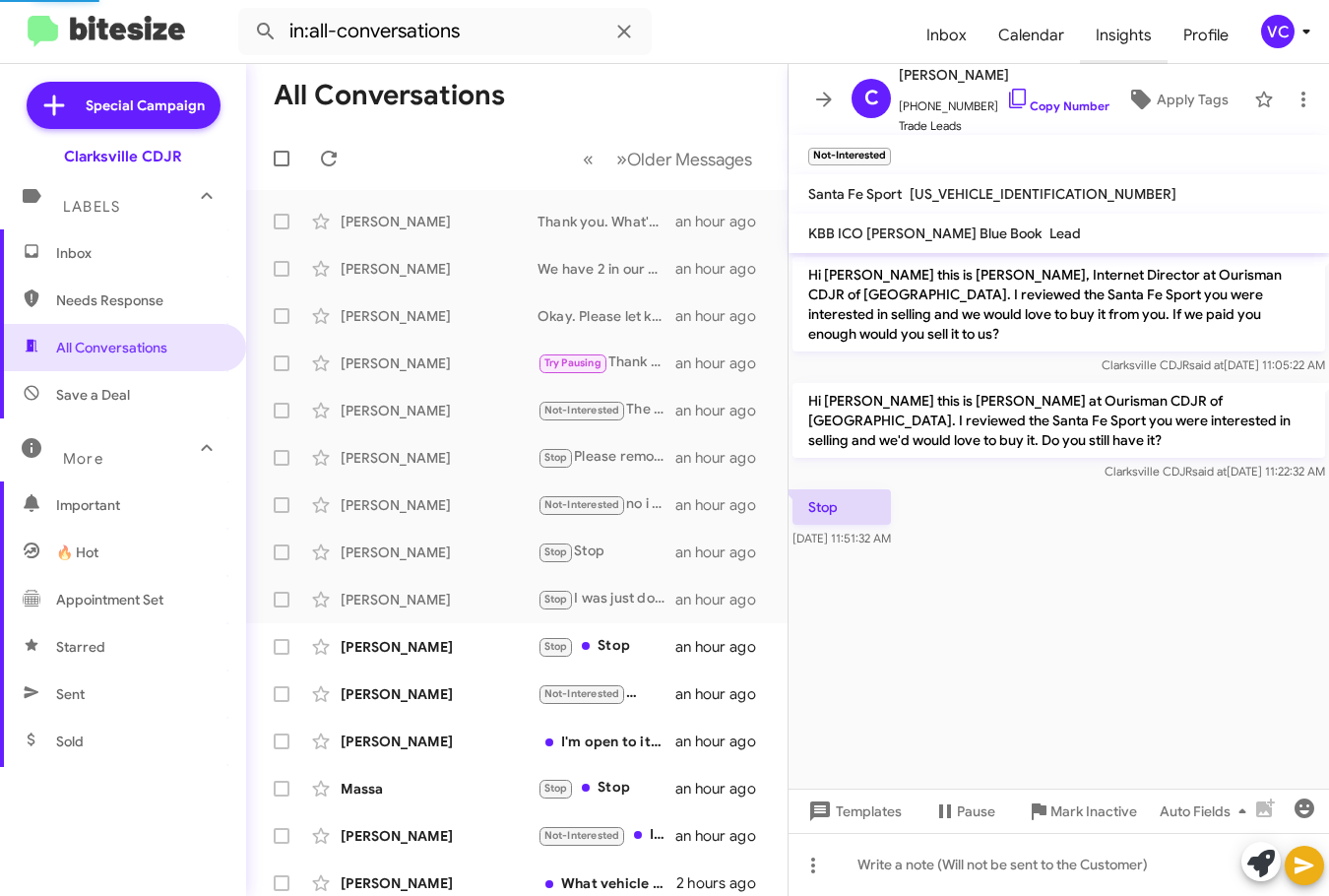 scroll, scrollTop: 0, scrollLeft: 0, axis: both 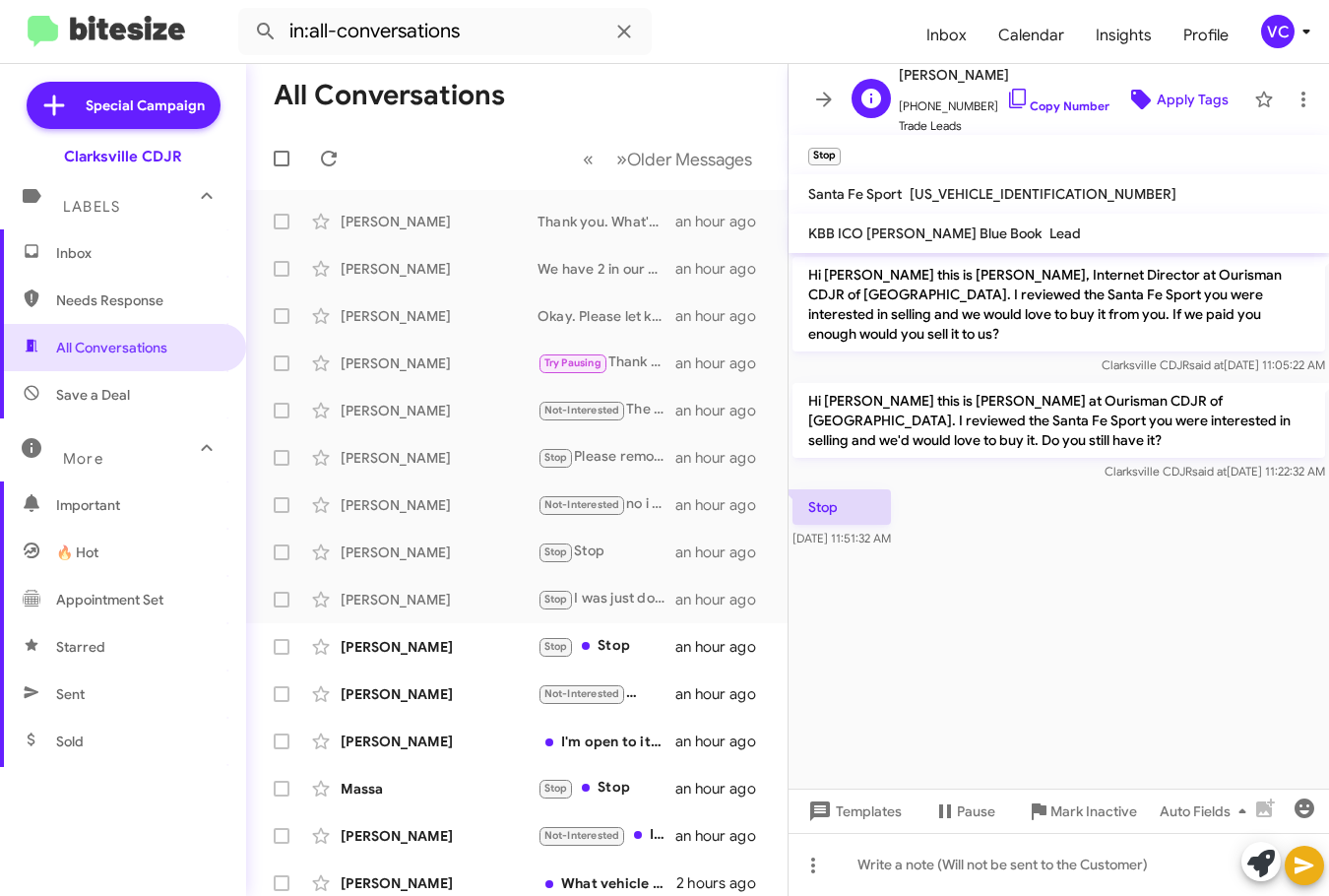 drag, startPoint x: 1063, startPoint y: 97, endPoint x: 1161, endPoint y: 89, distance: 98.32599 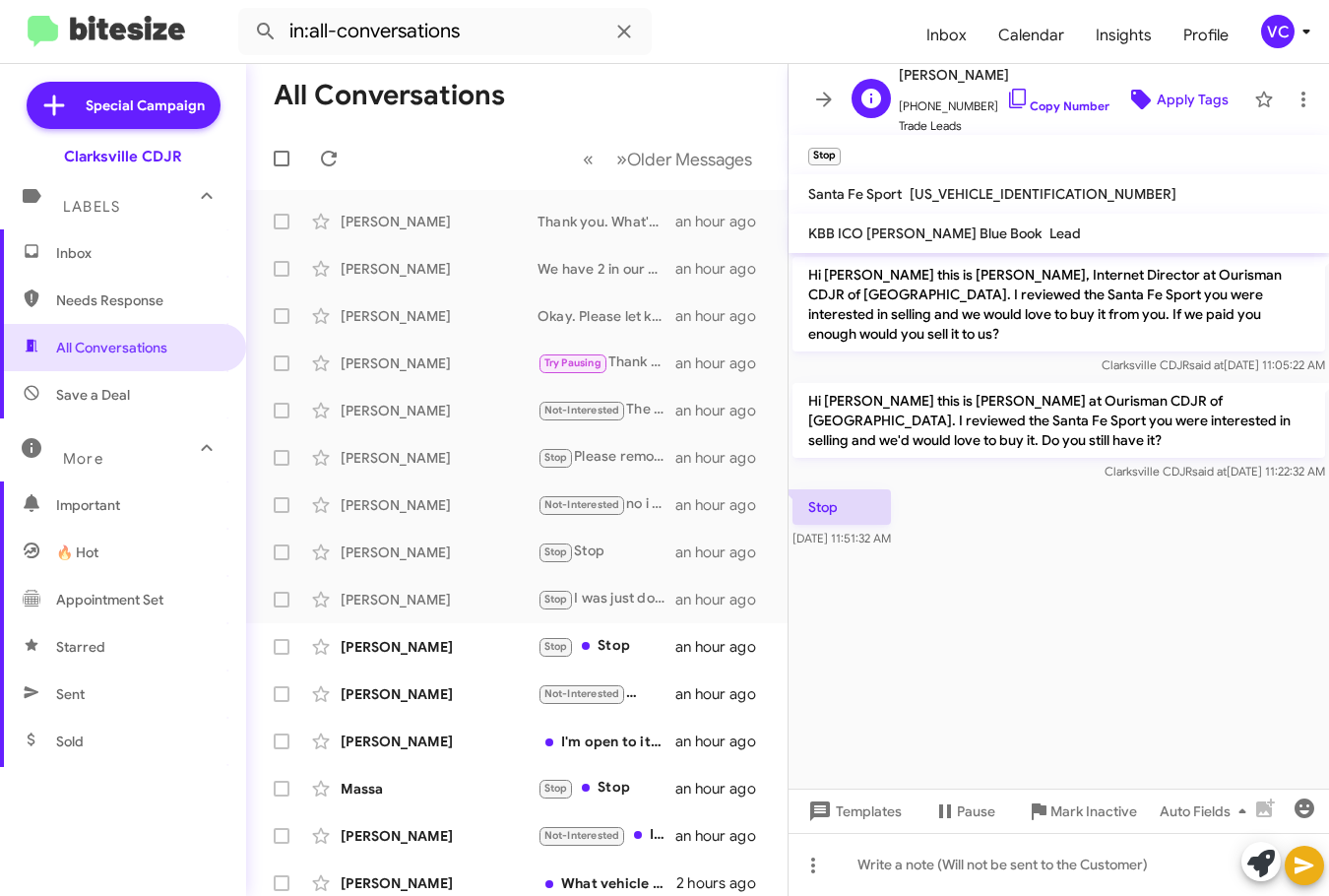 click on "Copy Number" 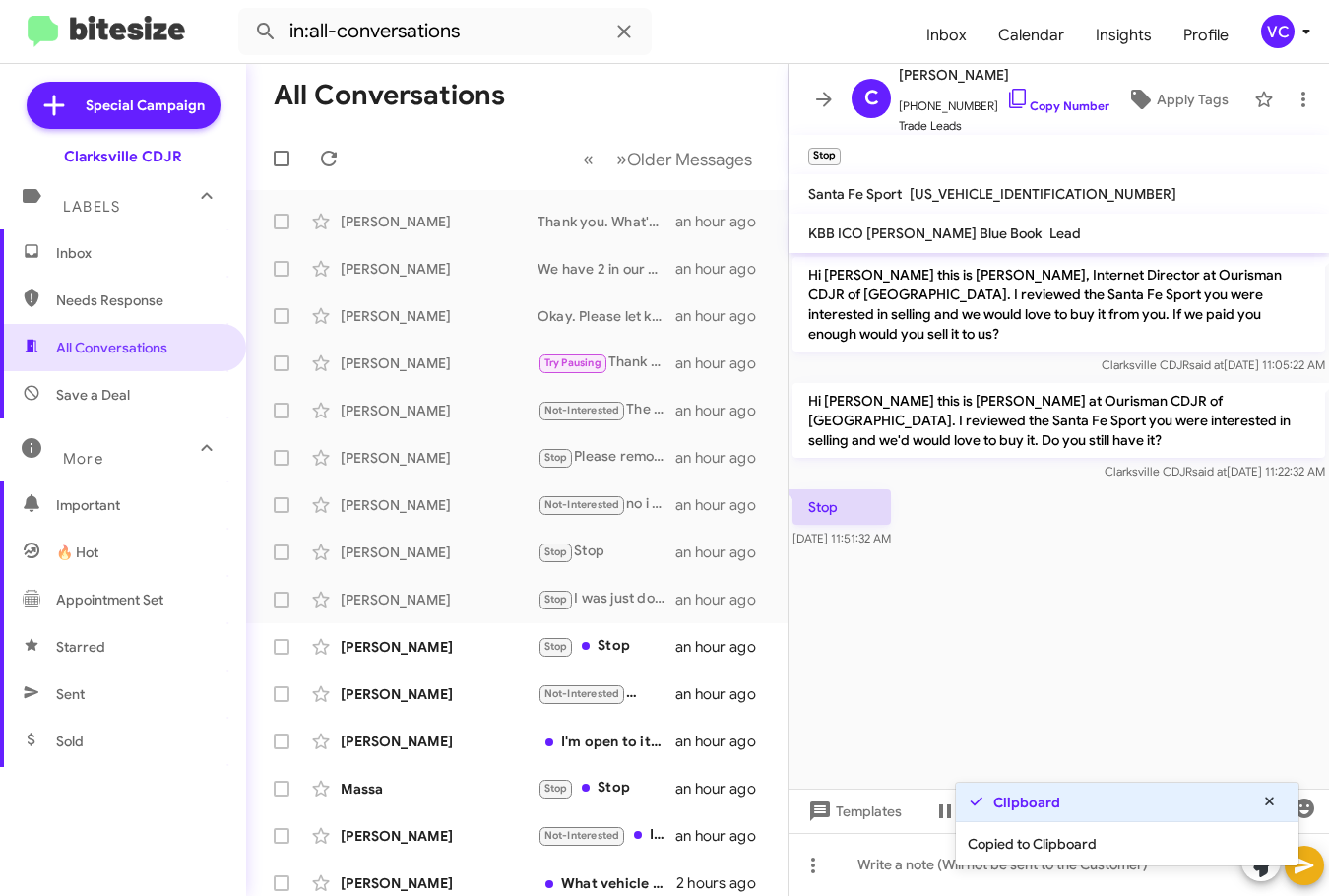 click on "« Previous » Next   Older Messages" 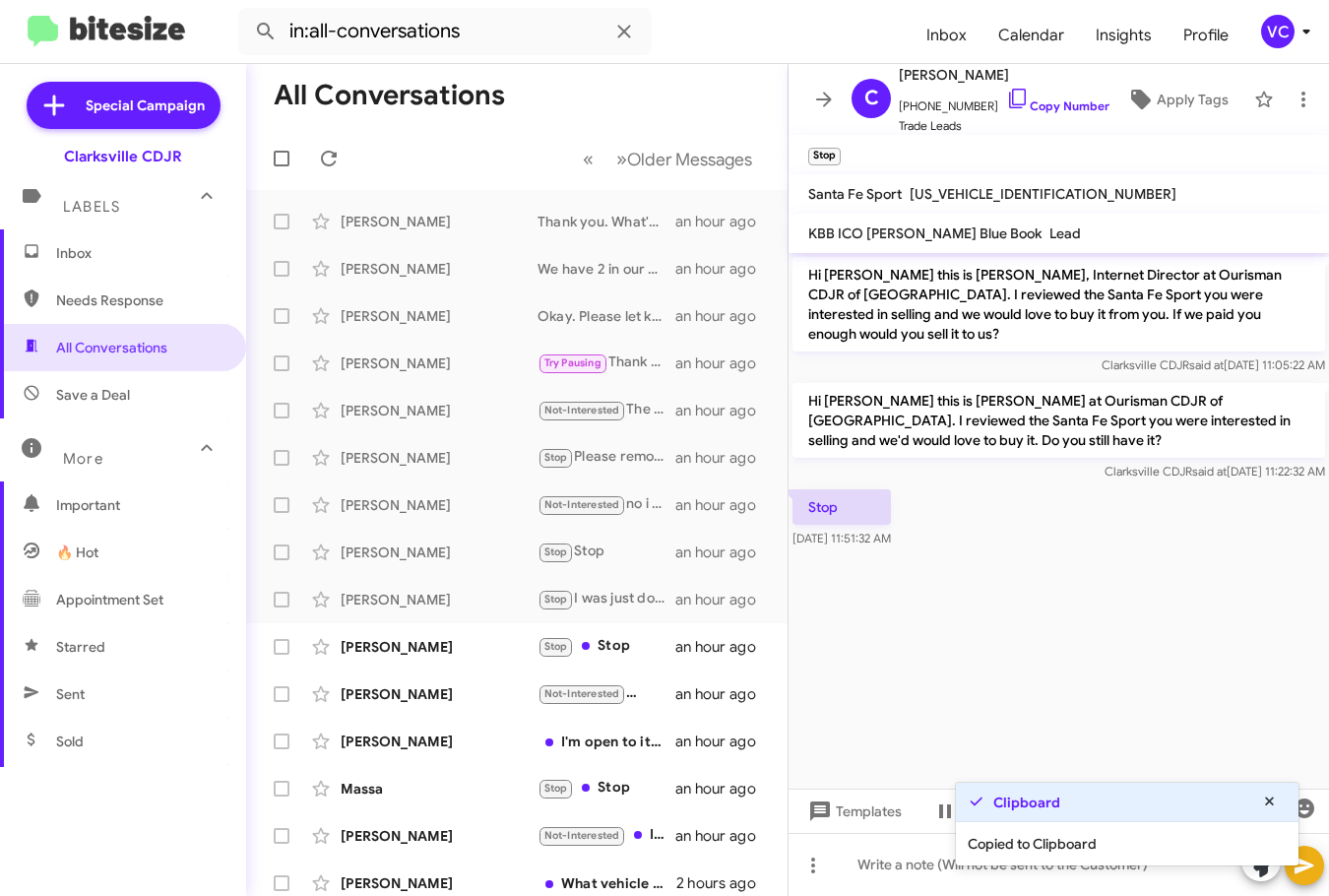 drag, startPoint x: 1024, startPoint y: 719, endPoint x: 1082, endPoint y: 690, distance: 64.84597 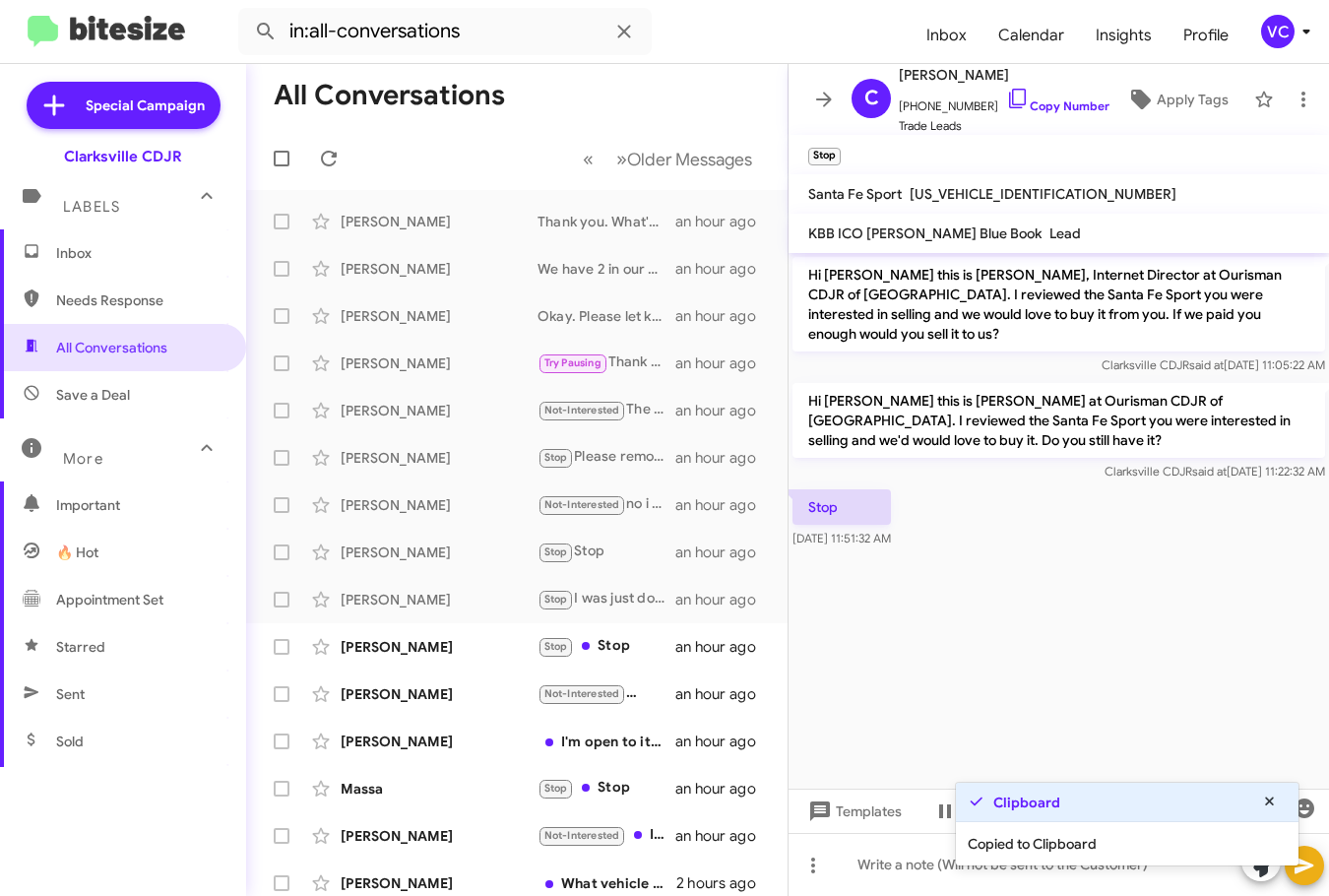 click on "Hi [PERSON_NAME] this is [PERSON_NAME], Internet Director at Ourisman CDJR of [GEOGRAPHIC_DATA]. I reviewed the Santa Fe Sport you were interested in selling and we would love to buy it from you. If we paid you enough would you sell it to us? Clarksville CDJR   said at   [DATE] 11:05:22 AM  Hi [PERSON_NAME] this is [PERSON_NAME] at Ourisman CDJR of [GEOGRAPHIC_DATA]. I reviewed the Santa Fe Sport you were interested in selling and we'd would love to buy it. Do you still have it? Clarksville CDJR   said at   [DATE] 11:22:32 AM  Stop    [DATE] 11:51:32 AM" 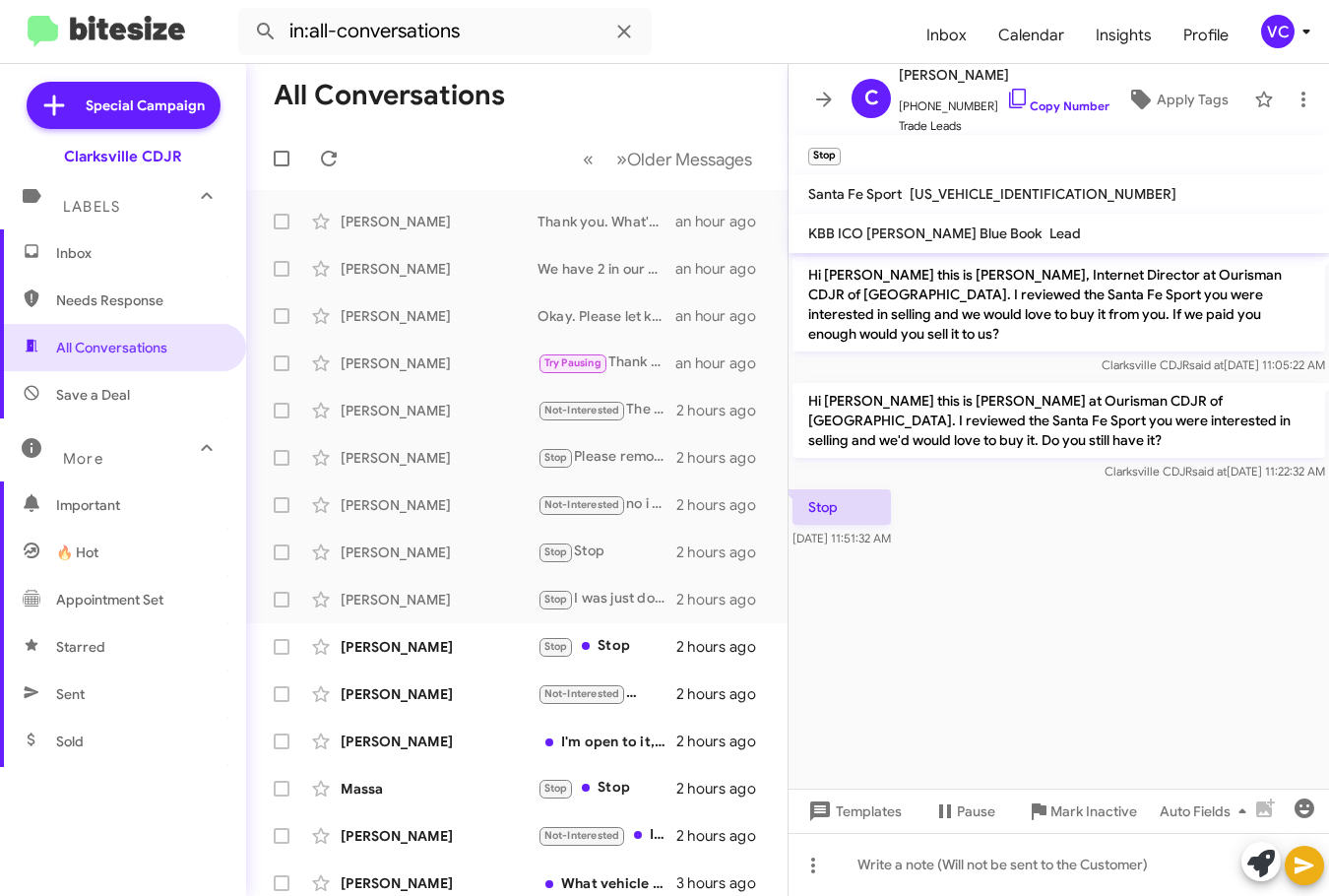 click on "« Previous » Next   Older Messages" 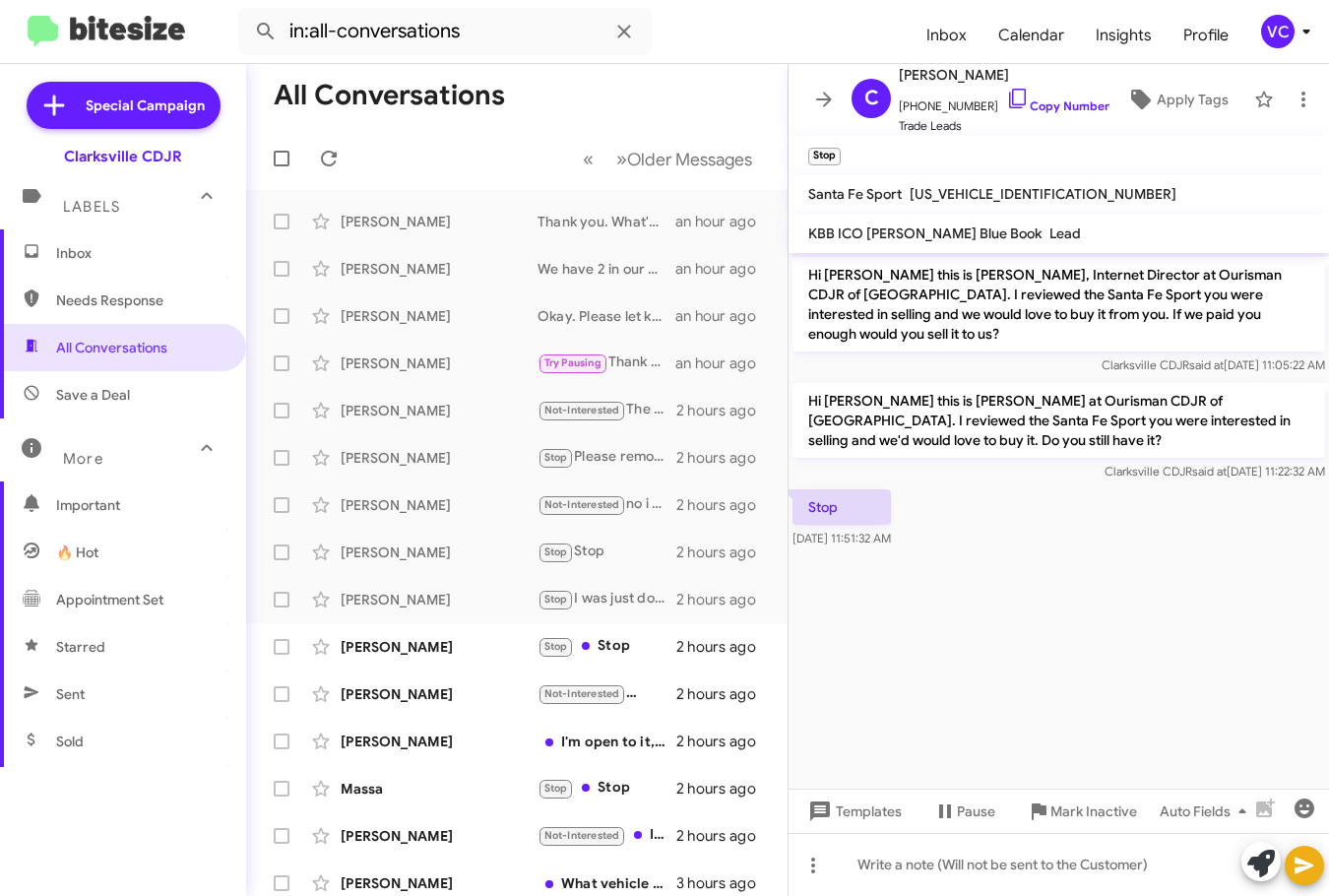 click on "Hi [PERSON_NAME] this is [PERSON_NAME], Internet Director at Ourisman CDJR of [GEOGRAPHIC_DATA]. I reviewed the Santa Fe Sport you were interested in selling and we would love to buy it from you. If we paid you enough would you sell it to us? Clarksville CDJR   said at   [DATE] 11:05:22 AM  Hi [PERSON_NAME] this is [PERSON_NAME] at Ourisman CDJR of [GEOGRAPHIC_DATA]. I reviewed the Santa Fe Sport you were interested in selling and we'd would love to buy it. Do you still have it? Clarksville CDJR   said at   [DATE] 11:22:32 AM  Stop    [DATE] 11:51:32 AM" 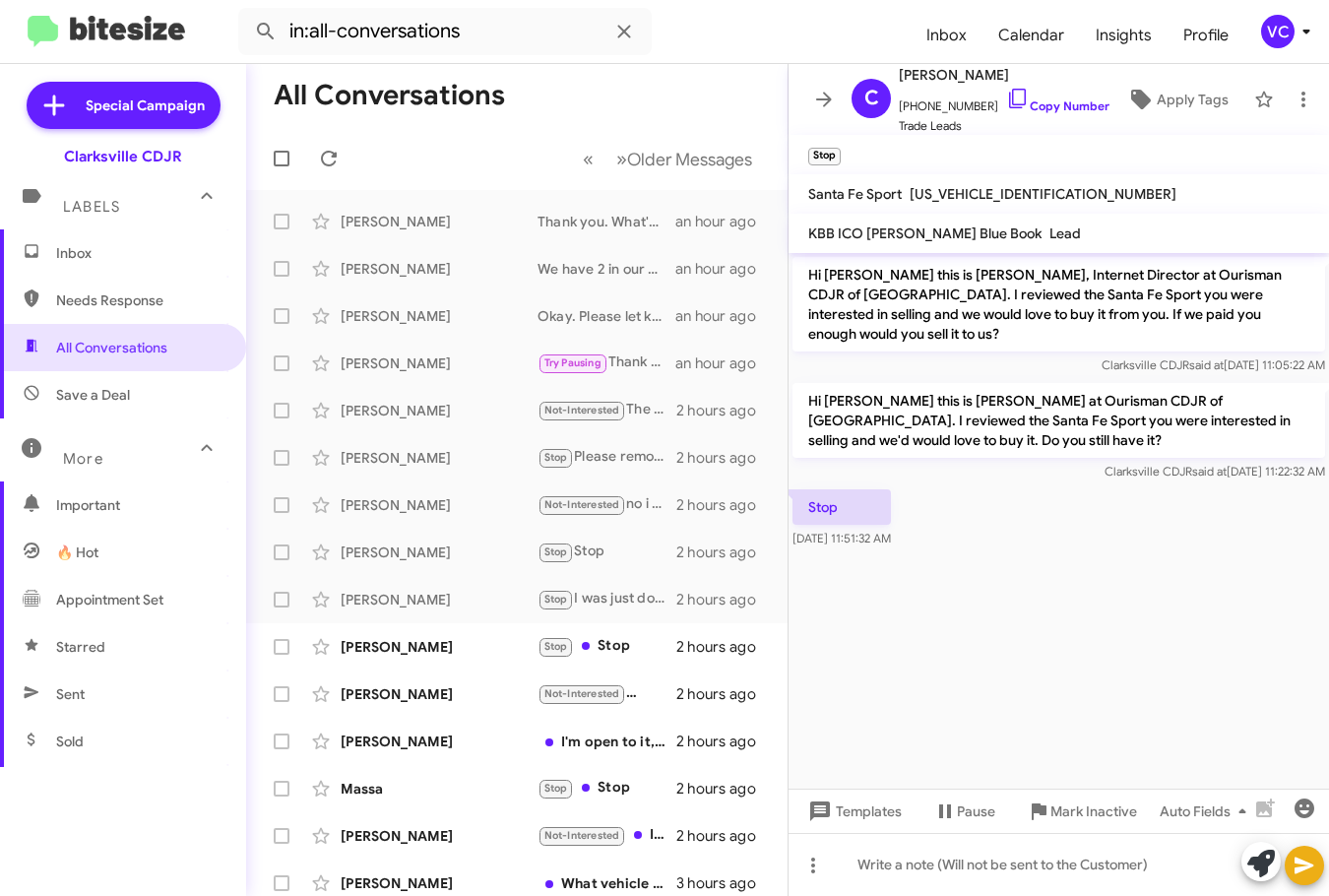 click on "Hi [PERSON_NAME] this is [PERSON_NAME], Internet Director at Ourisman CDJR of [GEOGRAPHIC_DATA]. I reviewed the Santa Fe Sport you were interested in selling and we would love to buy it from you. If we paid you enough would you sell it to us? Clarksville CDJR   said at   [DATE] 11:05:22 AM  Hi [PERSON_NAME] this is [PERSON_NAME] at Ourisman CDJR of [GEOGRAPHIC_DATA]. I reviewed the Santa Fe Sport you were interested in selling and we'd would love to buy it. Do you still have it? Clarksville CDJR   said at   [DATE] 11:22:32 AM  Stop    [DATE] 11:51:32 AM" 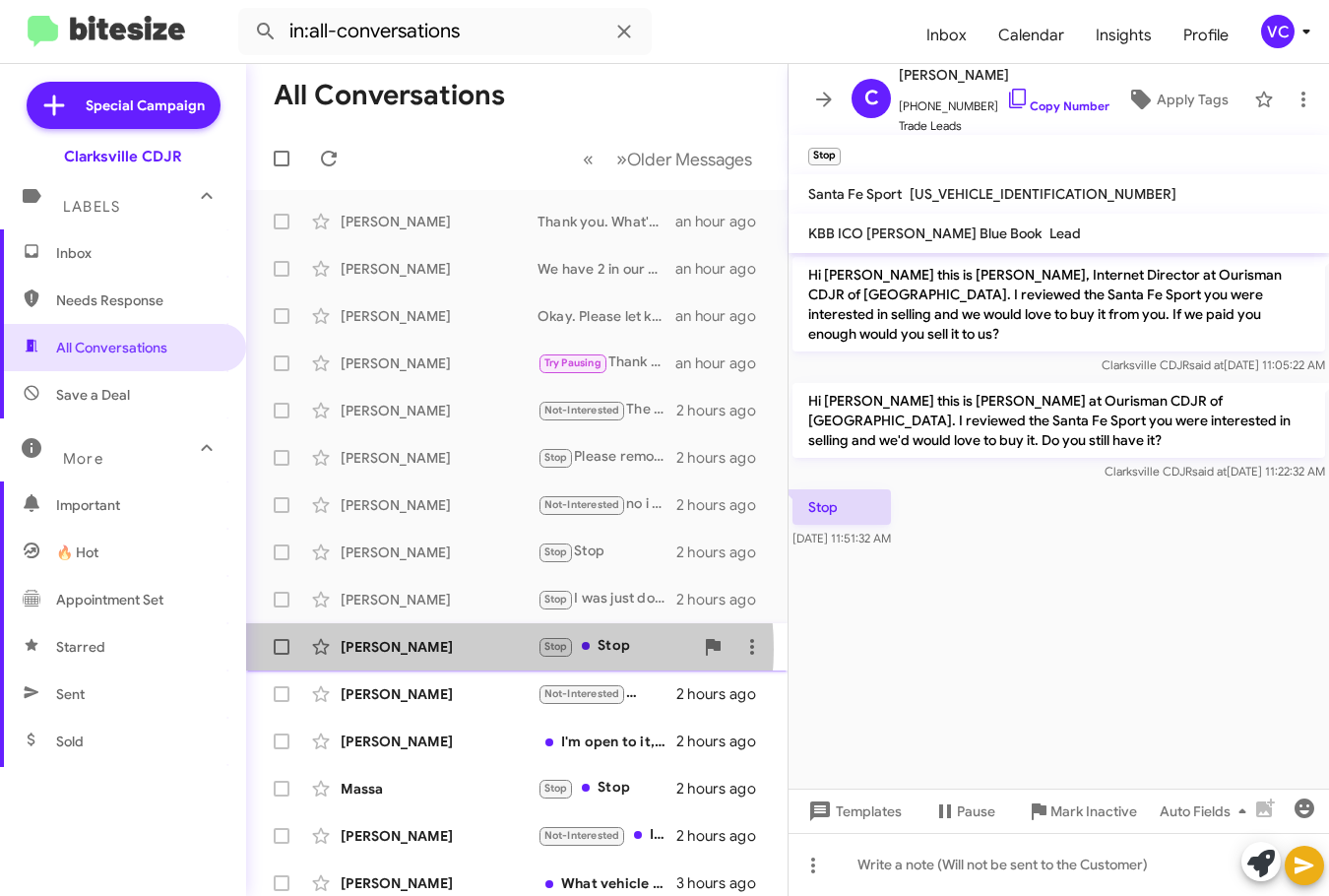 click on "[PERSON_NAME]" 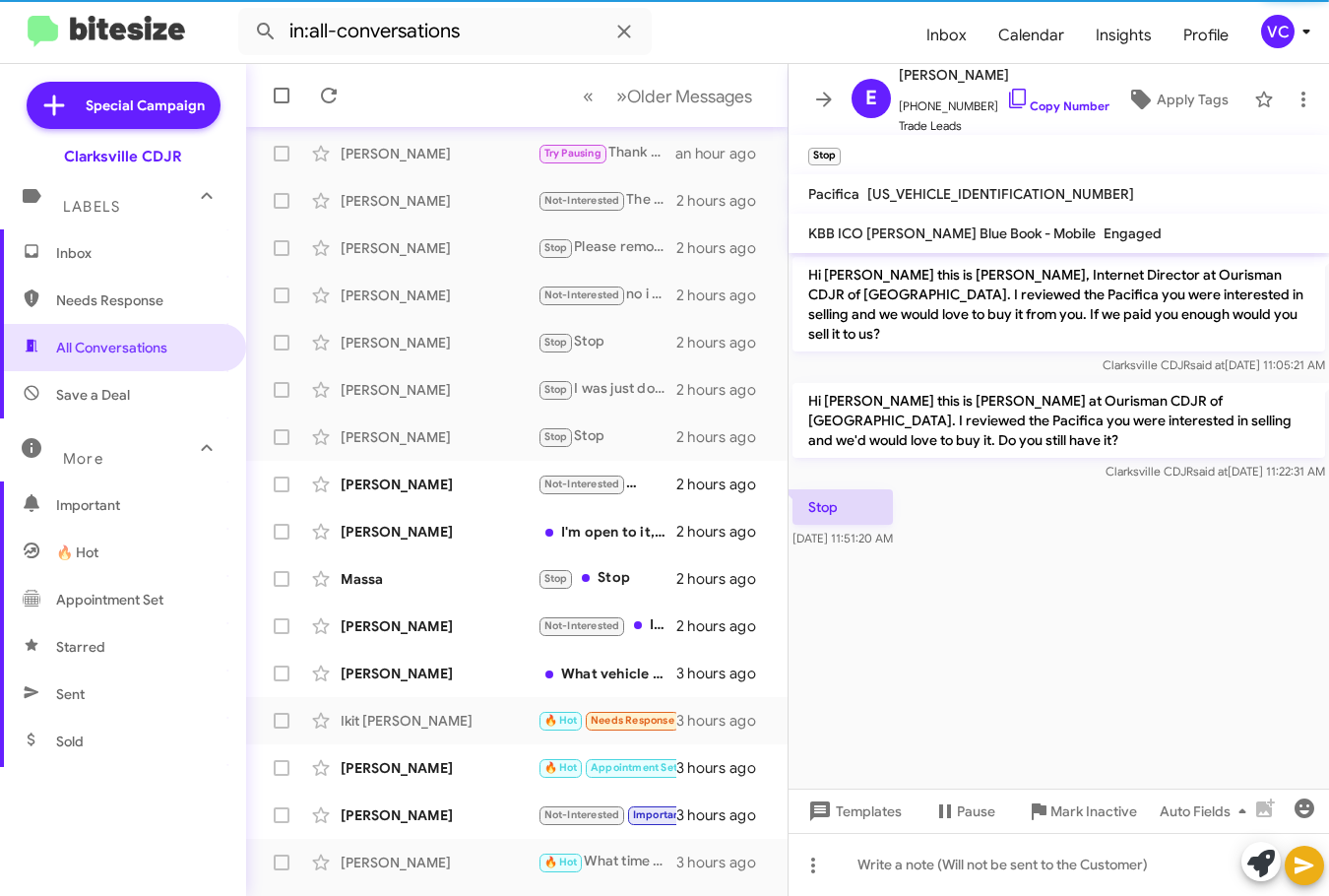 scroll, scrollTop: 247, scrollLeft: 0, axis: vertical 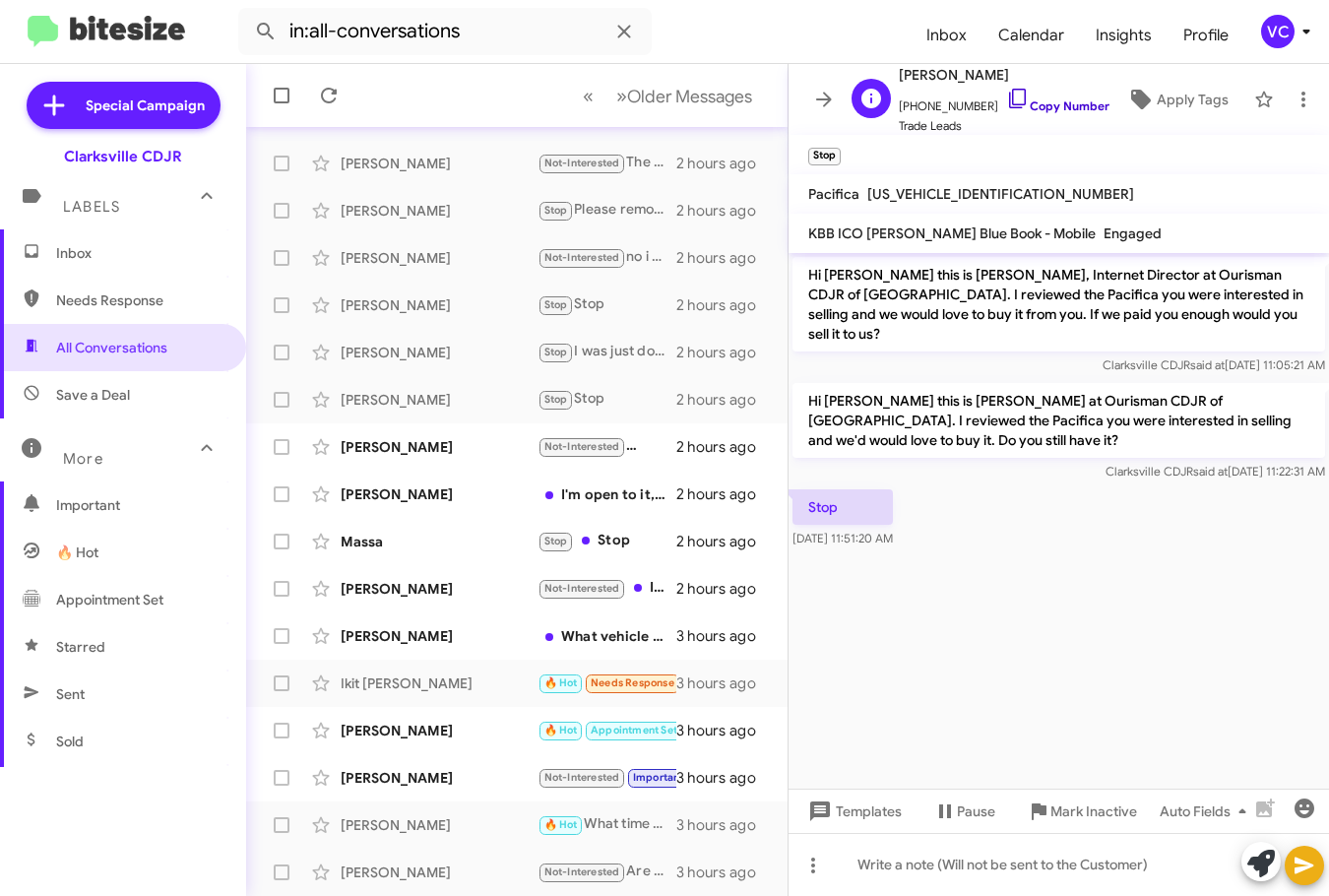 click on "Copy Number" 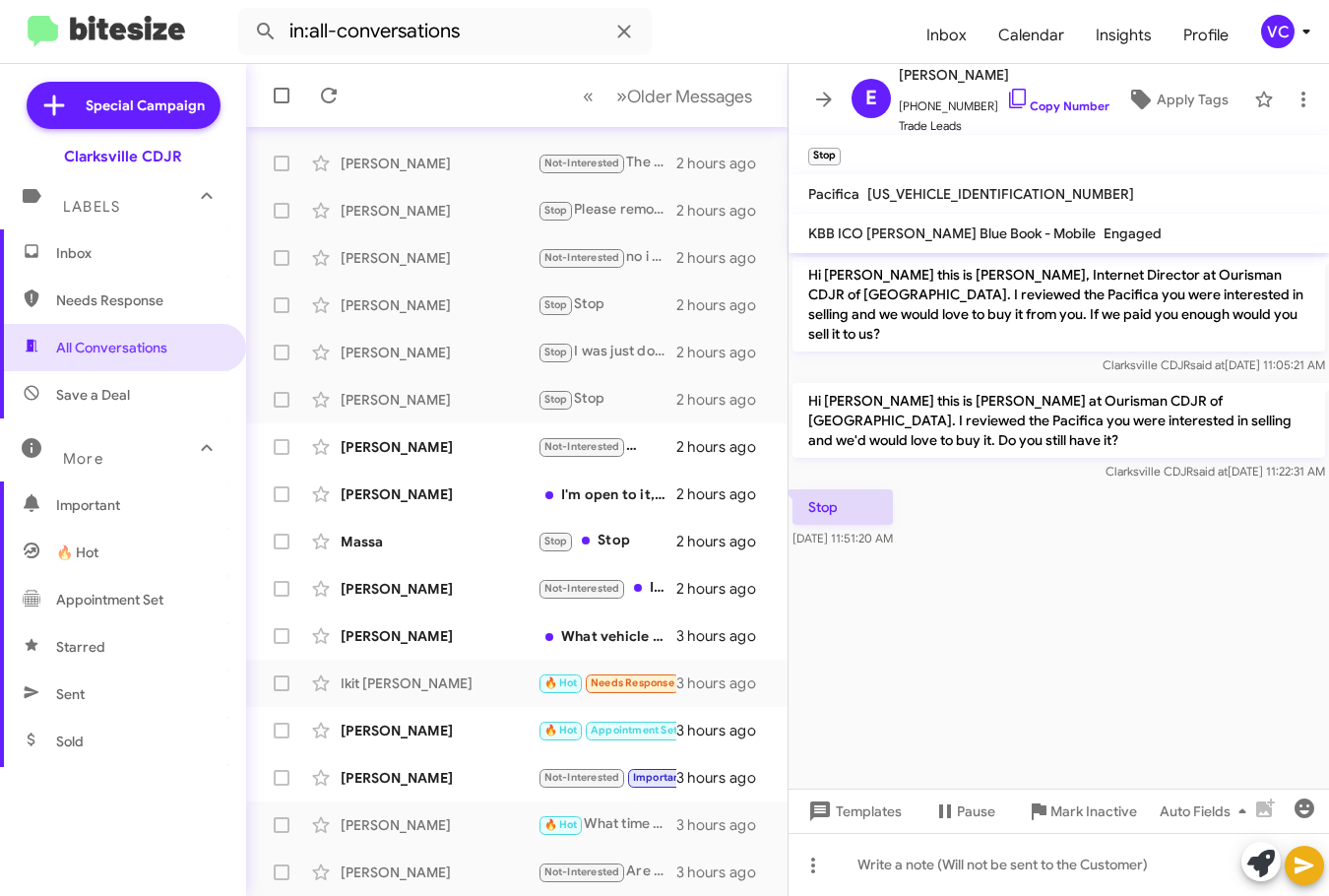 click on "Inbox  Needs Response  All Conversations Save a Deal More Important  🔥 Hot Appointment Set
Starred Sent Sold Sold Responded Historic Reactivated Finished Opt out Paused Unpaused Phone Call" at bounding box center [123, 506] 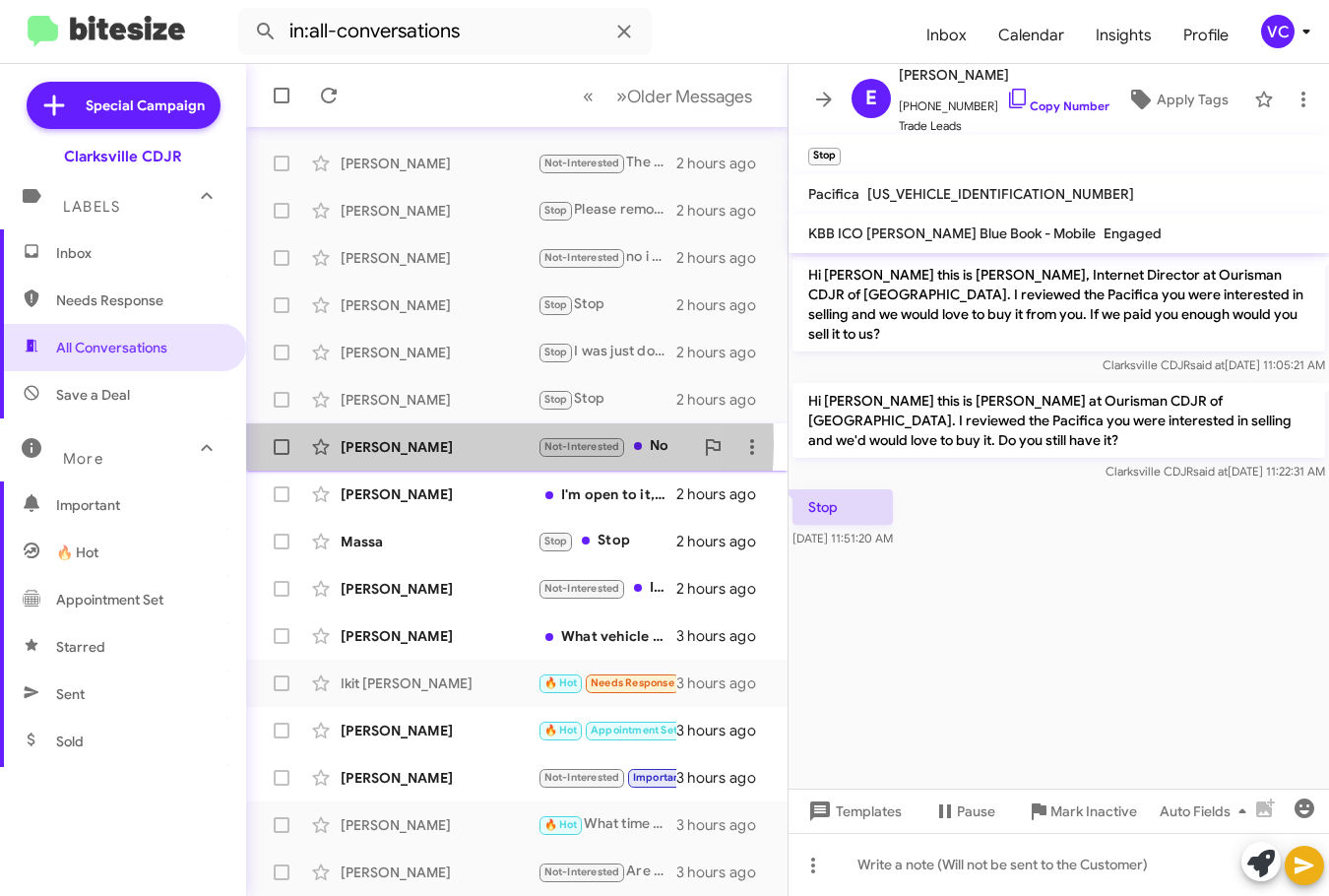 click on "[PERSON_NAME]" 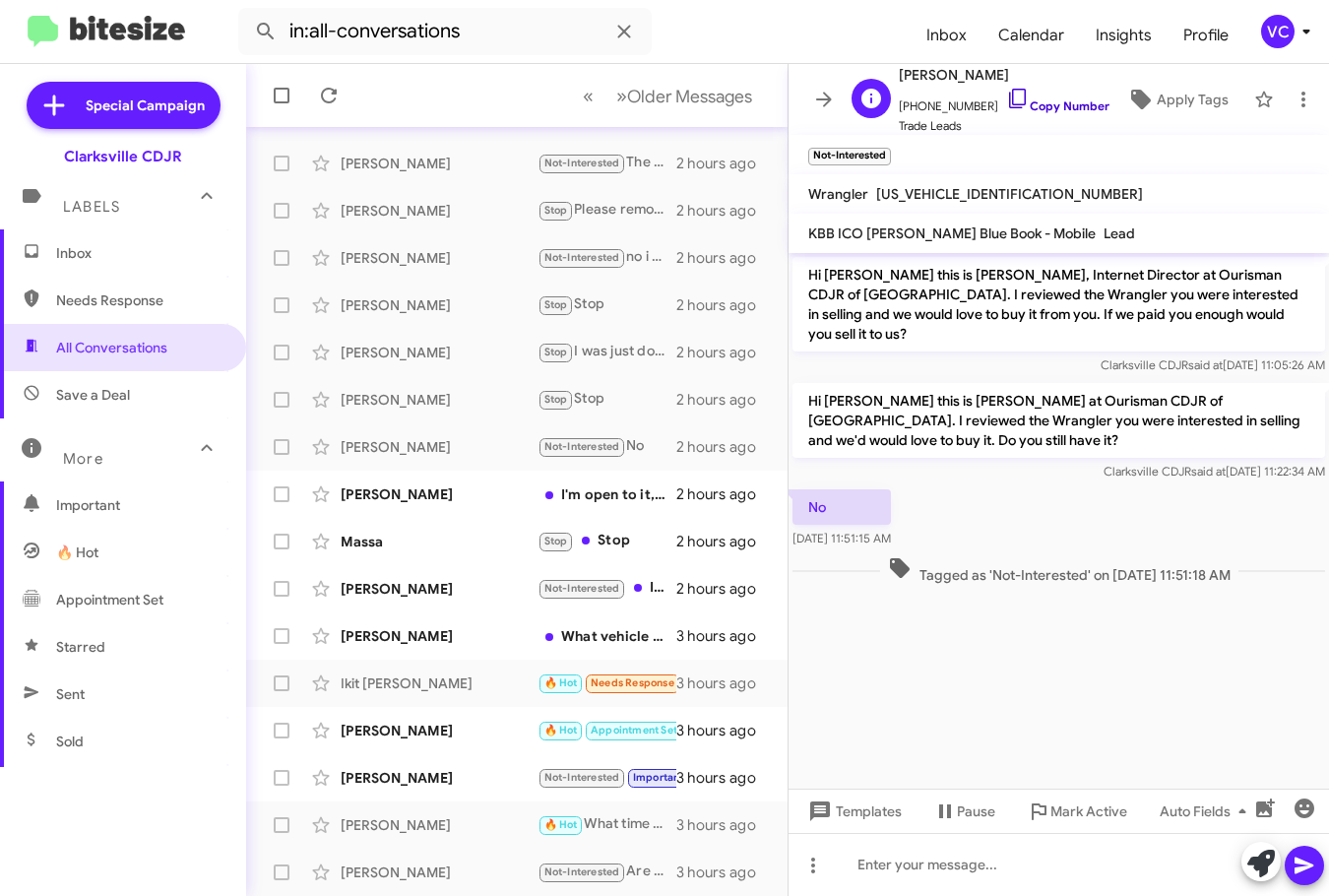 click on "Copy Number" 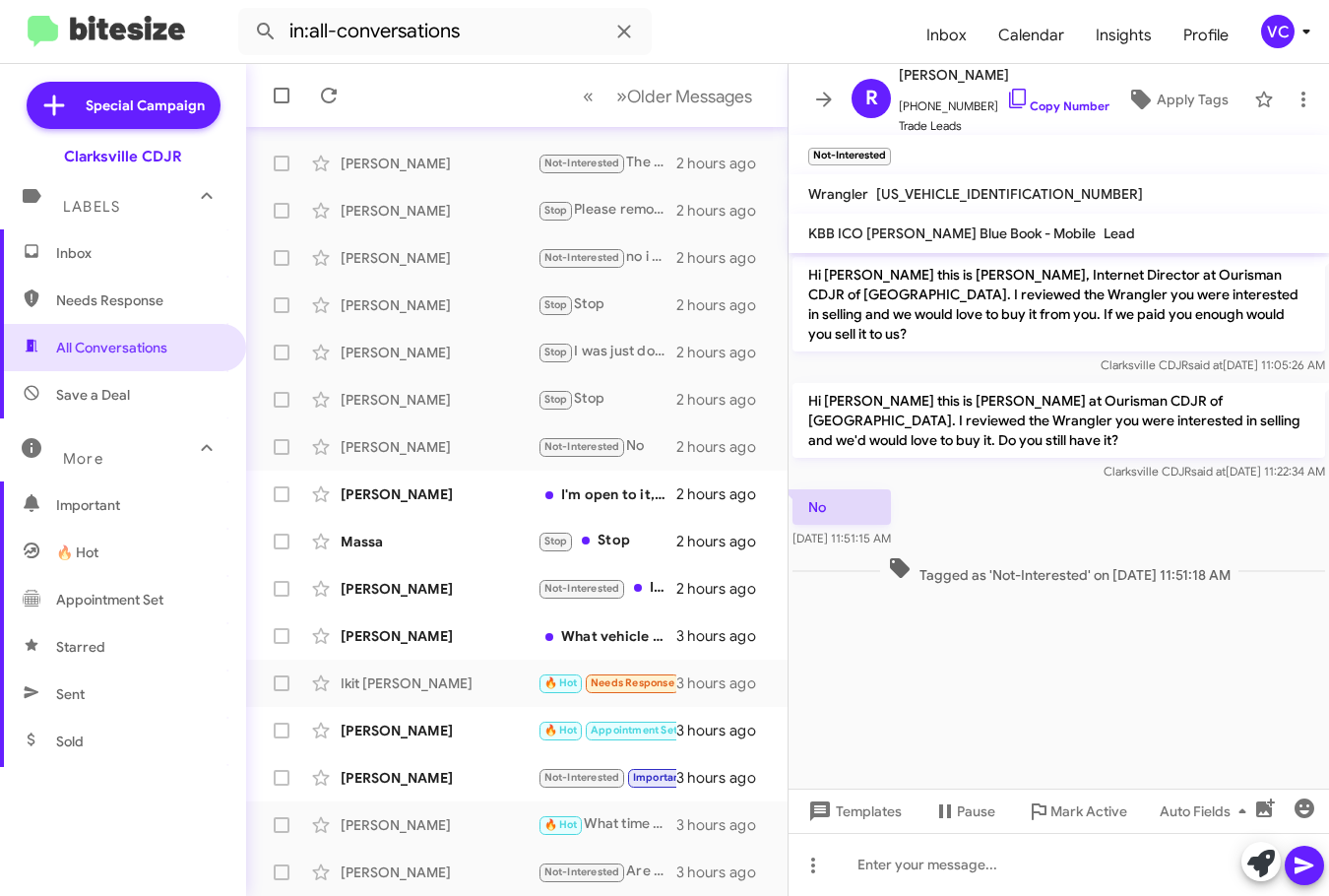 click on "« Previous » Next   Older Messages" 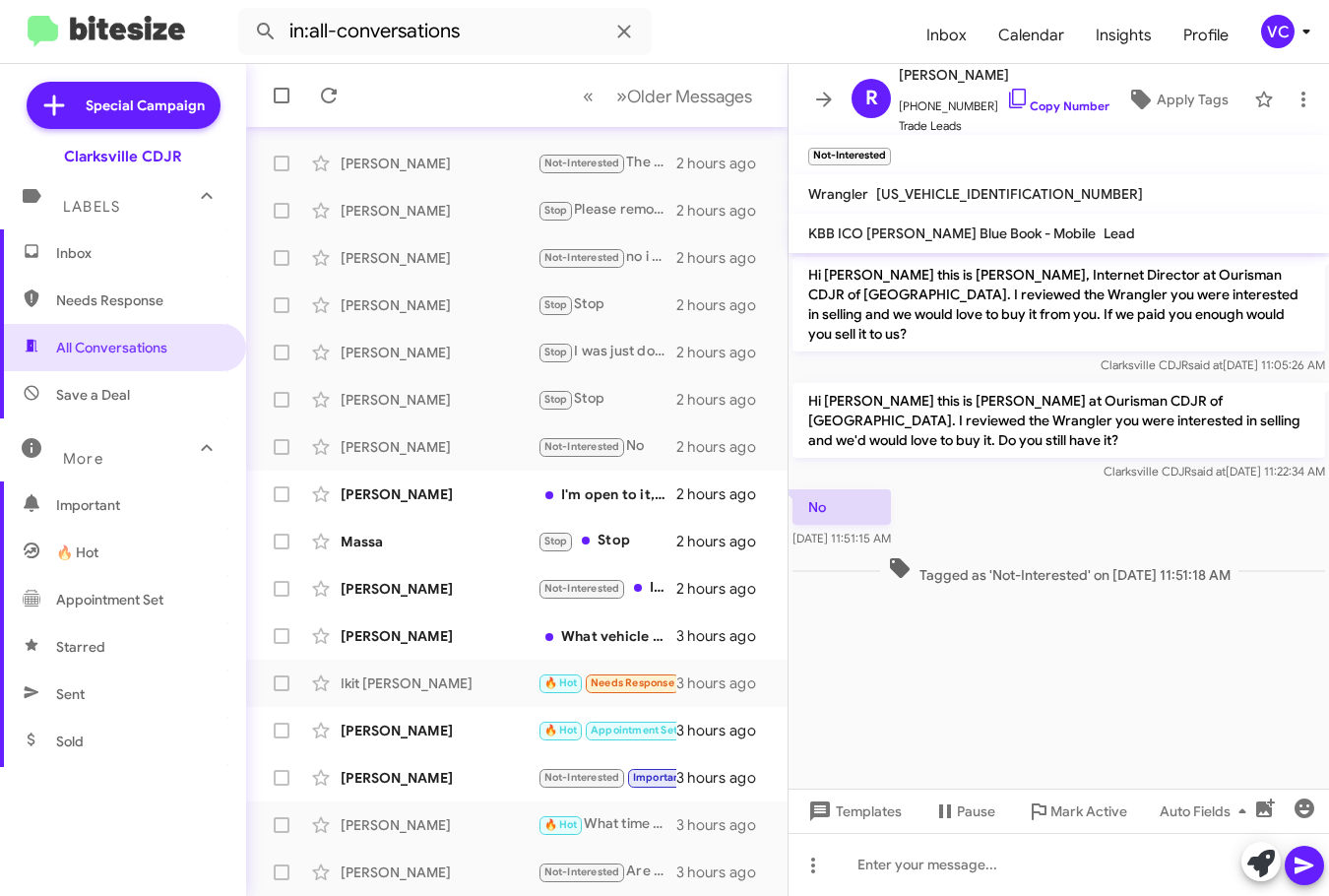 click on "Hi [PERSON_NAME] this is [PERSON_NAME], Internet Director at Ourisman CDJR of [GEOGRAPHIC_DATA]. I reviewed the Wrangler you were interested in selling and we would love to buy it from you. If we paid you enough would you sell it to us? Clarksville CDJR   said at   [DATE] 11:05:26 AM  Hi [PERSON_NAME] this is [PERSON_NAME] at Ourisman CDJR of [GEOGRAPHIC_DATA]. I reviewed the Wrangler you were interested in selling and we'd would love to buy it. Do you still have it? Clarksville CDJR   said at   [DATE] 11:22:34 AM  No    [DATE] 11:51:15 AM   Tagged as 'Not-Interested' on [DATE] 11:51:18 AM" 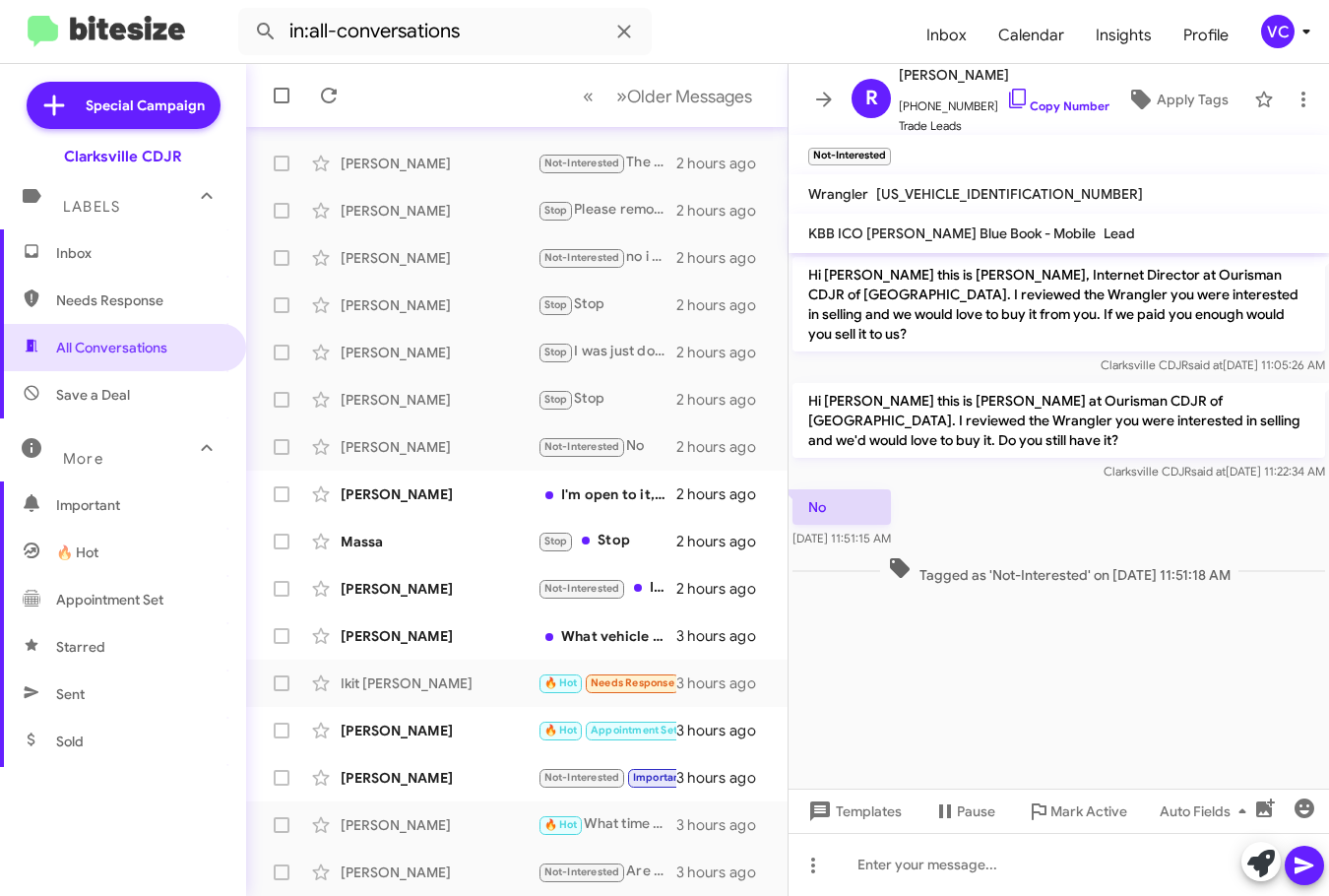 drag, startPoint x: 1108, startPoint y: 481, endPoint x: 1323, endPoint y: 486, distance: 215.05813 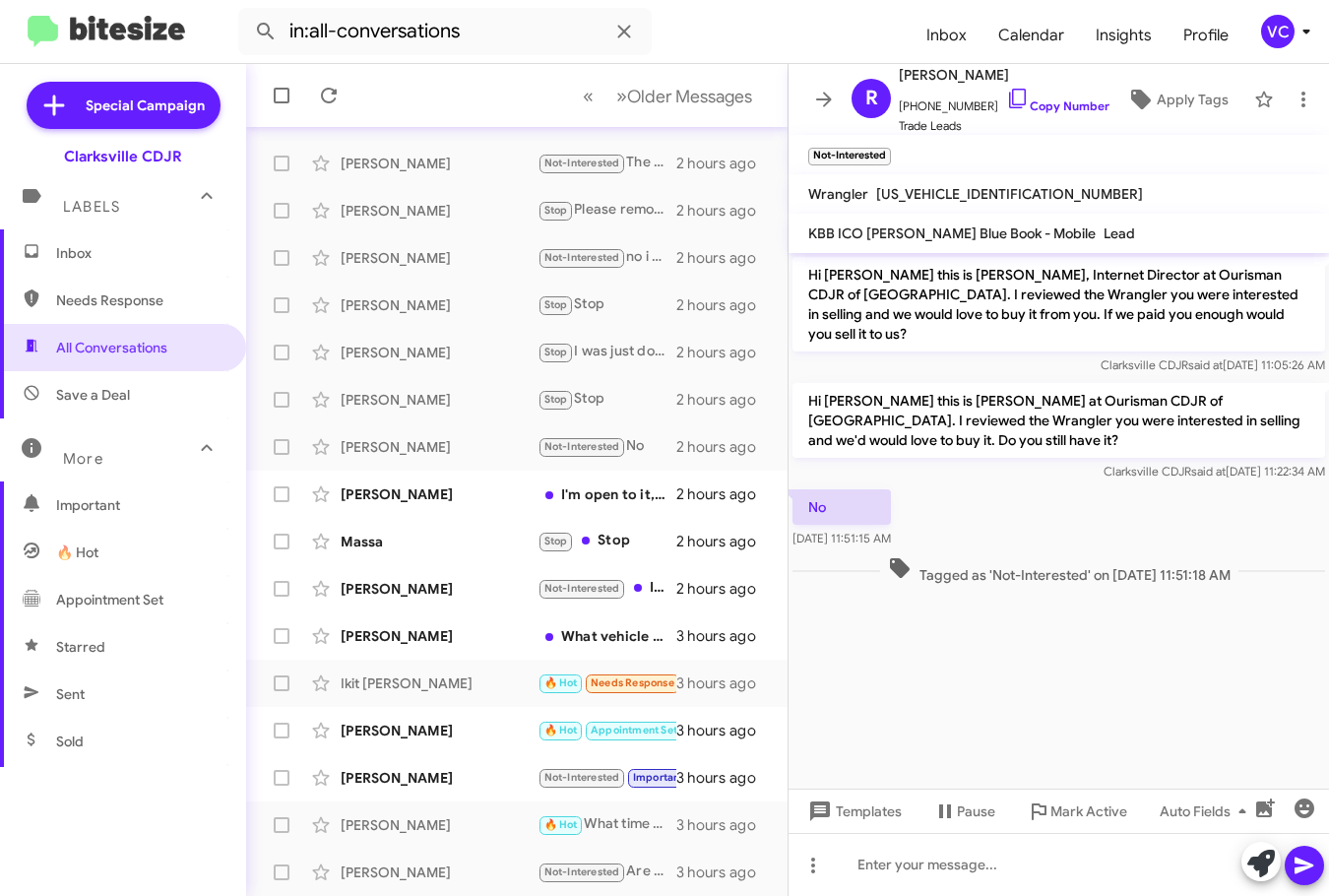 click on "No    [DATE] 11:51:15 AM" 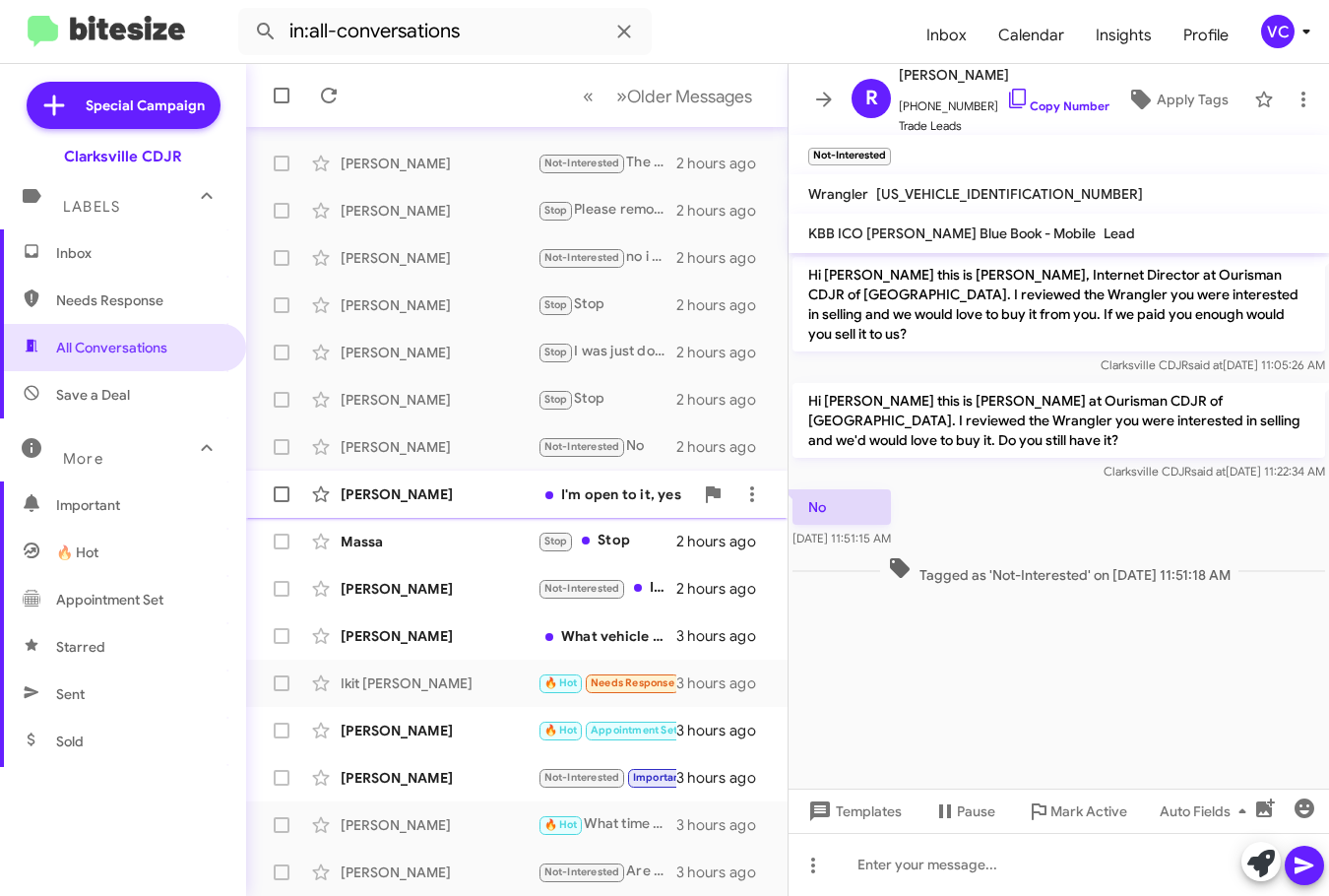 click on "[PERSON_NAME]" 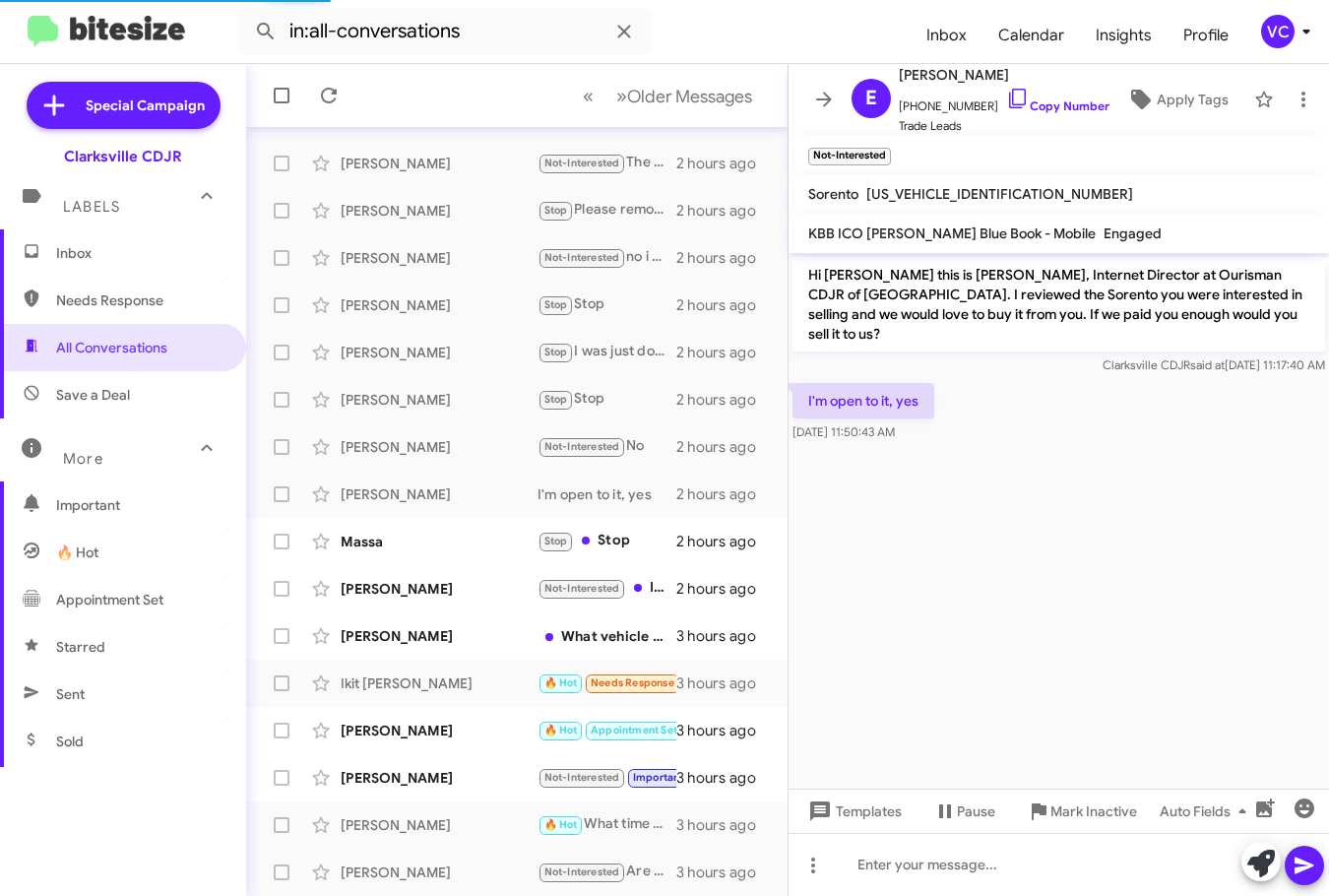 click on "Hi [PERSON_NAME] this is [PERSON_NAME], Internet Director at Ourisman CDJR of [GEOGRAPHIC_DATA]. I reviewed the Sorento you were interested in selling and we would love to buy it from you. If we paid you enough would you sell it to us? Clarksville CDJR   said at   [DATE] 11:17:40 AM  I'm open to it, yes    [DATE] 11:50:43 AM" 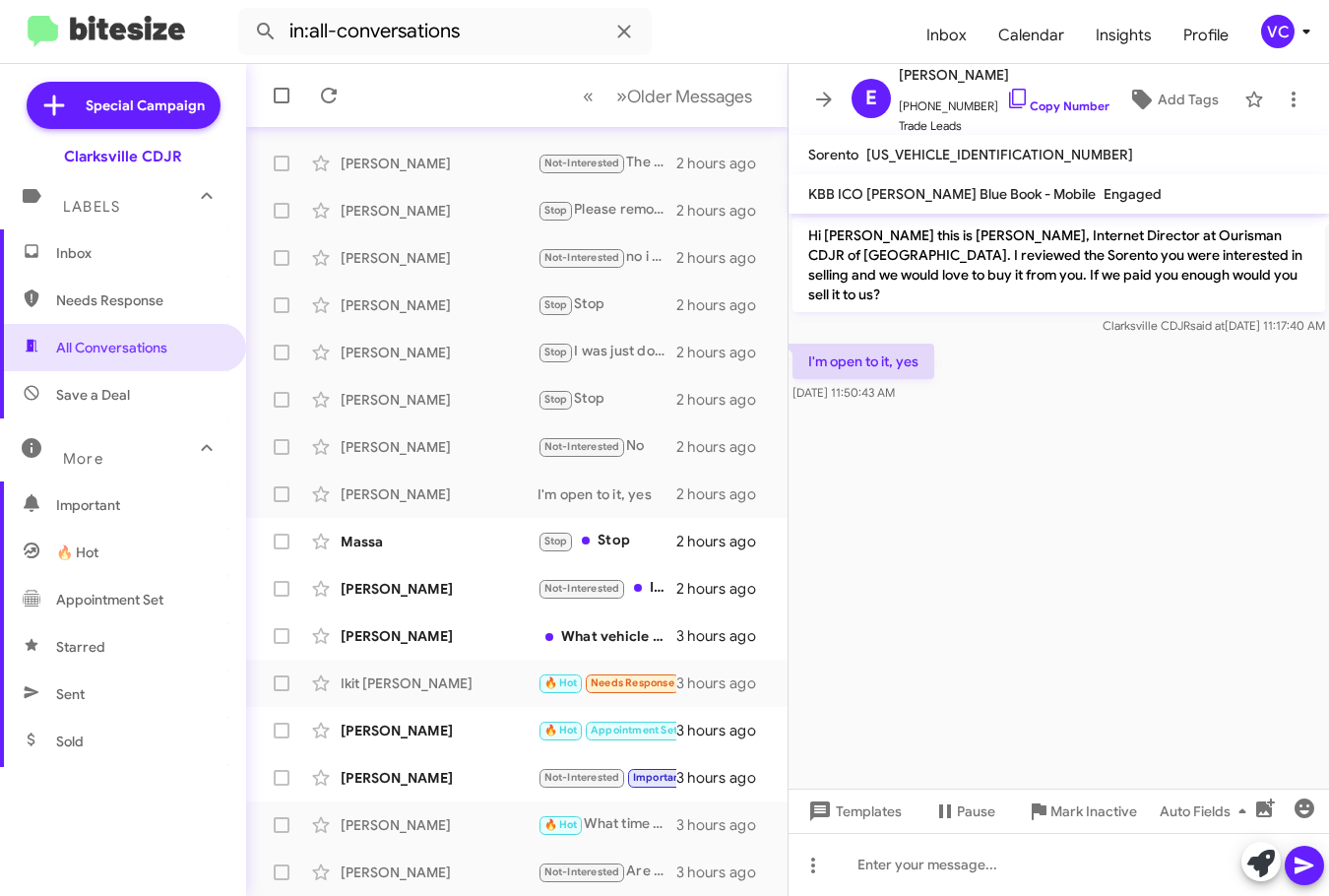 drag, startPoint x: 1140, startPoint y: 550, endPoint x: 1095, endPoint y: 613, distance: 77.42093 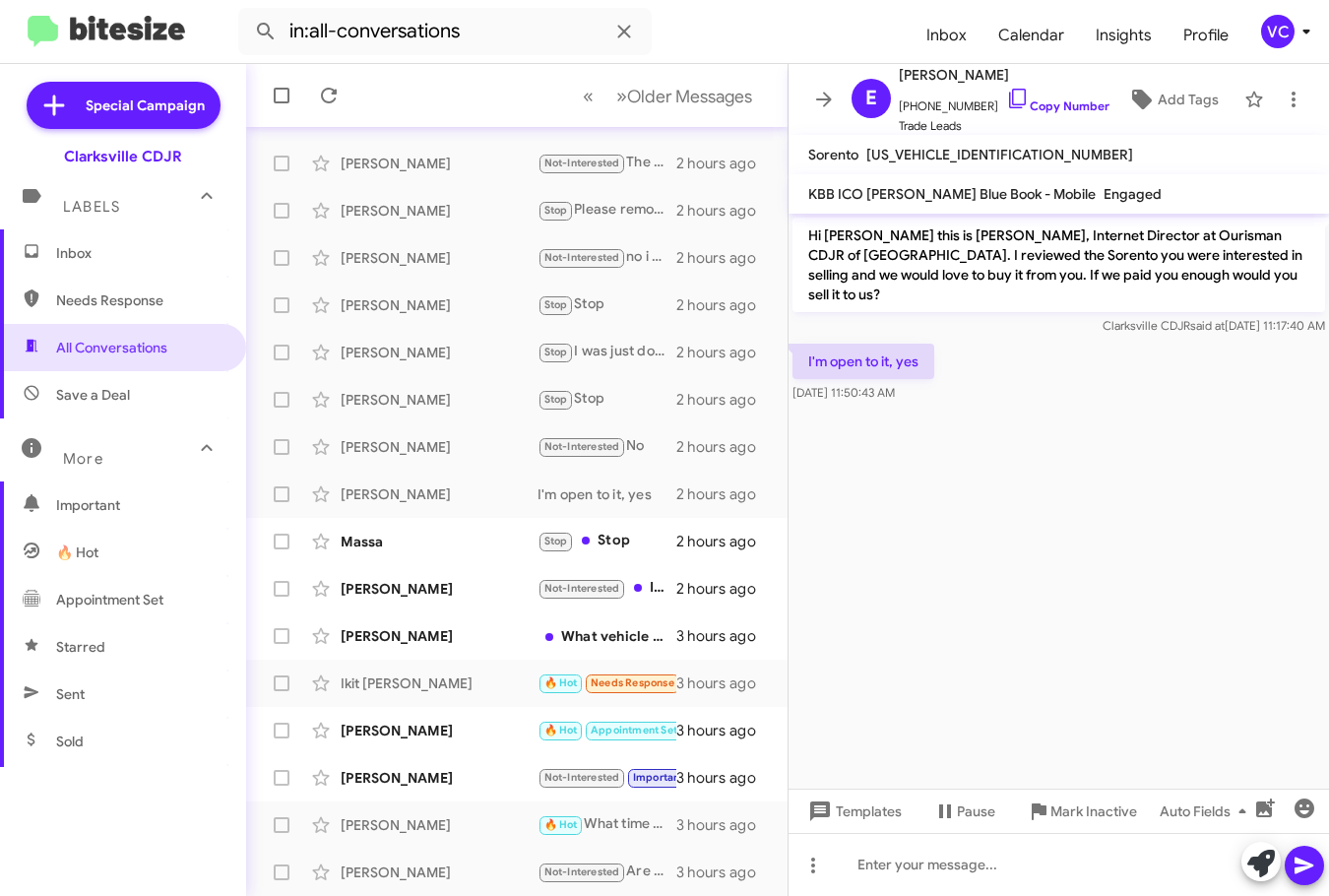 click on "Hi [PERSON_NAME] this is [PERSON_NAME], Internet Director at Ourisman CDJR of [GEOGRAPHIC_DATA]. I reviewed the Sorento you were interested in selling and we would love to buy it from you. If we paid you enough would you sell it to us? Clarksville CDJR   said at   [DATE] 11:17:40 AM  I'm open to it, yes    [DATE] 11:50:43 AM" 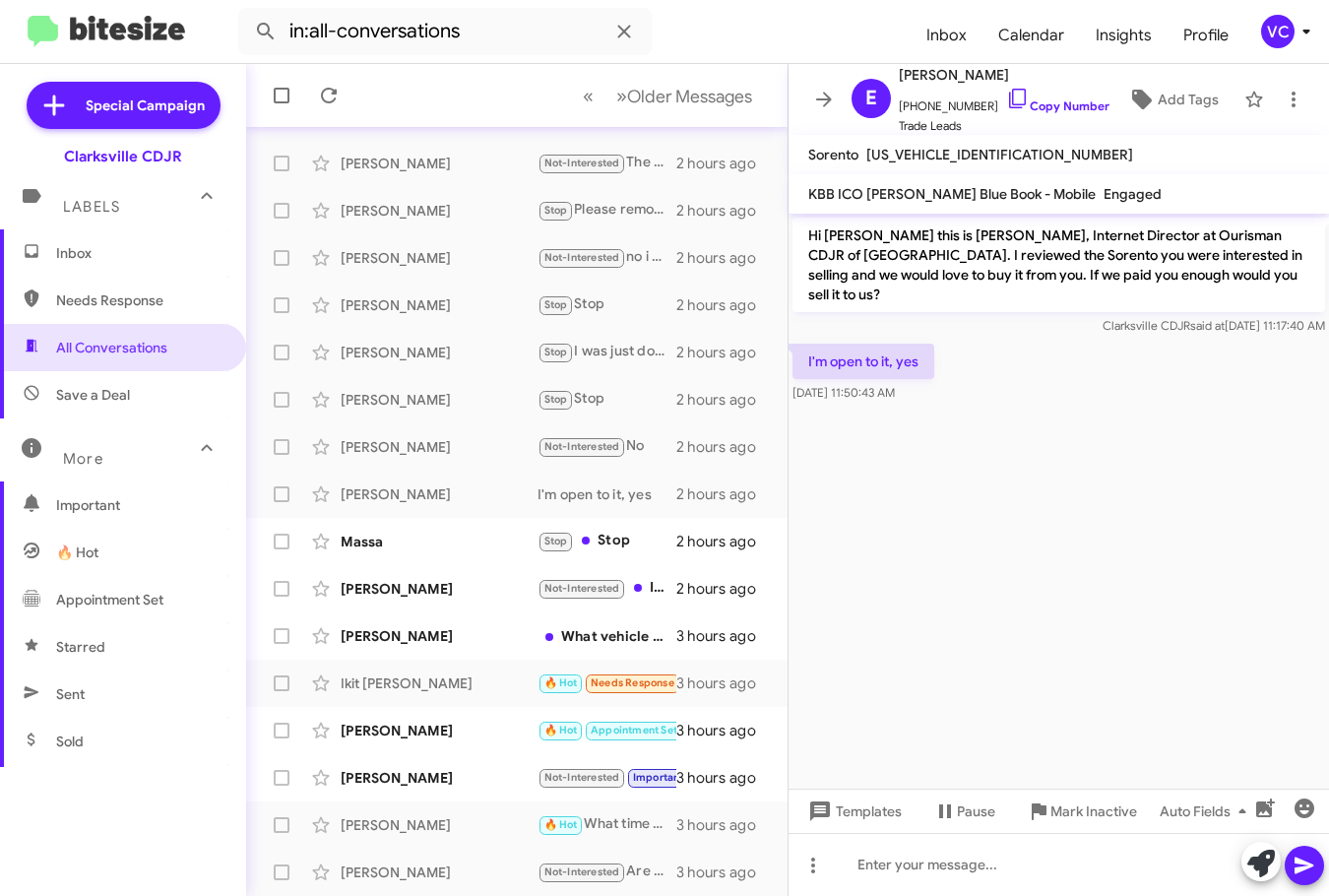 click on "Hi [PERSON_NAME] this is [PERSON_NAME], Internet Director at Ourisman CDJR of [GEOGRAPHIC_DATA]. I reviewed the Sorento you were interested in selling and we would love to buy it from you. If we paid you enough would you sell it to us? Clarksville CDJR   said at   [DATE] 11:17:40 AM  I'm open to it, yes    [DATE] 11:50:43 AM" 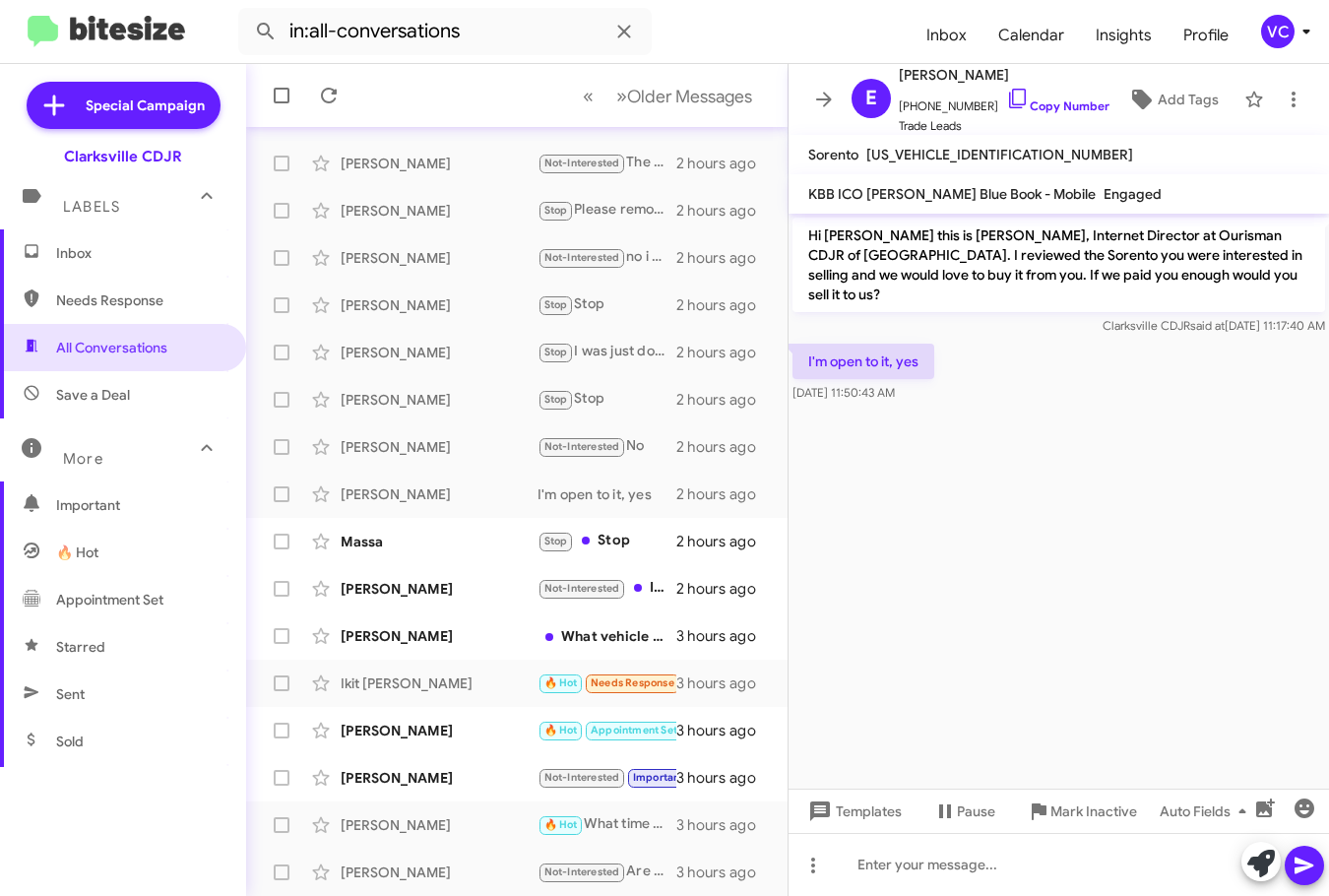 click on "Hi [PERSON_NAME] this is [PERSON_NAME], Internet Director at Ourisman CDJR of [GEOGRAPHIC_DATA]. I reviewed the Sorento you were interested in selling and we would love to buy it from you. If we paid you enough would you sell it to us? Clarksville CDJR   said at   [DATE] 11:17:40 AM  I'm open to it, yes    [DATE] 11:50:43 AM" 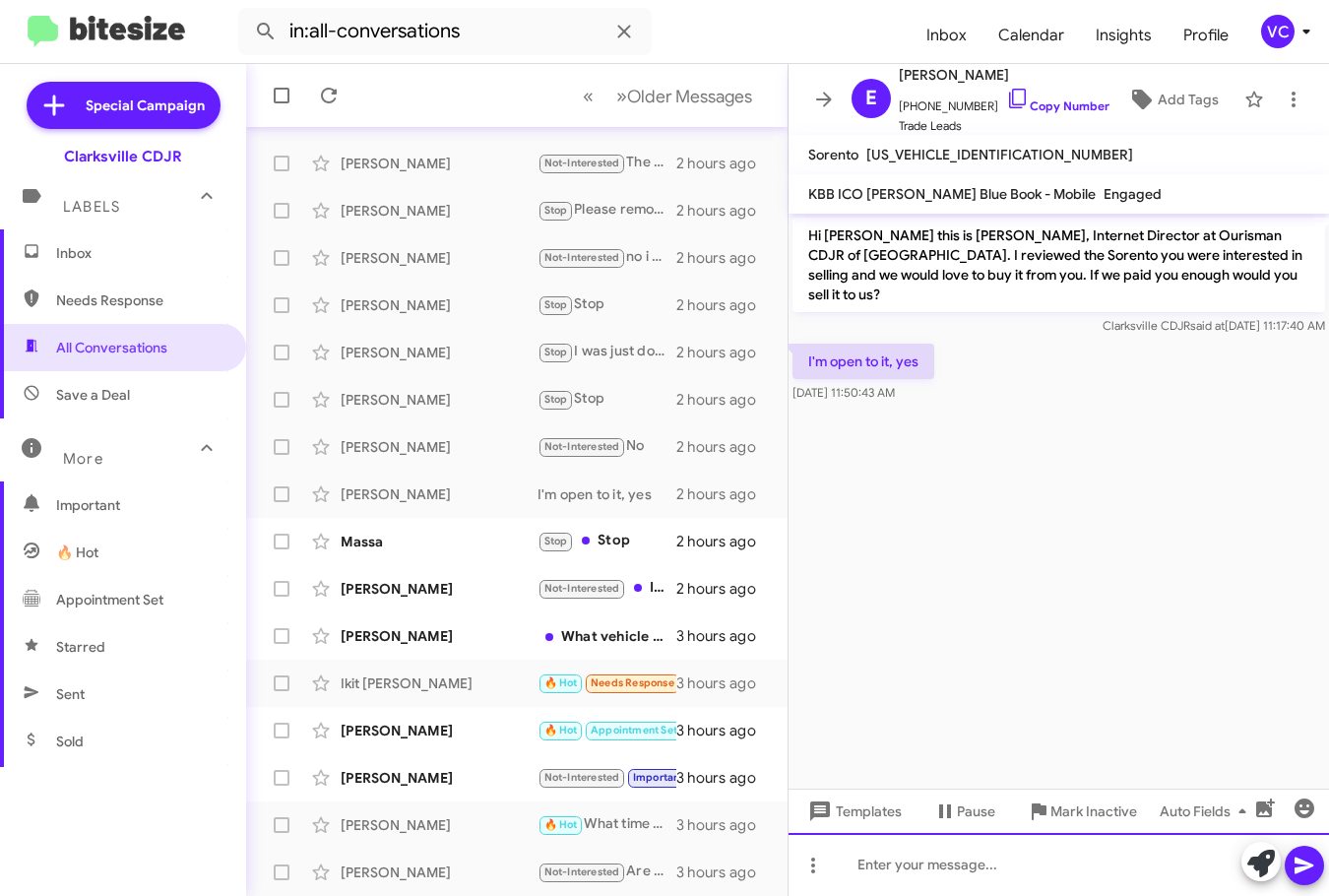 click 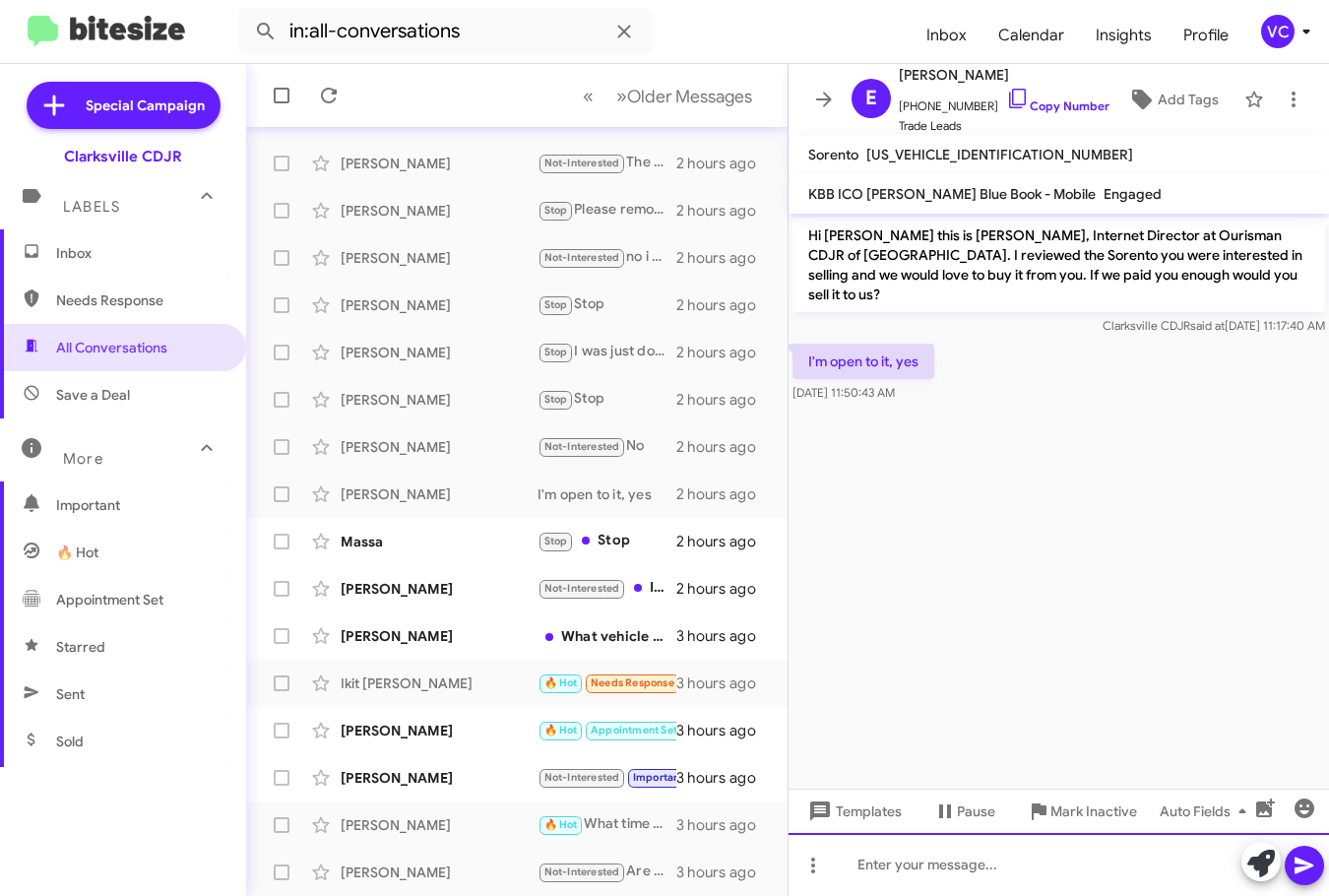 type 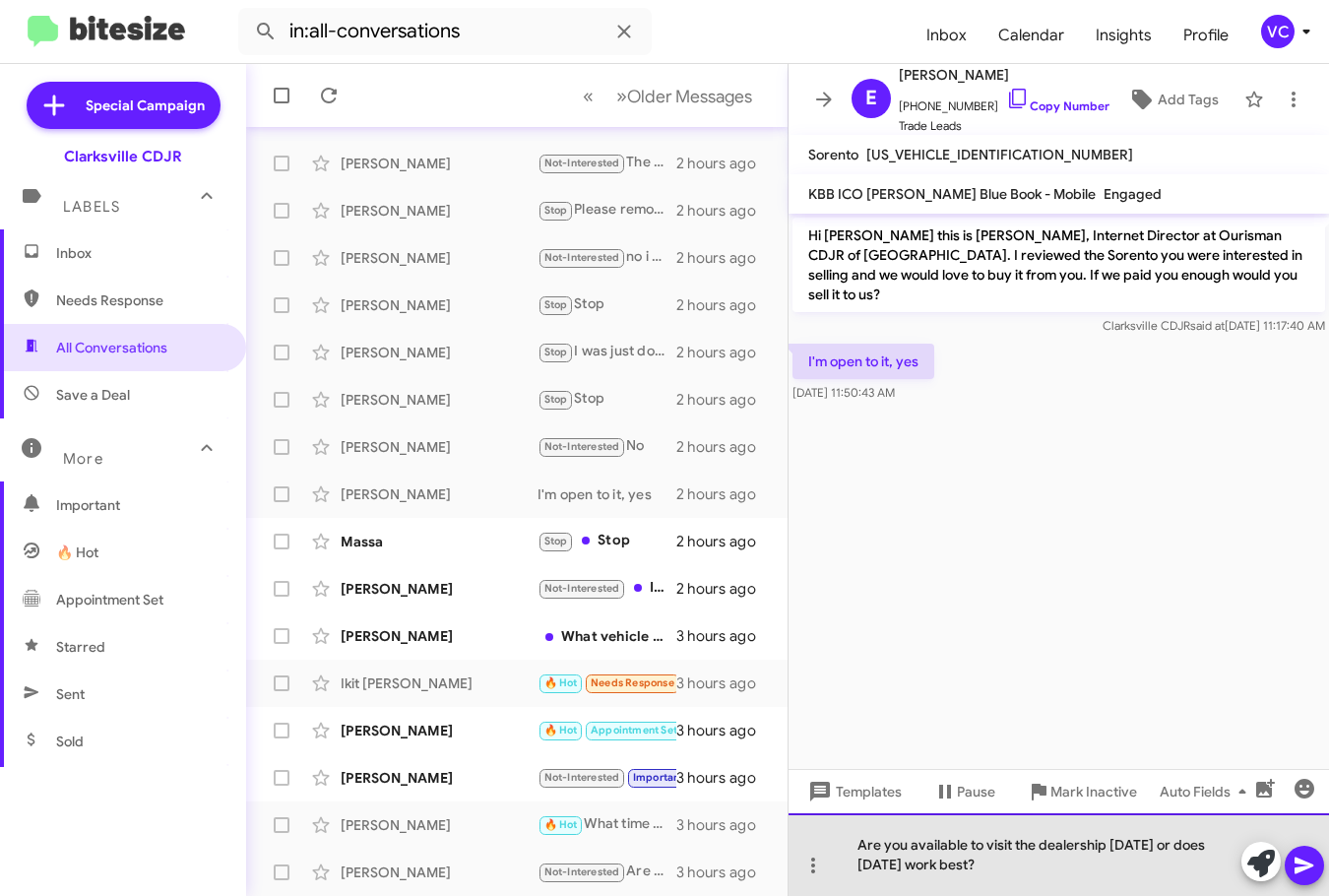 click on "Are you available to visit the dealership [DATE] or does [DATE] work best?" 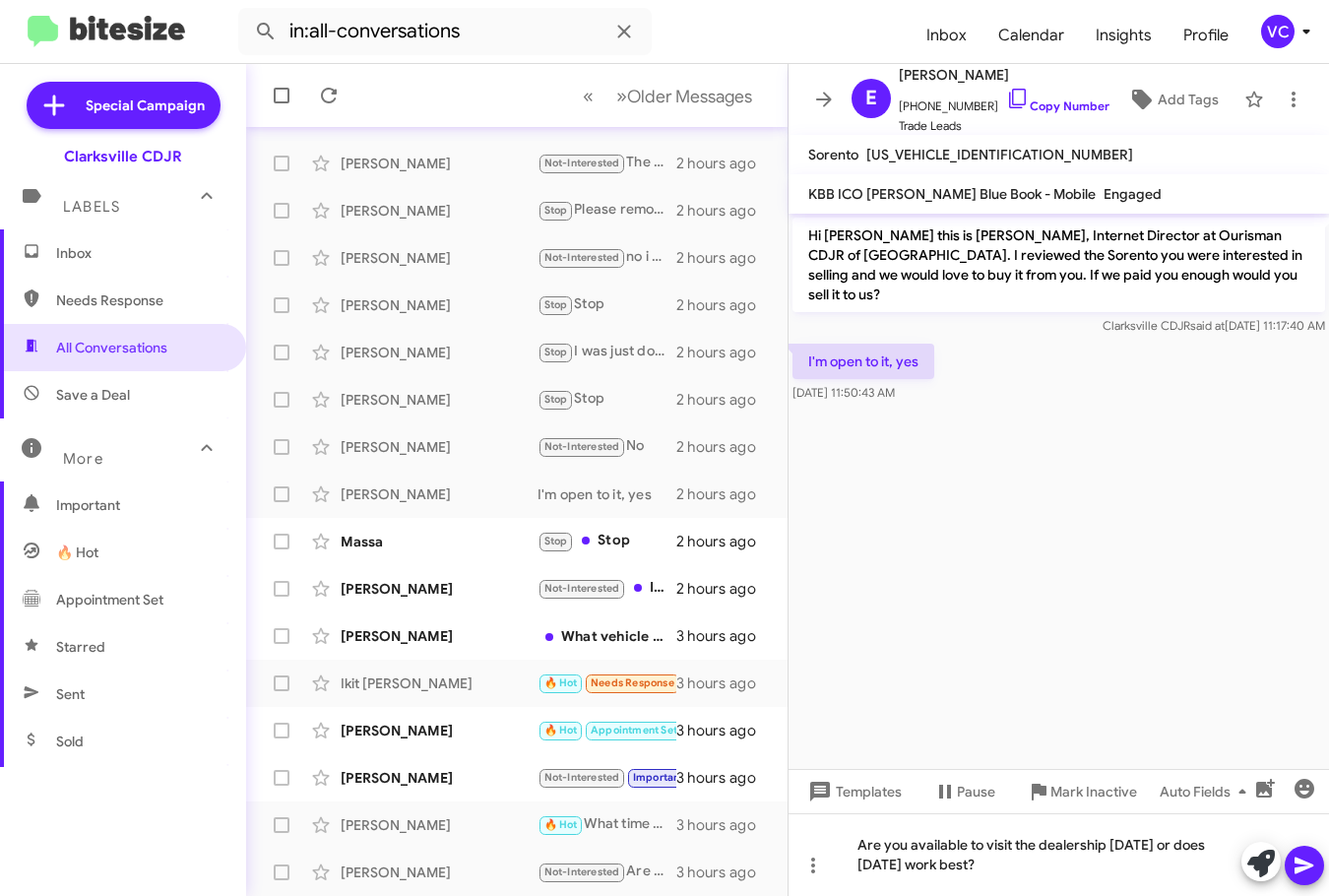 click 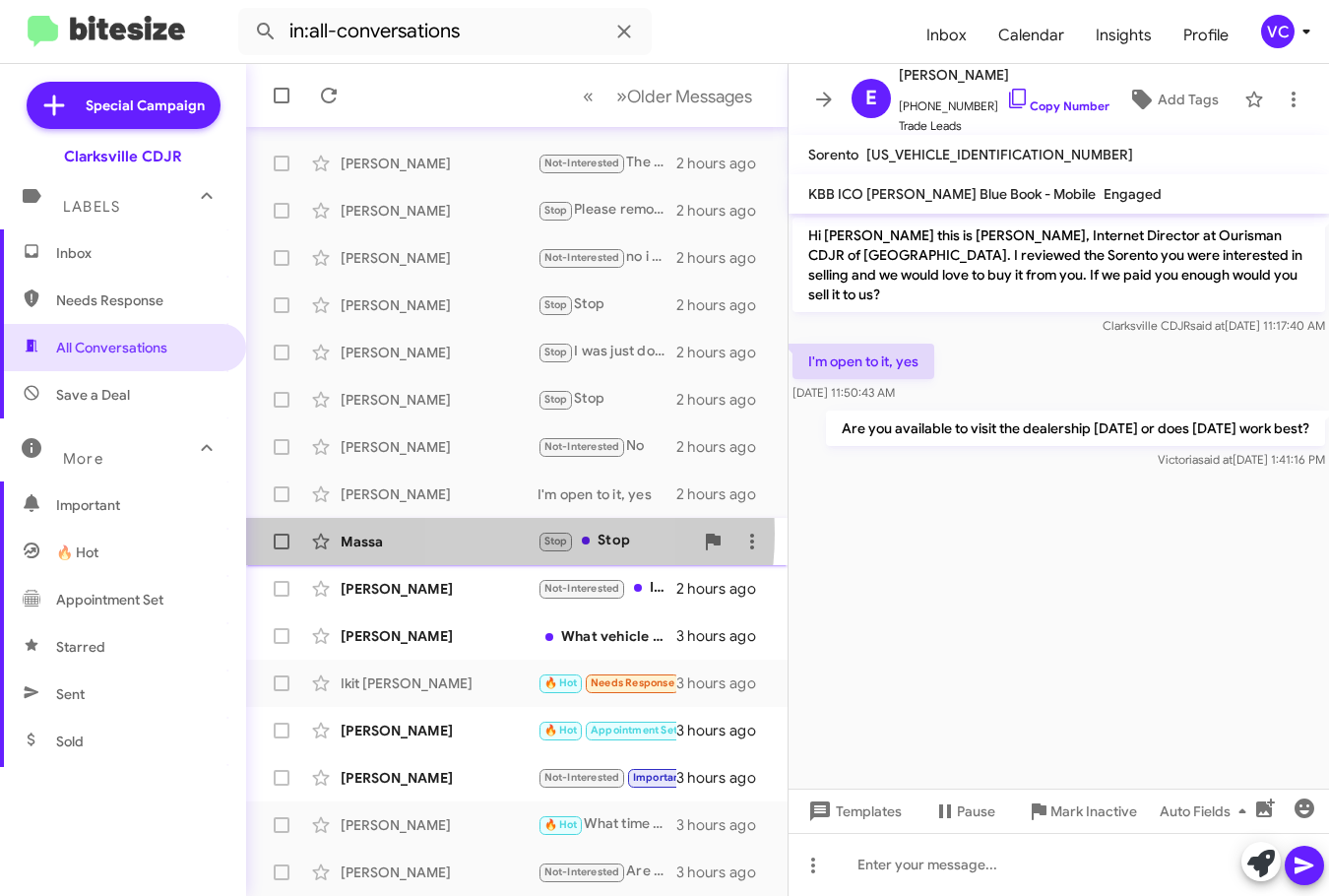 click on "Massa" 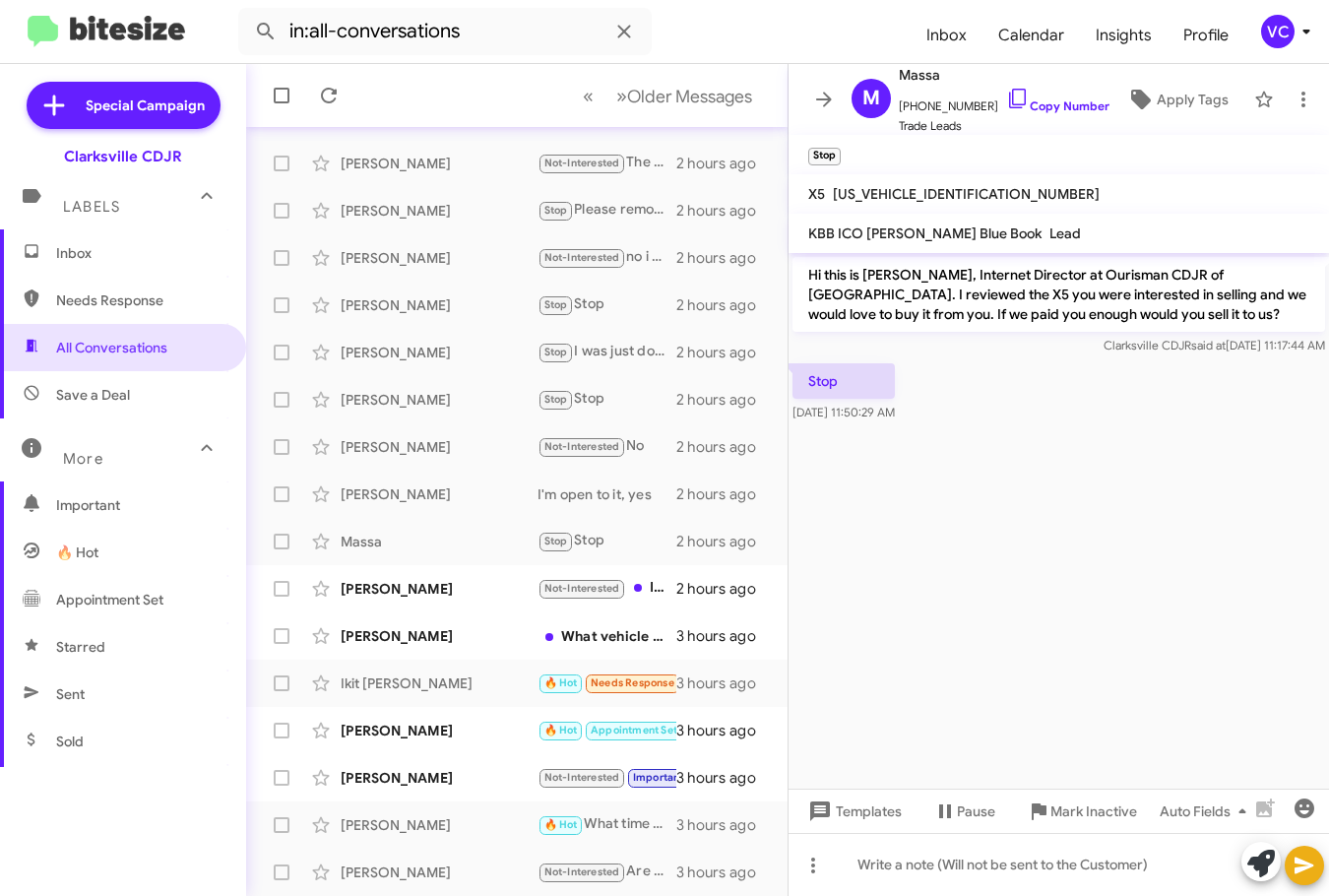 click on "« Previous » Next   Older Messages" 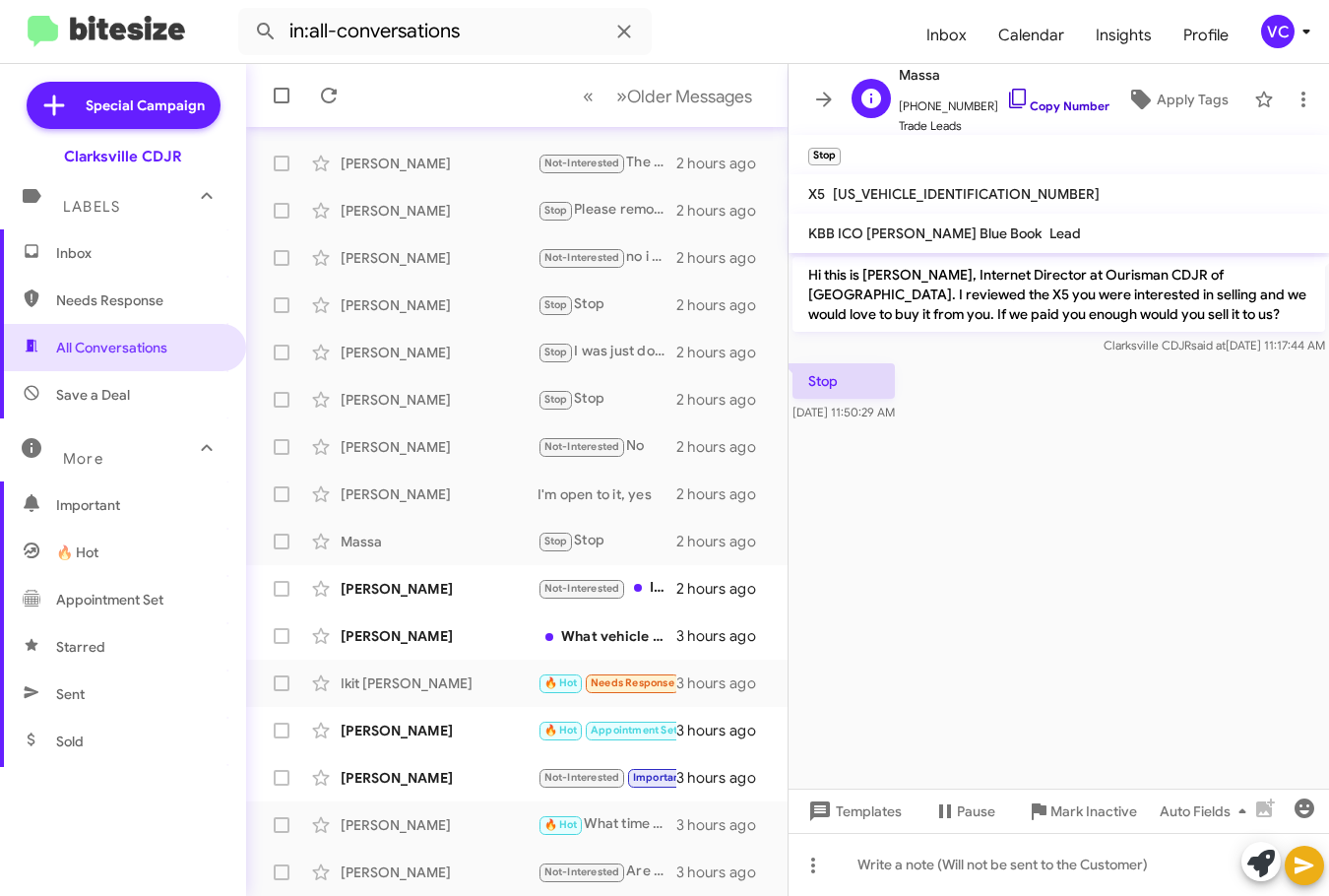 click on "Copy Number" 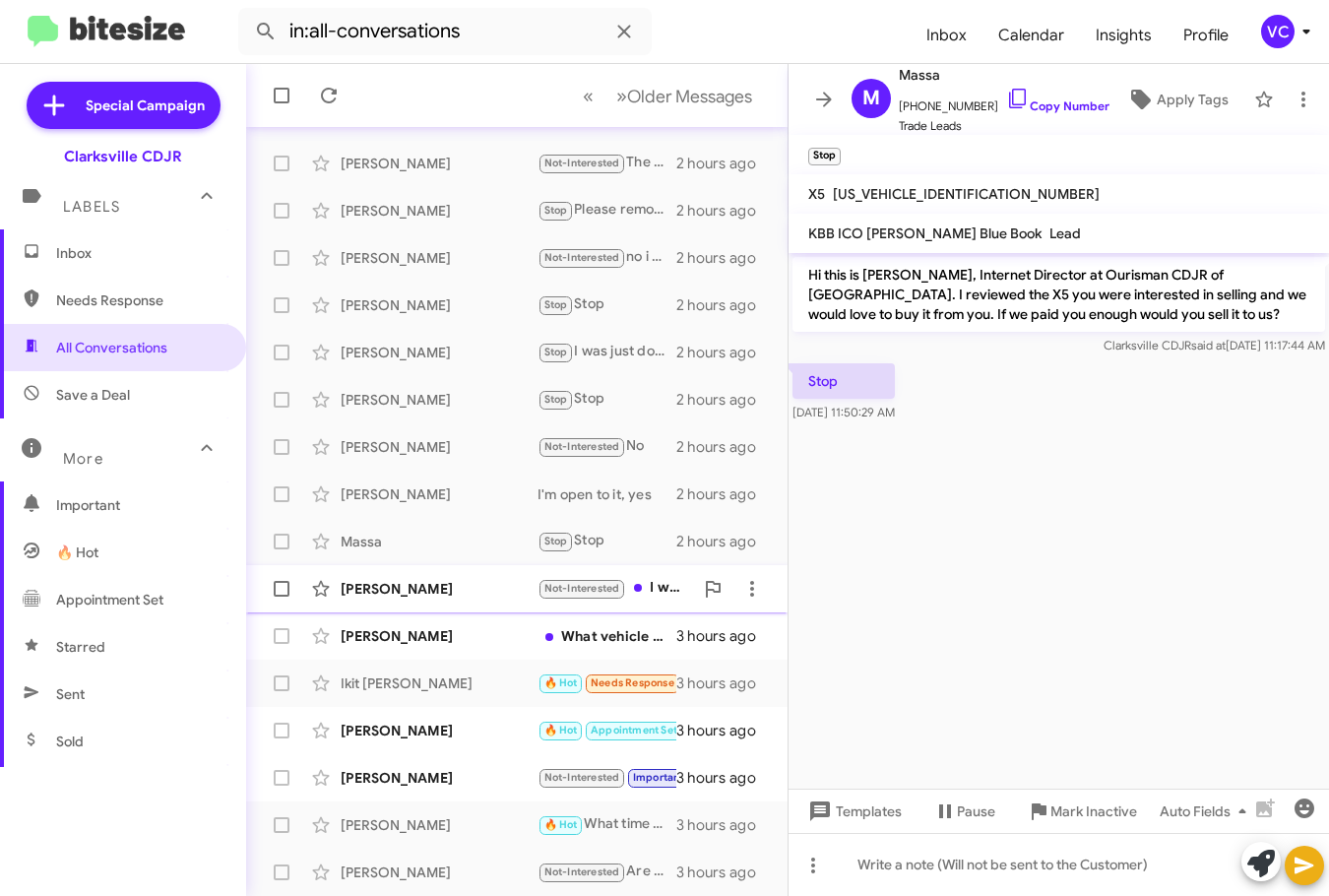 click on "[PERSON_NAME]" 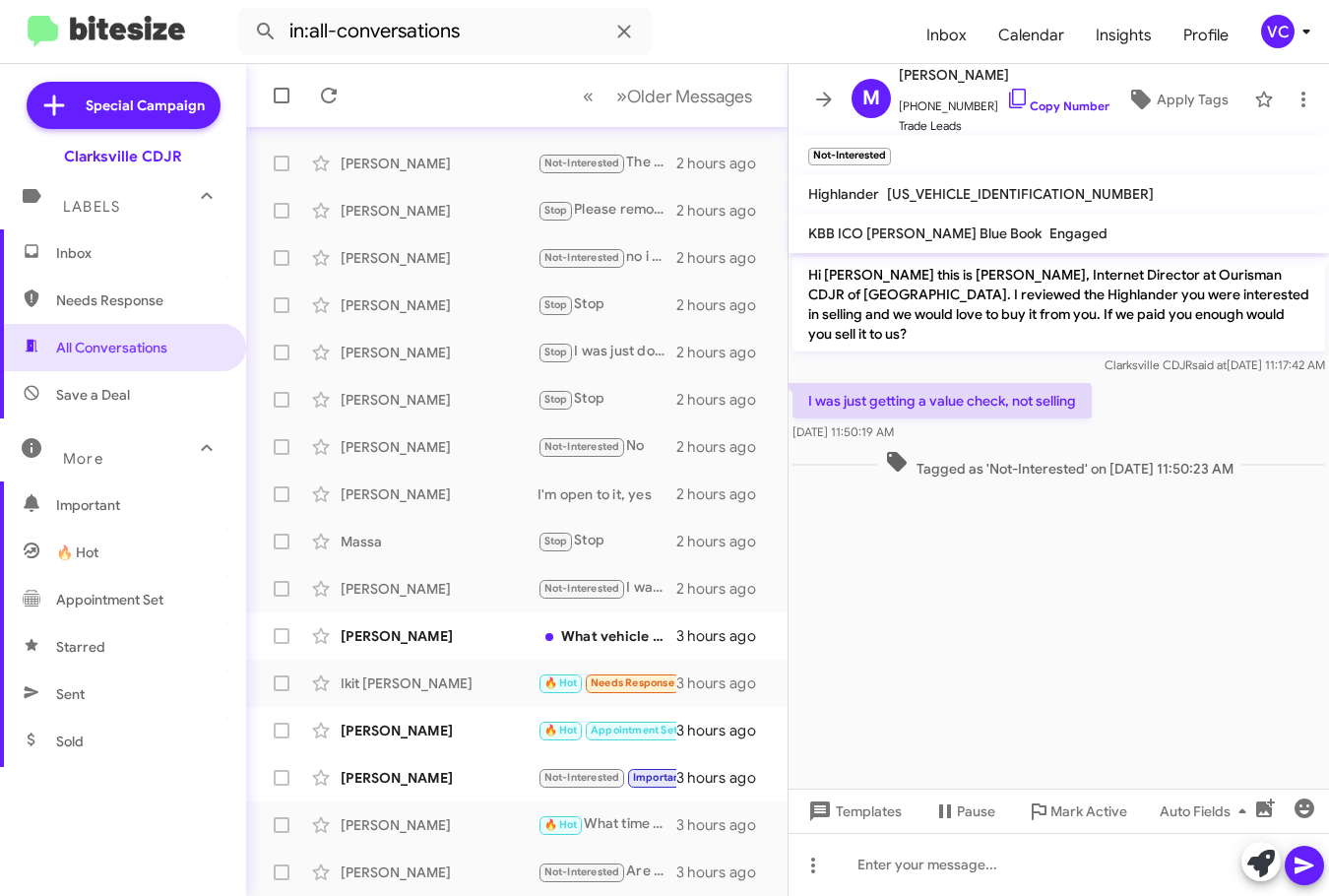 drag, startPoint x: 898, startPoint y: 381, endPoint x: 1160, endPoint y: 402, distance: 262.84026 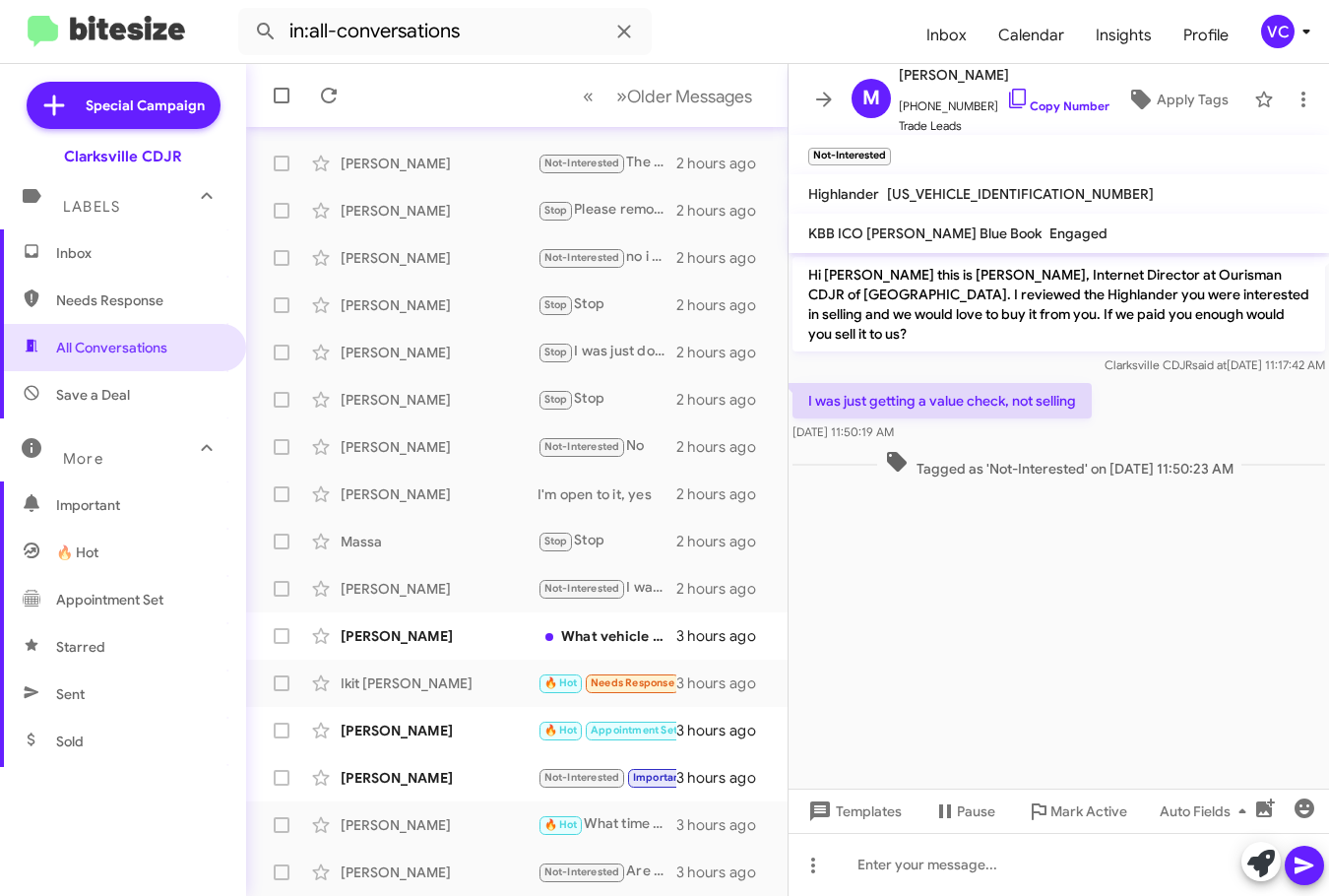 click on "in:all-conversations  Inbox  Calendar Insights Profile VC Special Campaign  Clarksville CDJR  Labels  Inbox  Needs Response  All Conversations Save a Deal More Important  🔥 Hot Appointment Set
Starred Sent Sold Sold Responded Historic Reactivated Finished Opt out Paused Unpaused Phone Call All Conversations   « Previous » Next   Older Messages   [PERSON_NAME]  Thank you. What's your schedule look like [DATE]?   an hour ago    [PERSON_NAME]  We have 2 in our organization. one a 2022 the other is 2019   an hour ago    [PERSON_NAME]. Please let keeping us in the loop.   an hour ago    [PERSON_NAME]  Try Pausing   Thank you for the update.   an hour ago    [PERSON_NAME]  Not-Interested   The vehicle has already been sold.   2 hours ago    [PERSON_NAME]  Stop   Please remove me from your text and phone list. I entered my information into [PERSON_NAME] blue book by mistake. We are not selling the Land Rover.   2 hours ago    [PERSON_NAME]  Not-Interested   2 hours ago" at bounding box center (664, 448) 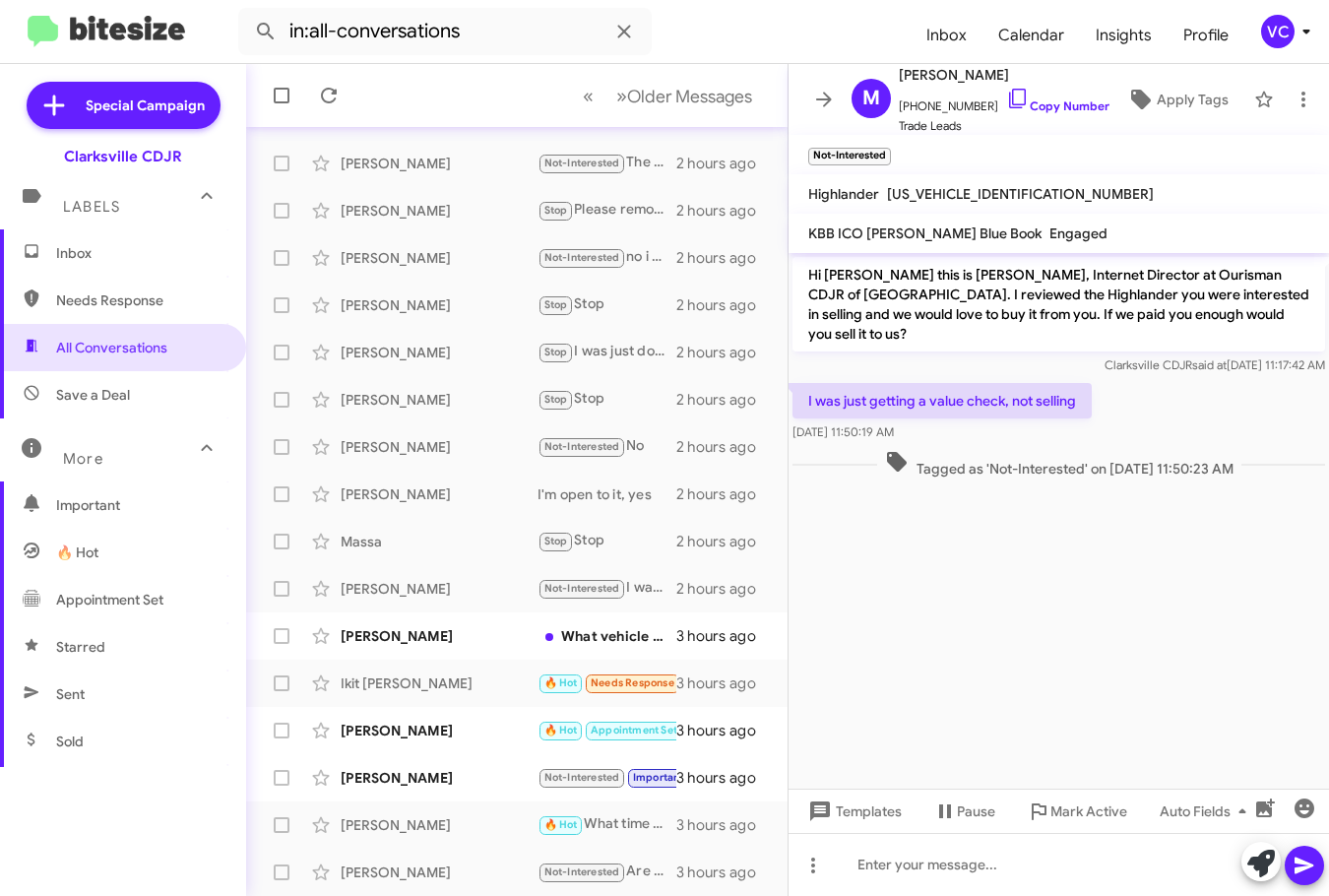 click on "Hi [PERSON_NAME] this is [PERSON_NAME], Internet Director at Ourisman CDJR of [GEOGRAPHIC_DATA]. I reviewed the Highlander you were interested in selling and we would love to buy it from you. If we paid you enough would you sell it to us? Clarksville CDJR   said at   [DATE] 11:17:42 AM  I was just getting a value check, not selling    [DATE] 11:50:19 AM   Tagged as 'Not-Interested' on [DATE] 11:50:23 AM" 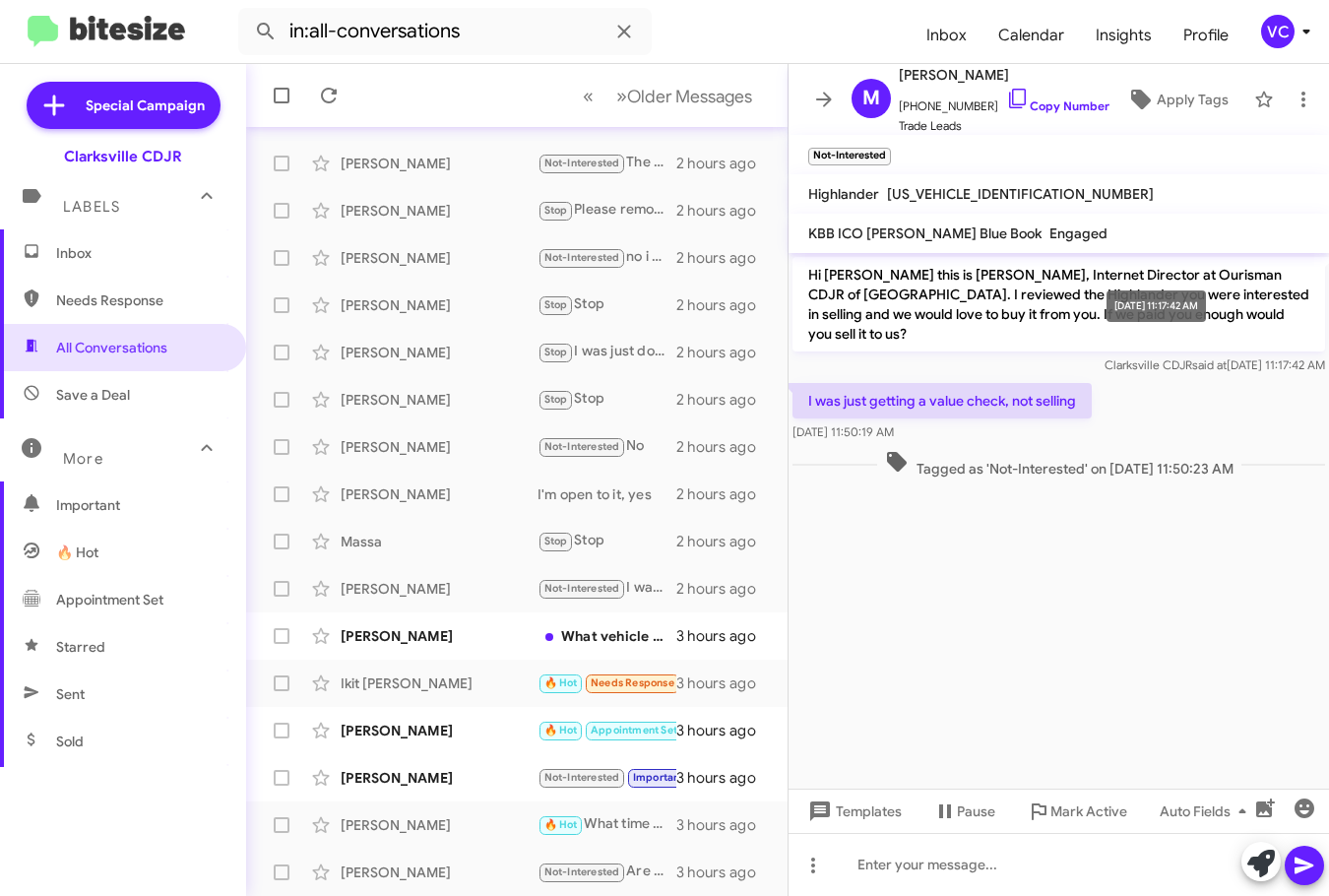 click on "[DATE] 11:17:42 AM" at bounding box center [1156, 306] 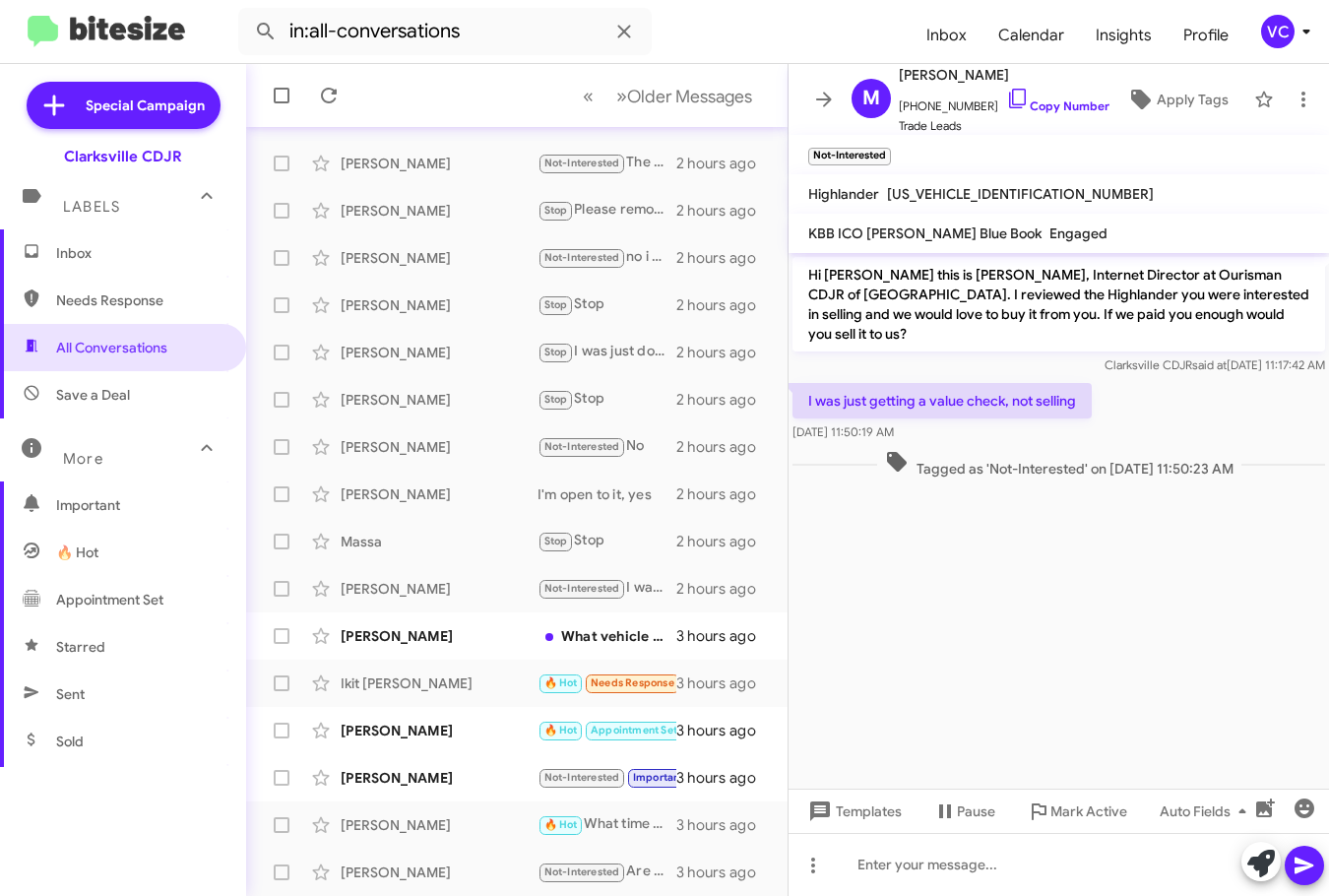 drag, startPoint x: 1155, startPoint y: 566, endPoint x: 1026, endPoint y: 619, distance: 139.46326 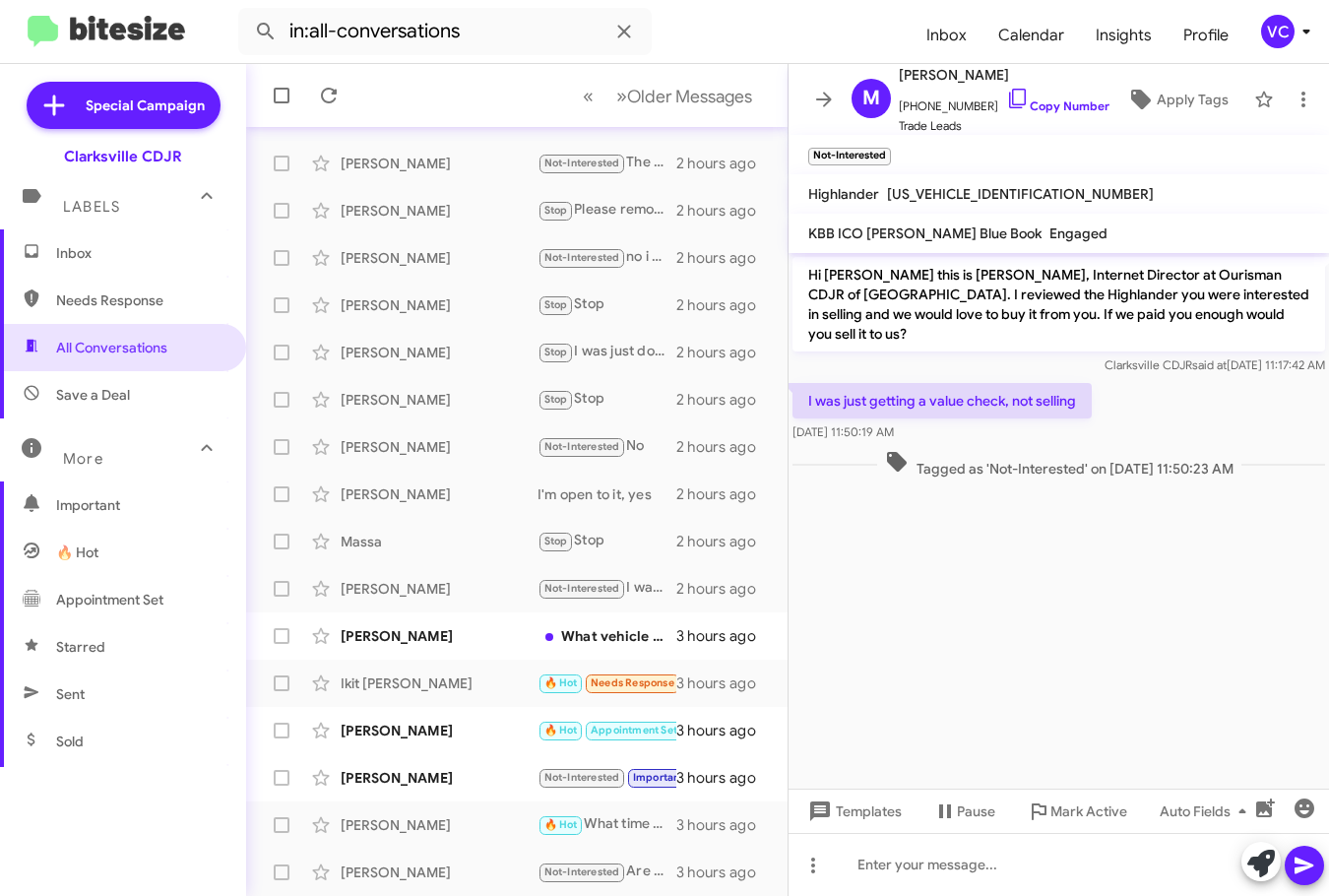 click on "Hi [PERSON_NAME] this is [PERSON_NAME], Internet Director at Ourisman CDJR of [GEOGRAPHIC_DATA]. I reviewed the Highlander you were interested in selling and we would love to buy it from you. If we paid you enough would you sell it to us? Clarksville CDJR   said at   [DATE] 11:17:42 AM  I was just getting a value check, not selling    [DATE] 11:50:19 AM   Tagged as 'Not-Interested' on [DATE] 11:50:23 AM" 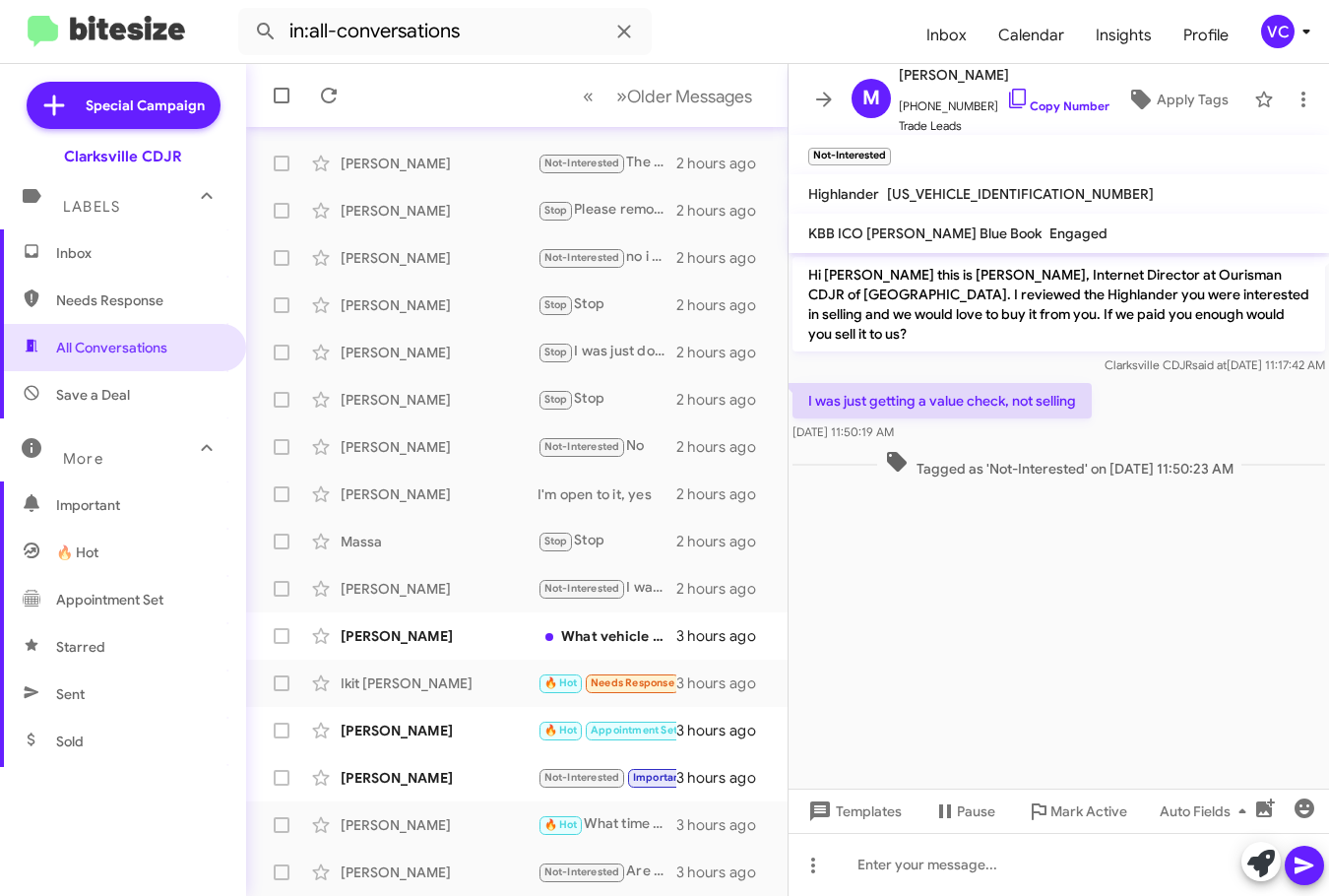 click on "Tagged as 'Not-Interested' on [DATE] 11:50:23 AM" 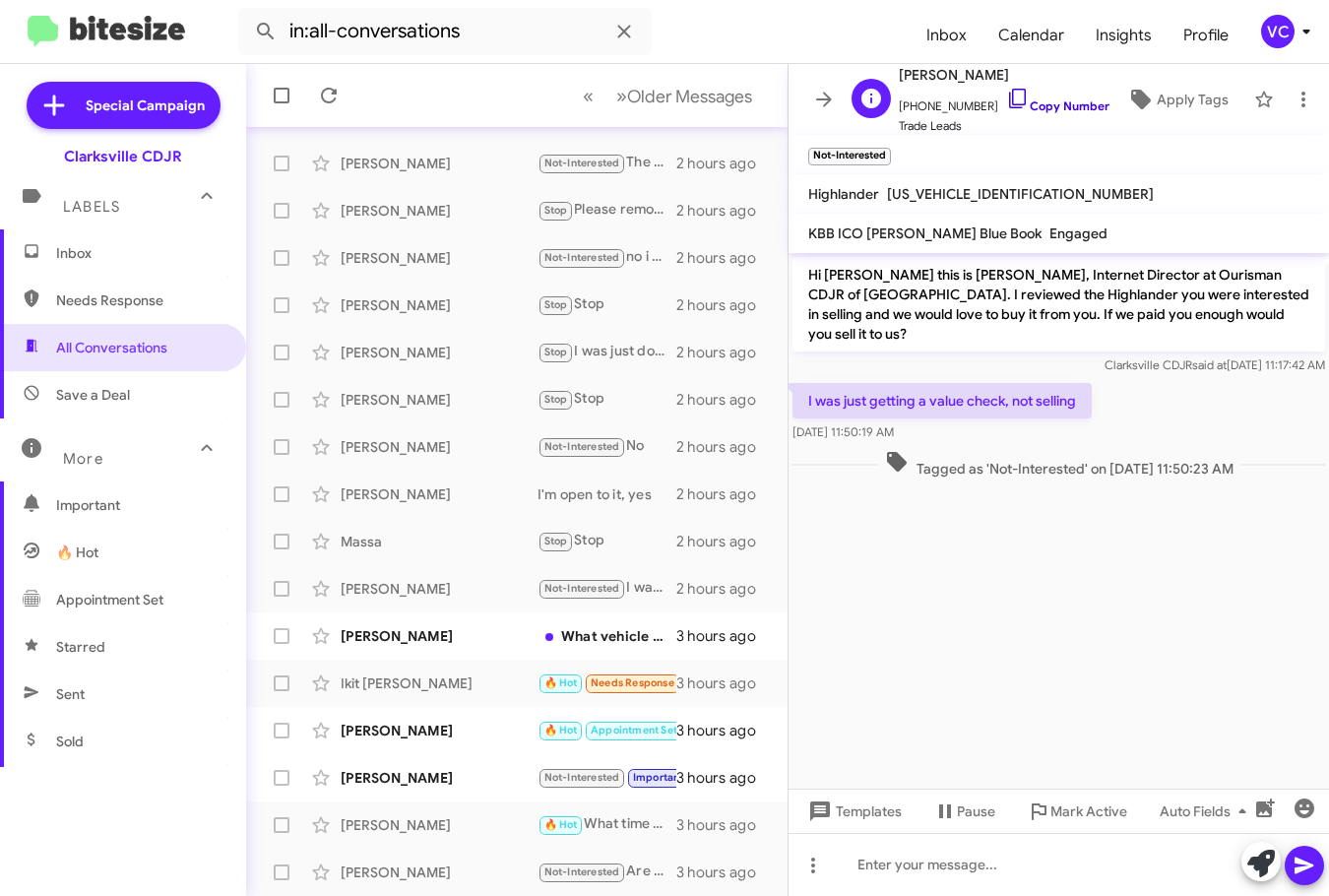 click on "Copy Number" 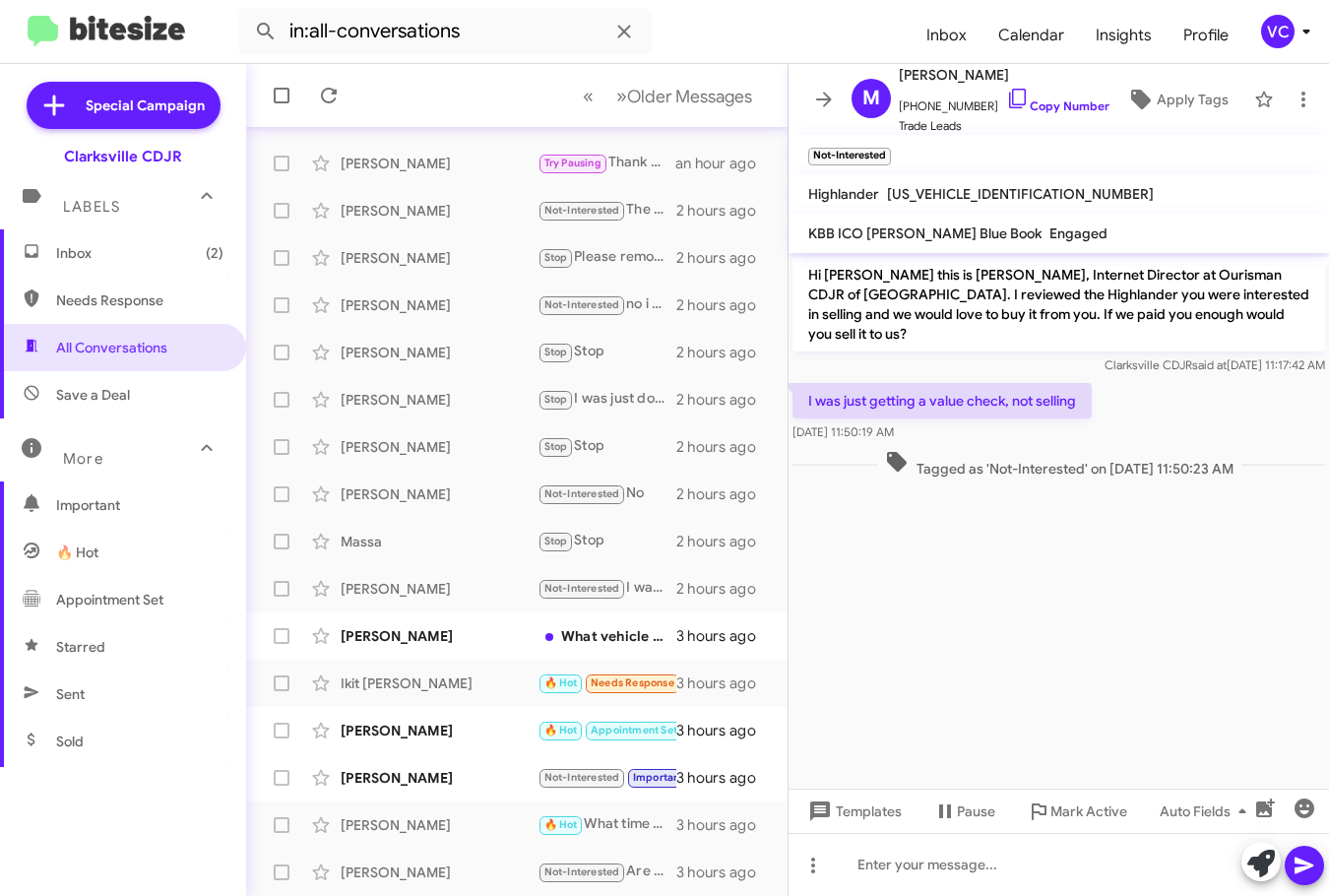 click on "« Previous » Next   Older Messages" 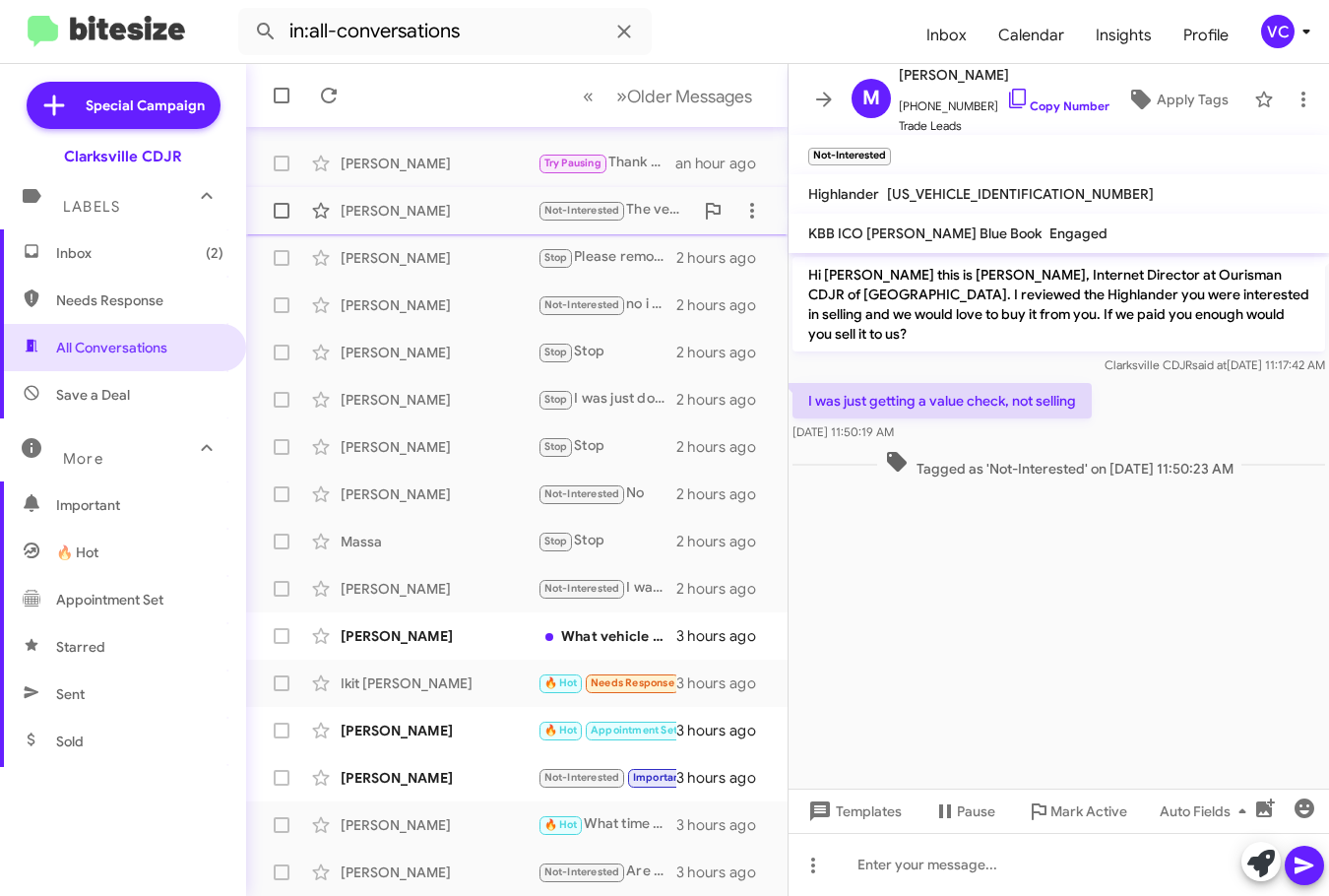 drag, startPoint x: 450, startPoint y: 106, endPoint x: 514, endPoint y: 198, distance: 112.07141 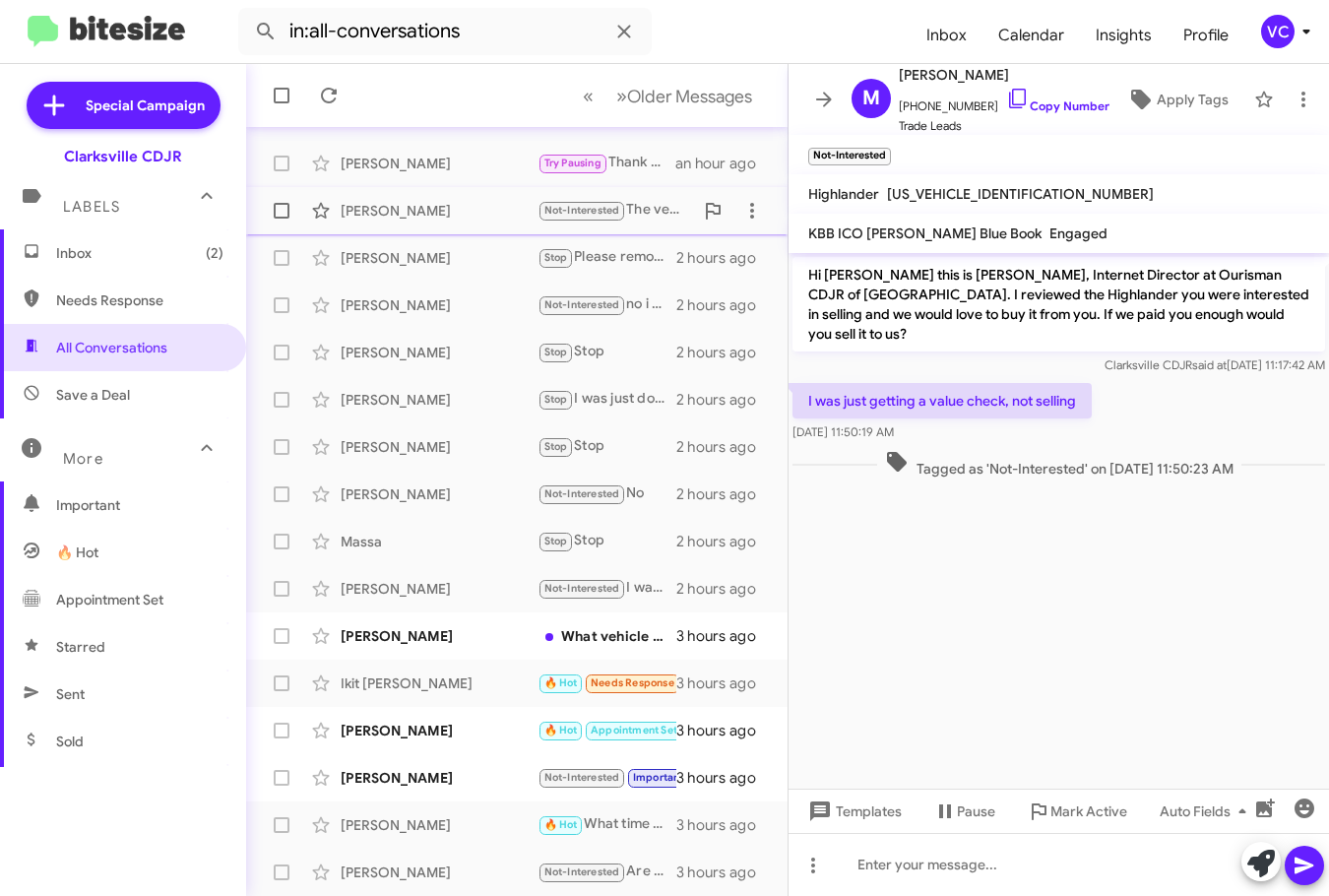click on "« Previous » Next   Older Messages" 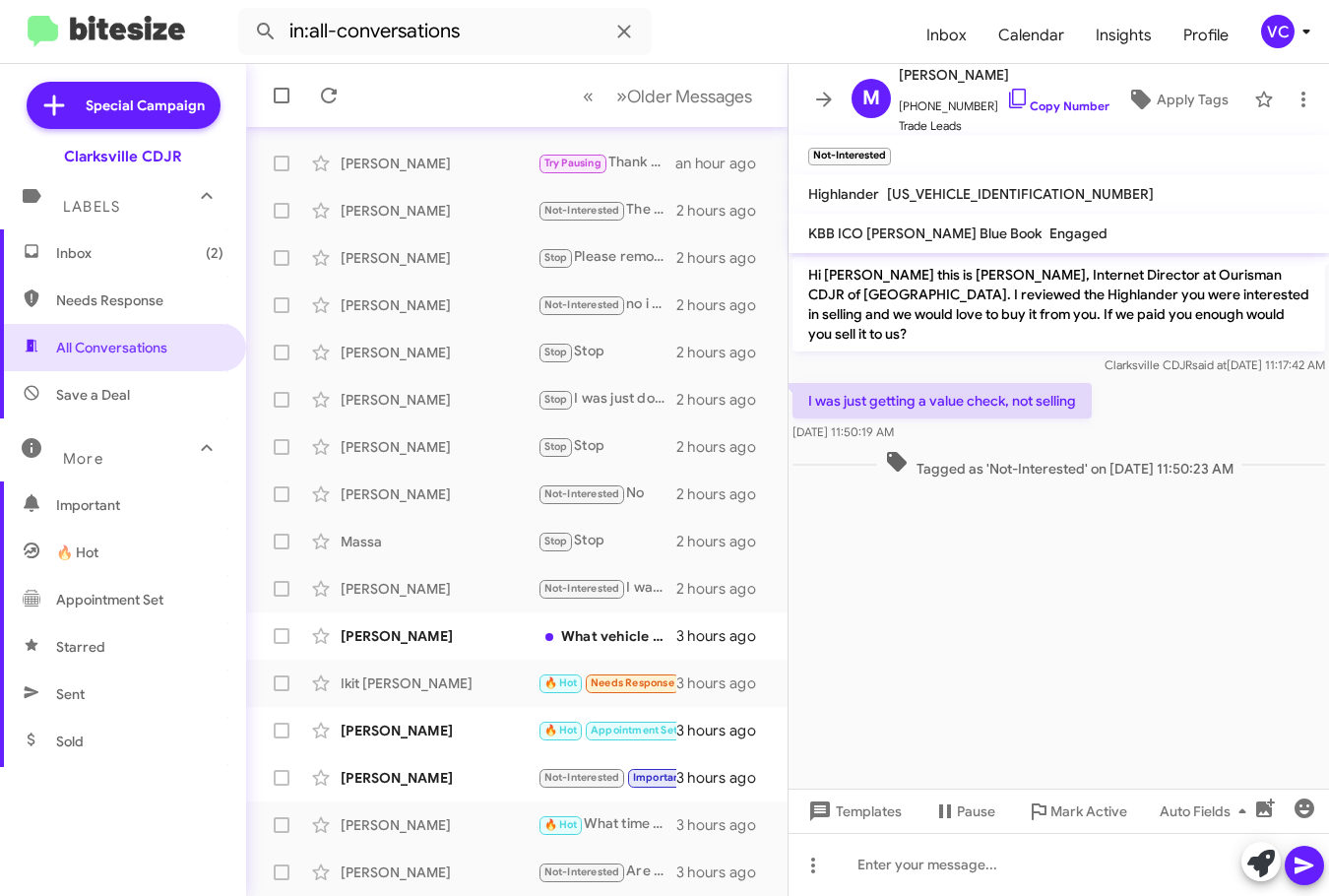click on "Hi [PERSON_NAME] this is [PERSON_NAME], Internet Director at Ourisman CDJR of [GEOGRAPHIC_DATA]. I reviewed the Highlander you were interested in selling and we would love to buy it from you. If we paid you enough would you sell it to us? Clarksville CDJR   said at   [DATE] 11:17:42 AM  I was just getting a value check, not selling    [DATE] 11:50:19 AM   Tagged as 'Not-Interested' on [DATE] 11:50:23 AM" 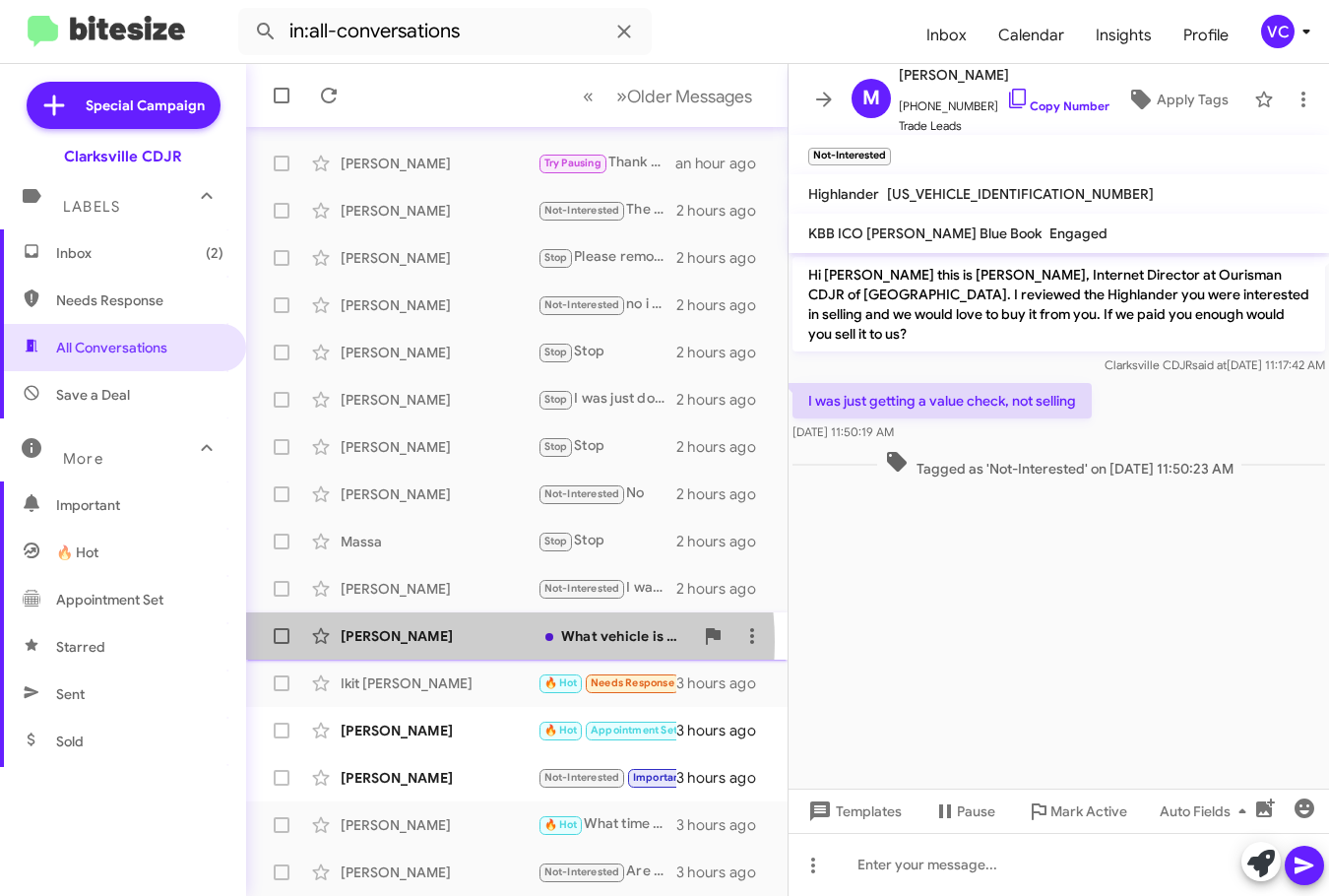 click on "[PERSON_NAME]" 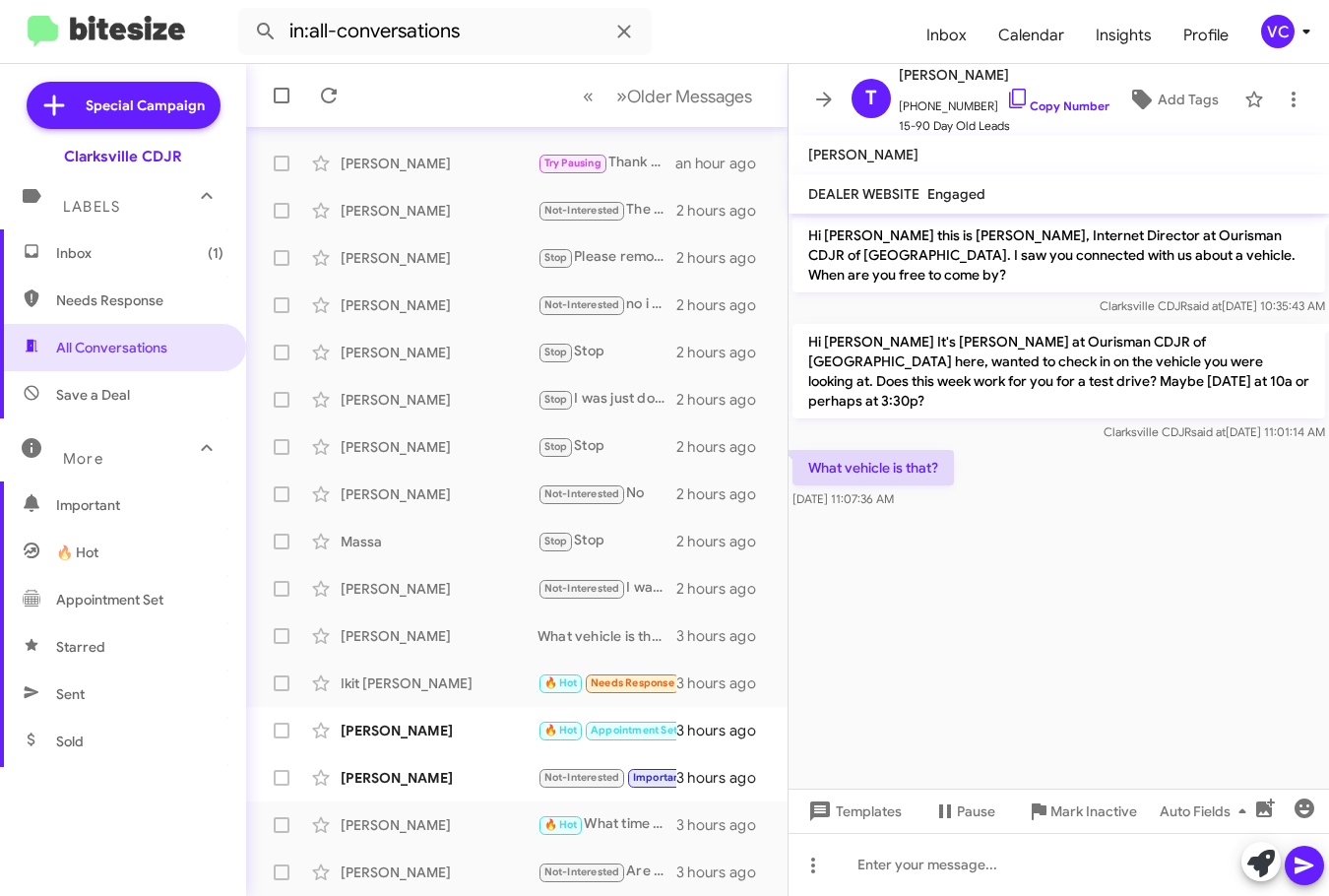 drag, startPoint x: 1030, startPoint y: 573, endPoint x: 1046, endPoint y: 503, distance: 71.80529 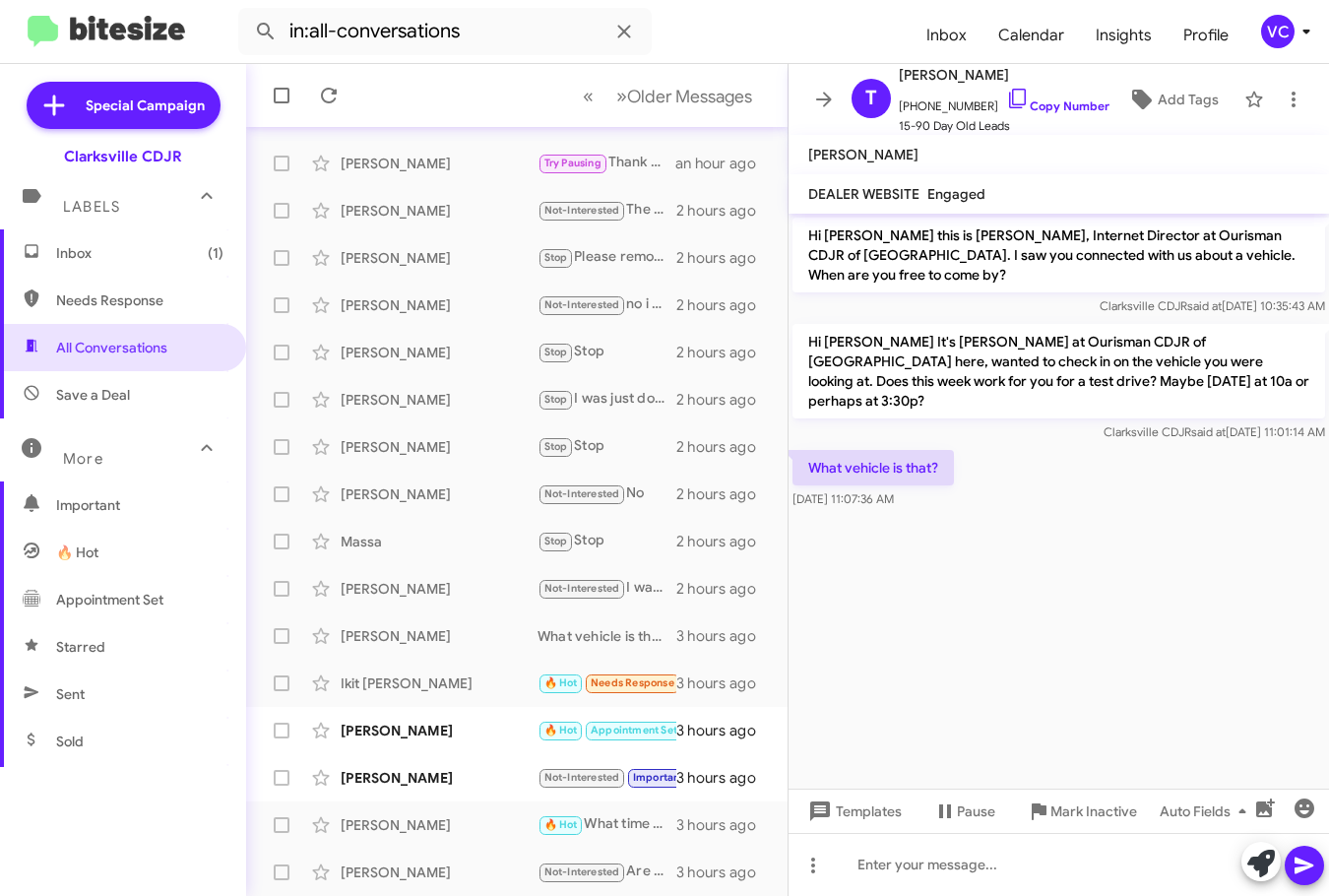 click on "What vehicle is that?    [DATE] 11:07:36 AM" 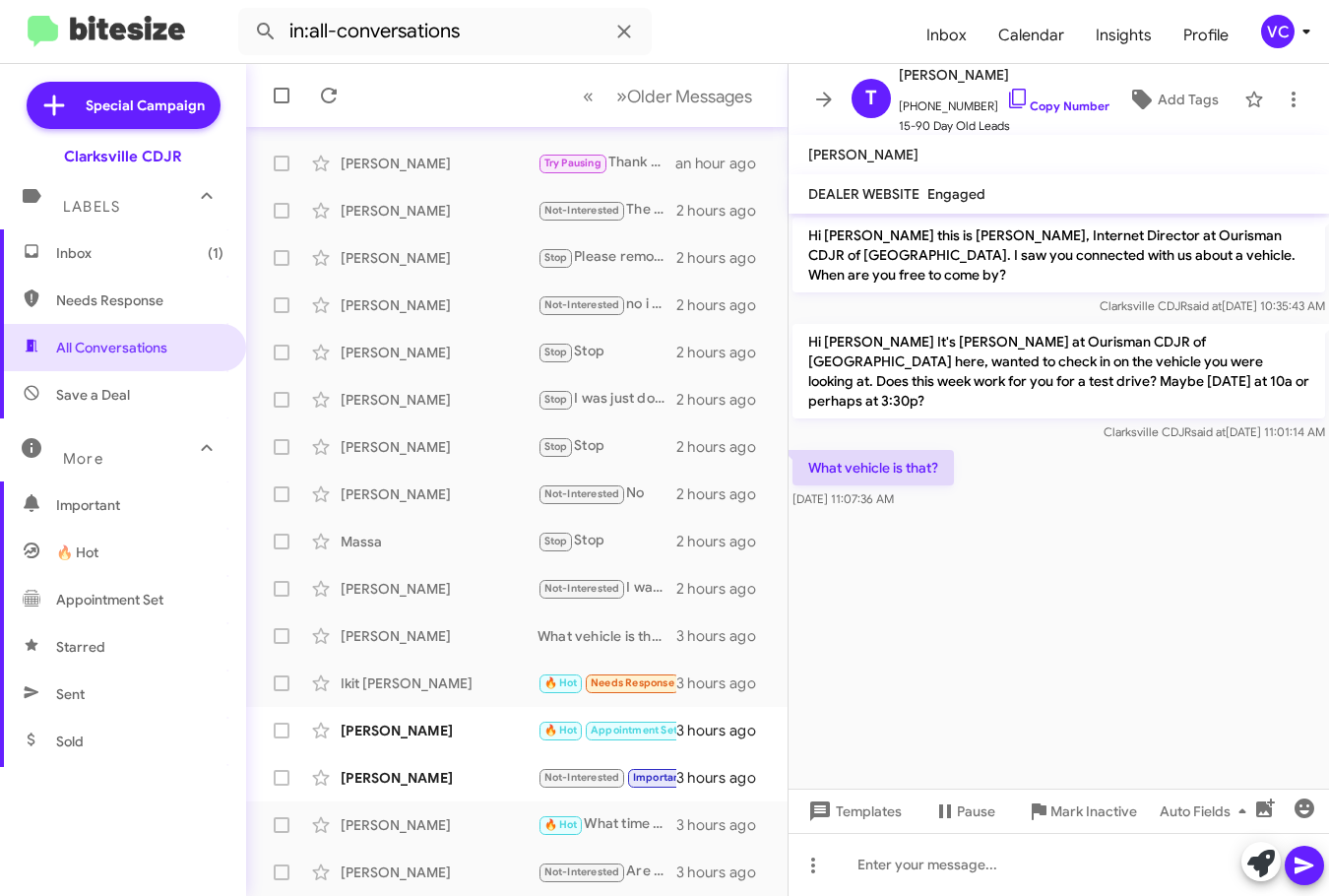 click on "Hi [PERSON_NAME] this is [PERSON_NAME], Internet Director at Ourisman CDJR of [GEOGRAPHIC_DATA]. I saw you connected with us about a vehicle. When are you free to come by? Clarksville CDJR   said at   [DATE] 10:35:43 AM  Hi [PERSON_NAME] It's [PERSON_NAME] at Ourisman CDJR of [GEOGRAPHIC_DATA] here, wanted to check in on the vehicle you were looking at. Does this week work for you for a test drive? Maybe [DATE] at 10a or perhaps at 3:30p? Clarksville CDJR   said at   [DATE] 11:01:14 AM  What vehicle is that?    [DATE] 11:07:36 AM" 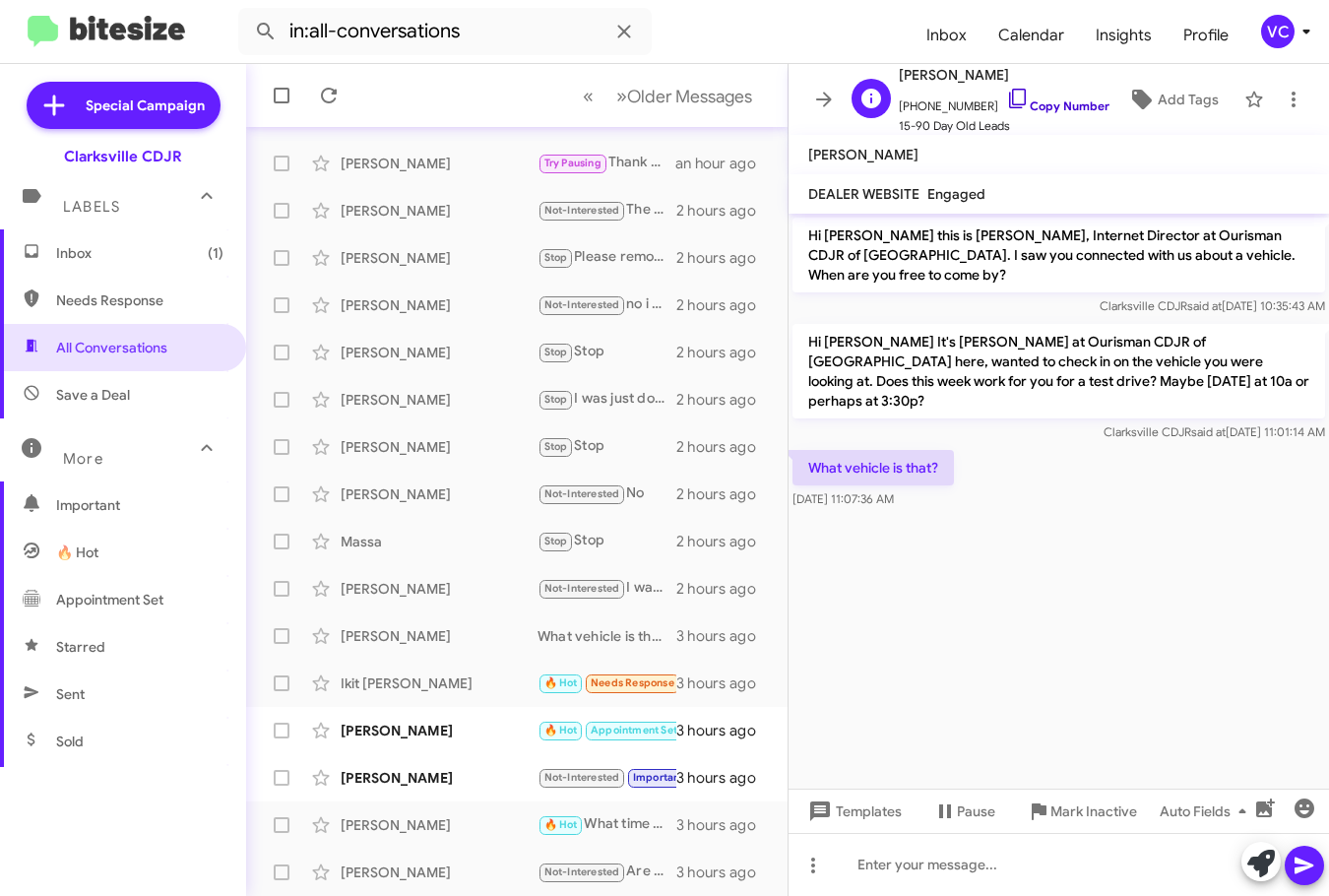 click on "Copy Number" 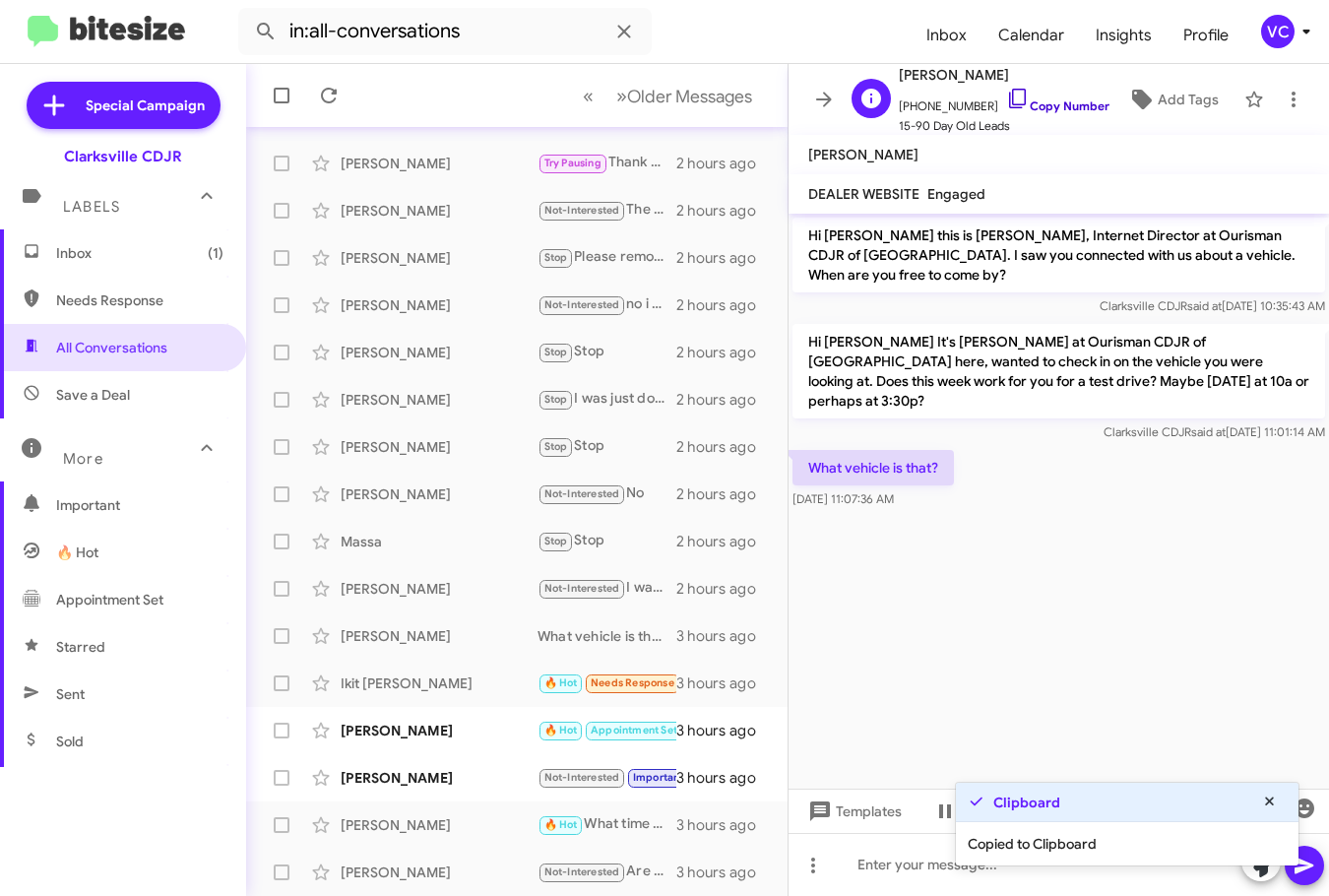 click on "Copy Number" 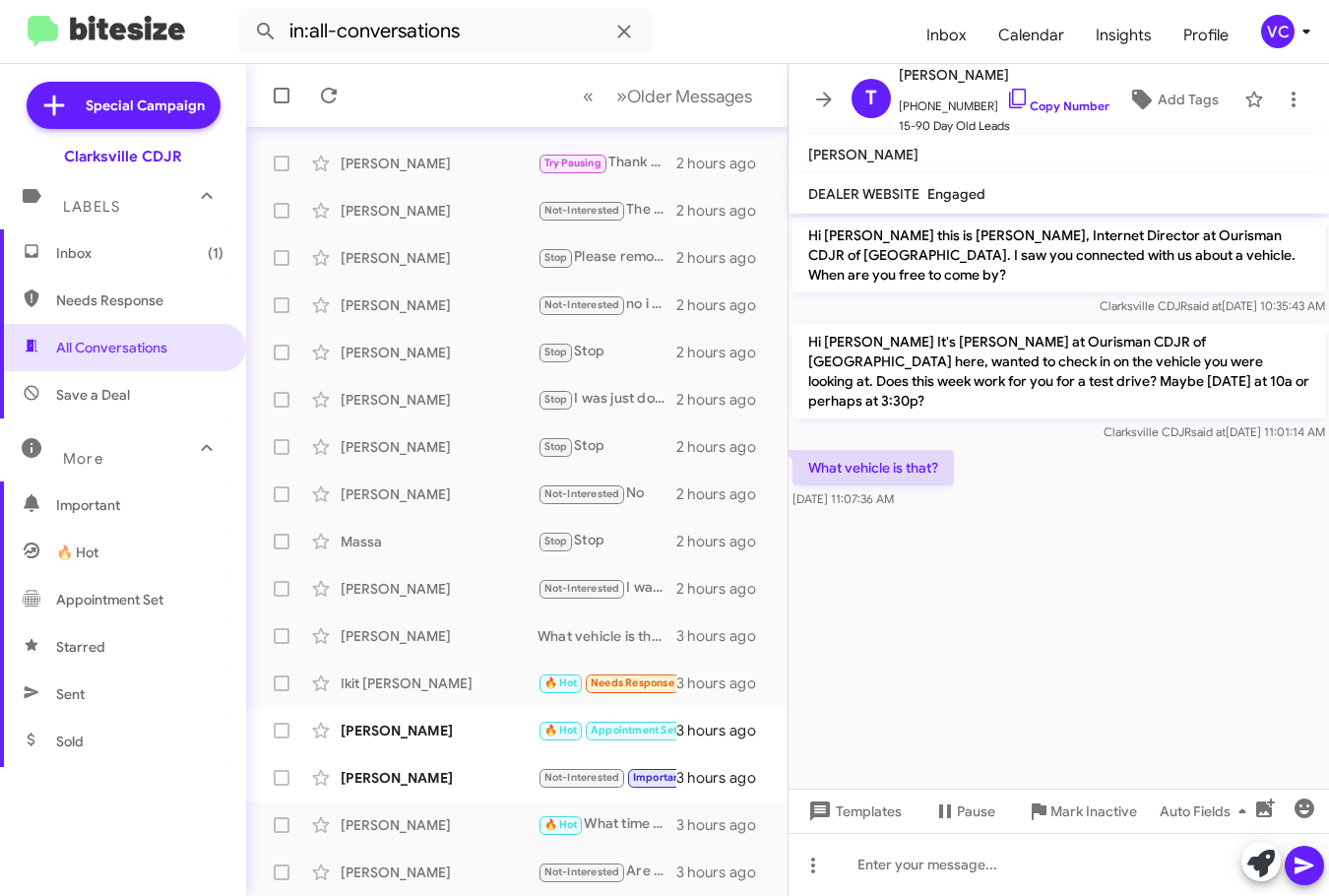 click on "« Previous » Next   Older Messages" 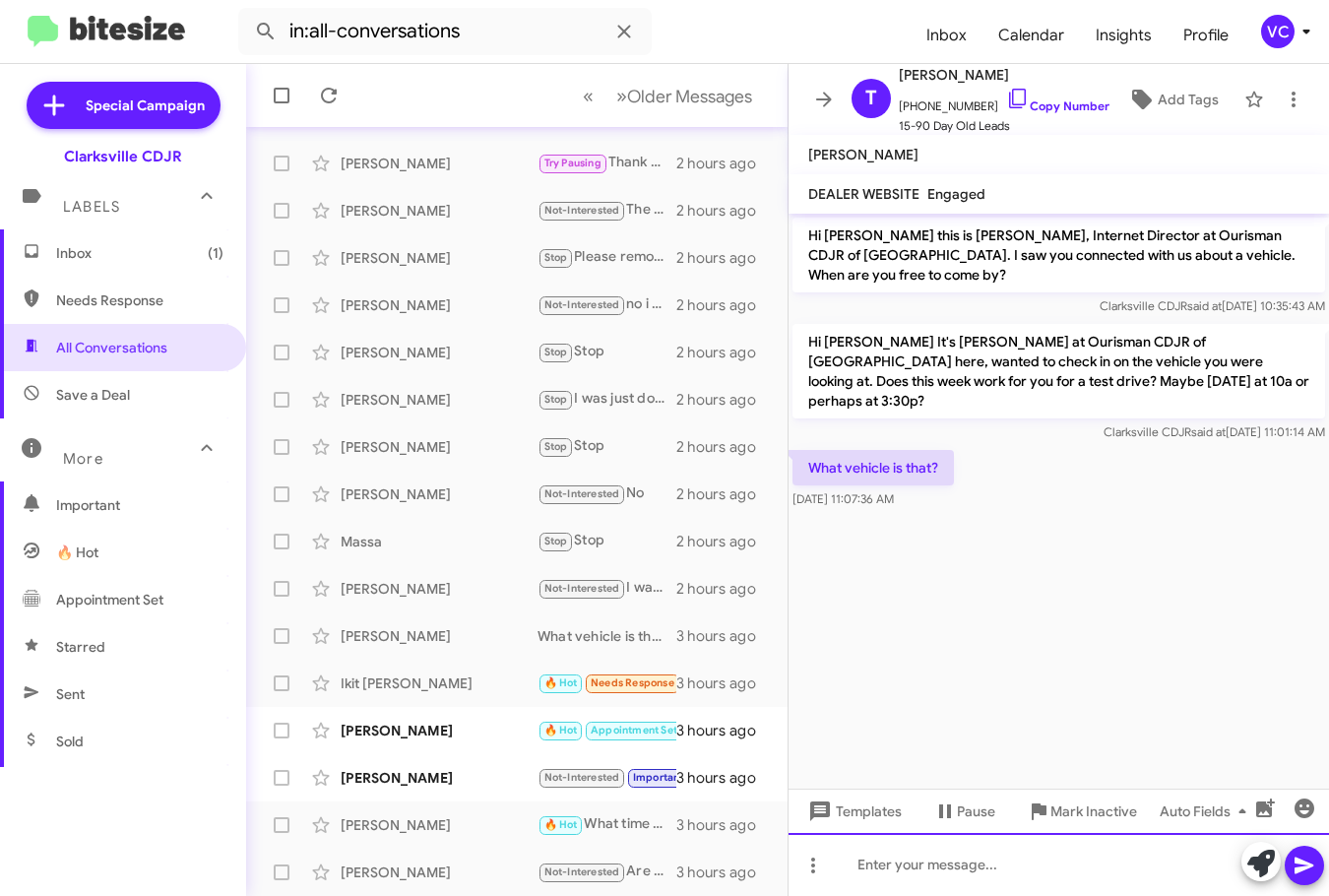 click 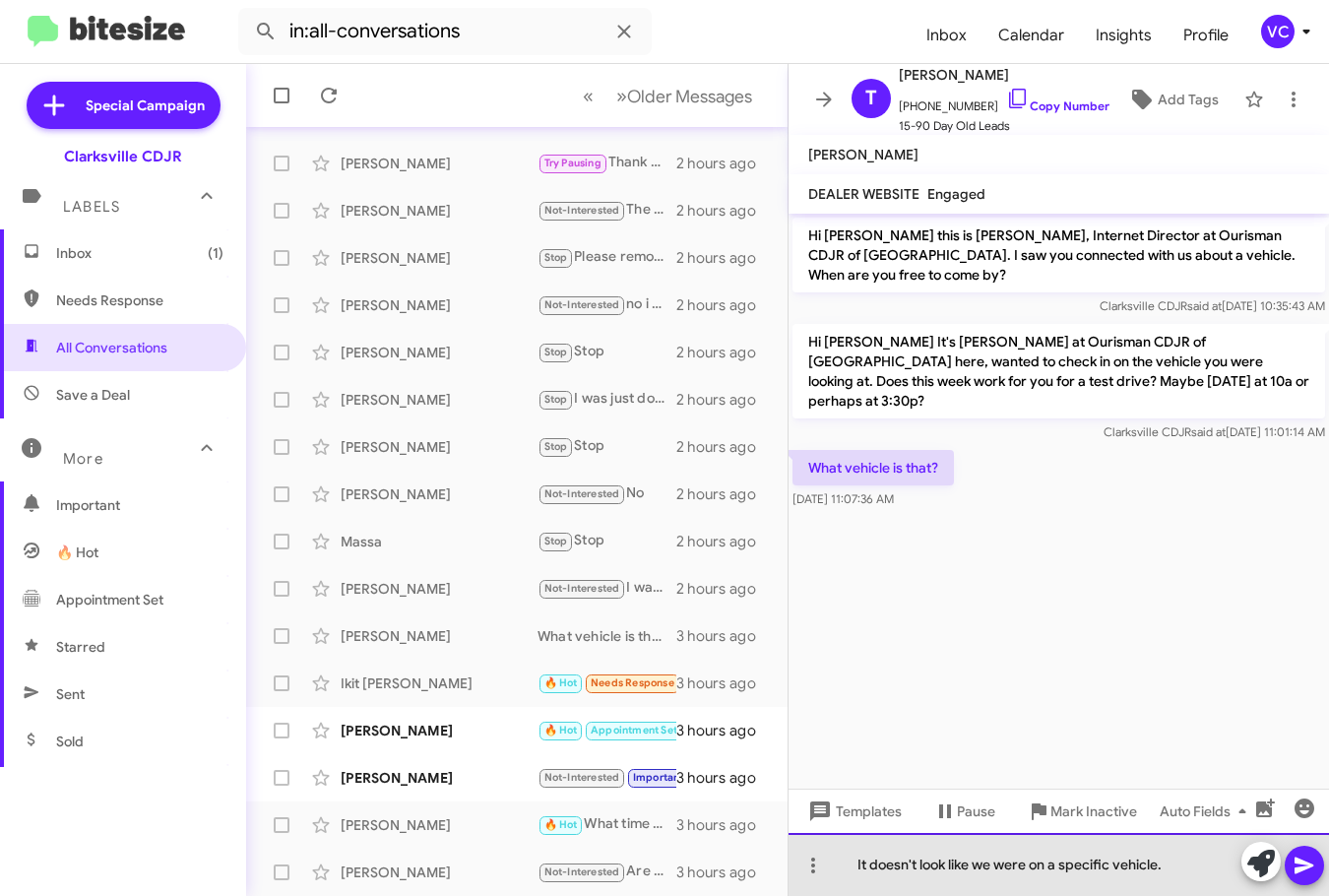 click on "It doesn't look like we were on a specific vehicle." 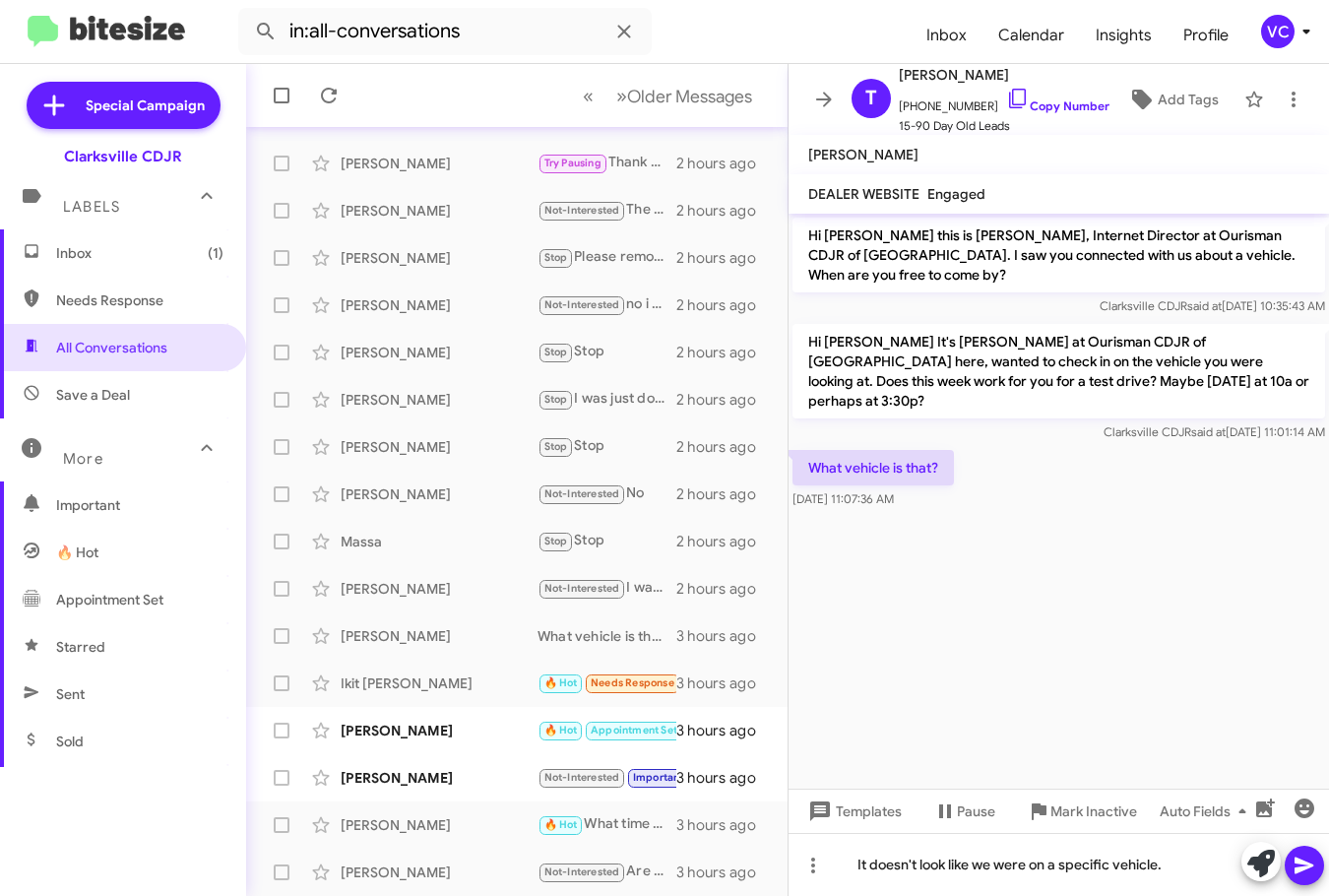 click 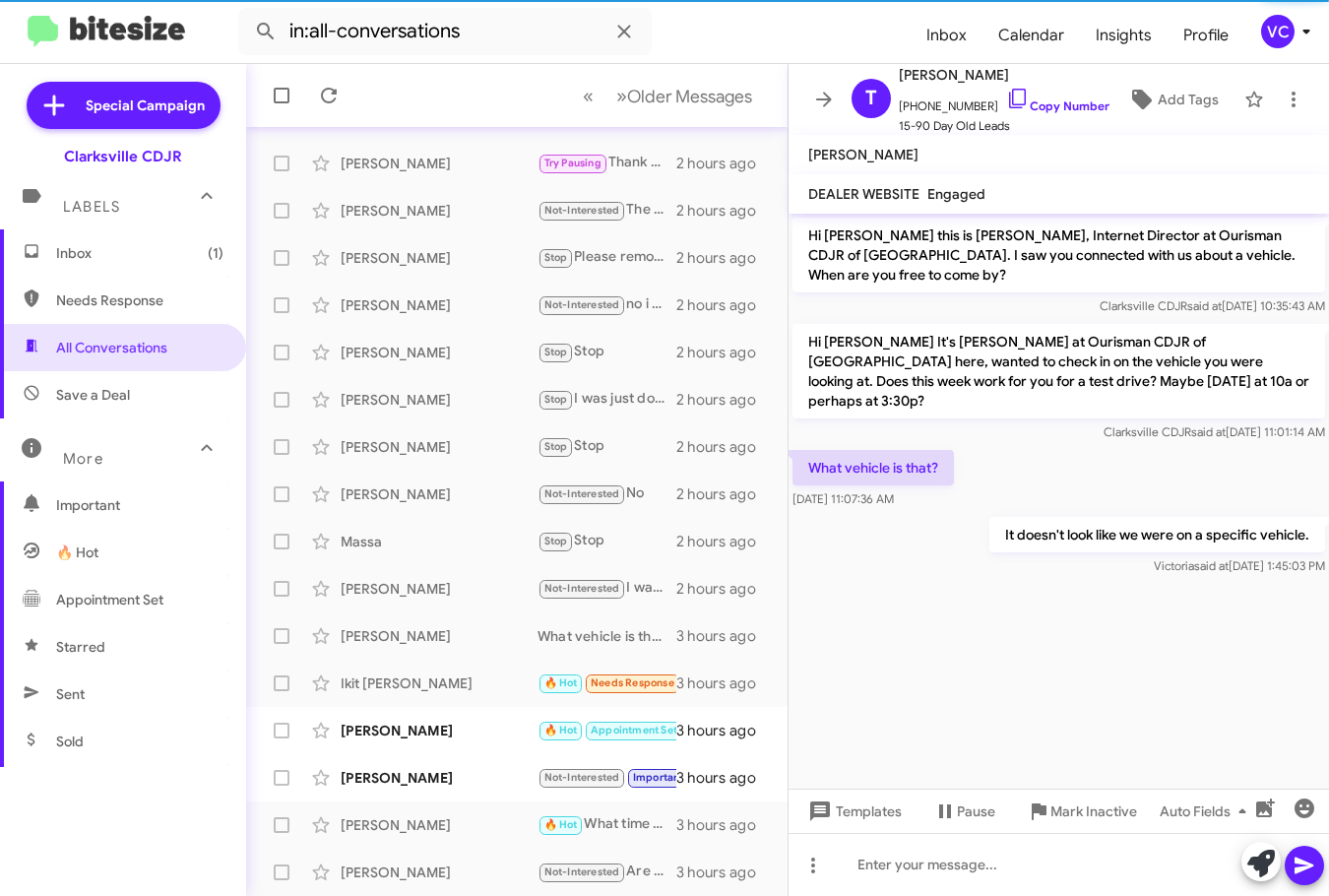 click on "Hi [PERSON_NAME] this is [PERSON_NAME], Internet Director at Ourisman CDJR of [GEOGRAPHIC_DATA]. I saw you connected with us about a vehicle. When are you free to come by? Clarksville CDJR   said at   [DATE] 10:35:43 AM  Hi [PERSON_NAME] It's [PERSON_NAME] at Ourisman CDJR of [GEOGRAPHIC_DATA] here, wanted to check in on the vehicle you were looking at. Does this week work for you for a test drive? Maybe [DATE] at 10a or perhaps at 3:30p? Clarksville CDJR   said at   [DATE] 11:01:14 AM  What vehicle is that?    [DATE] 11:07:36 AM  It doesn't look like we were on a specific vehicle. [PERSON_NAME]   said at   [DATE] 1:45:03 PM" 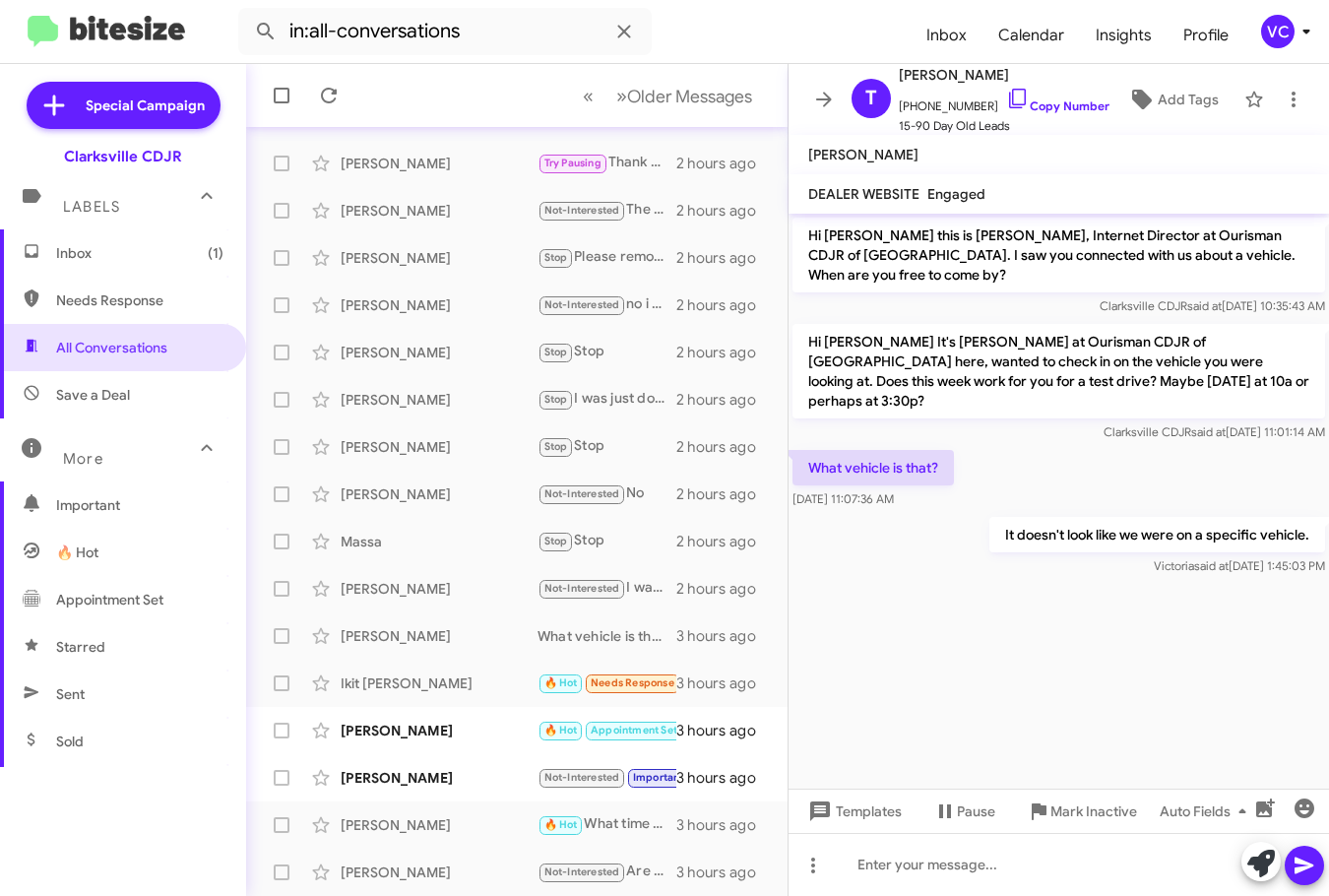 click on "Hi [PERSON_NAME] this is [PERSON_NAME], Internet Director at Ourisman CDJR of [GEOGRAPHIC_DATA]. I saw you connected with us about a vehicle. When are you free to come by? Clarksville CDJR   said at   [DATE] 10:35:43 AM  Hi [PERSON_NAME] It's [PERSON_NAME] at Ourisman CDJR of [GEOGRAPHIC_DATA] here, wanted to check in on the vehicle you were looking at. Does this week work for you for a test drive? Maybe [DATE] at 10a or perhaps at 3:30p? Clarksville CDJR   said at   [DATE] 11:01:14 AM  What vehicle is that?    [DATE] 11:07:36 AM  It doesn't look like we were on a specific vehicle. [PERSON_NAME]   said at   [DATE] 1:45:03 PM" 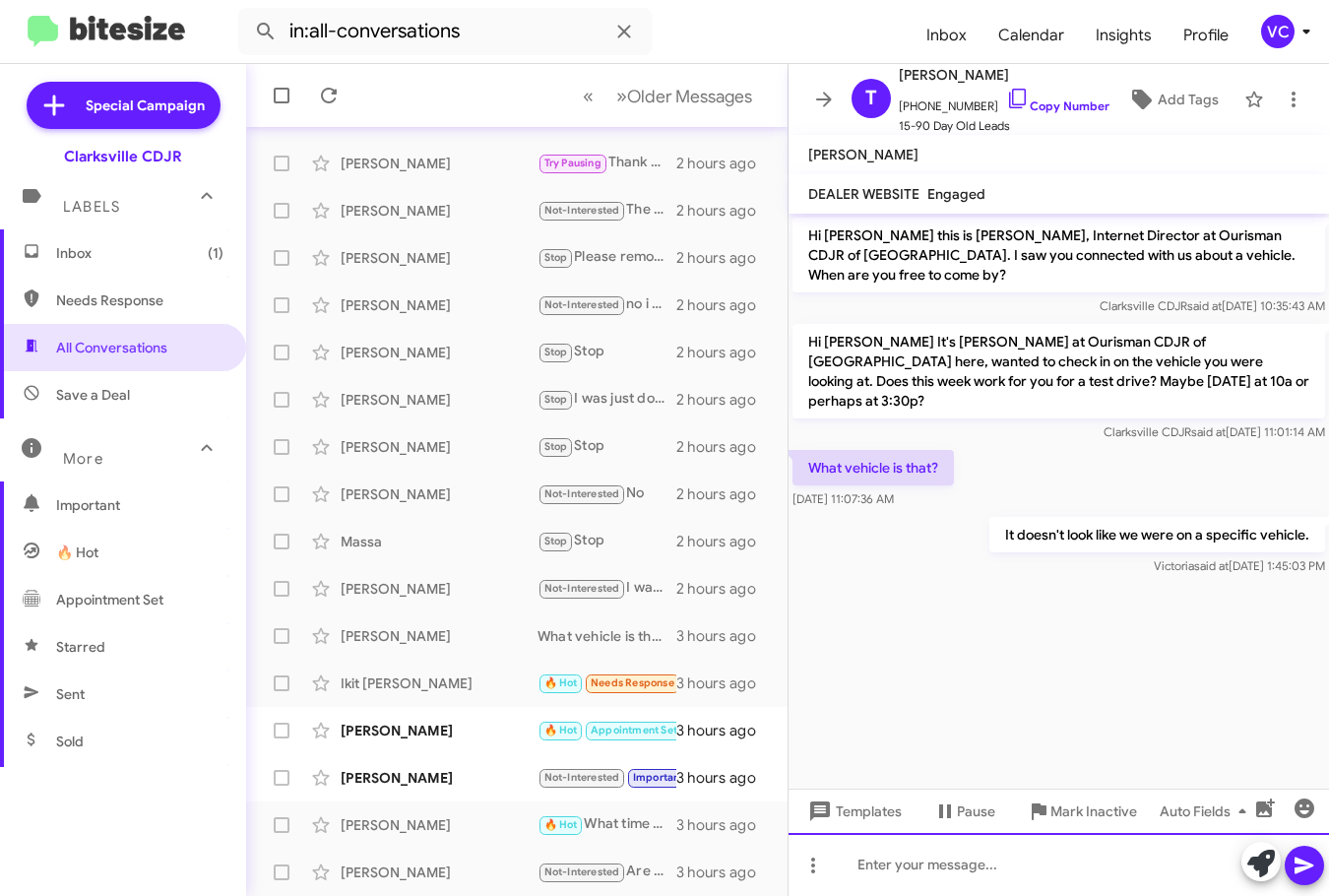 click 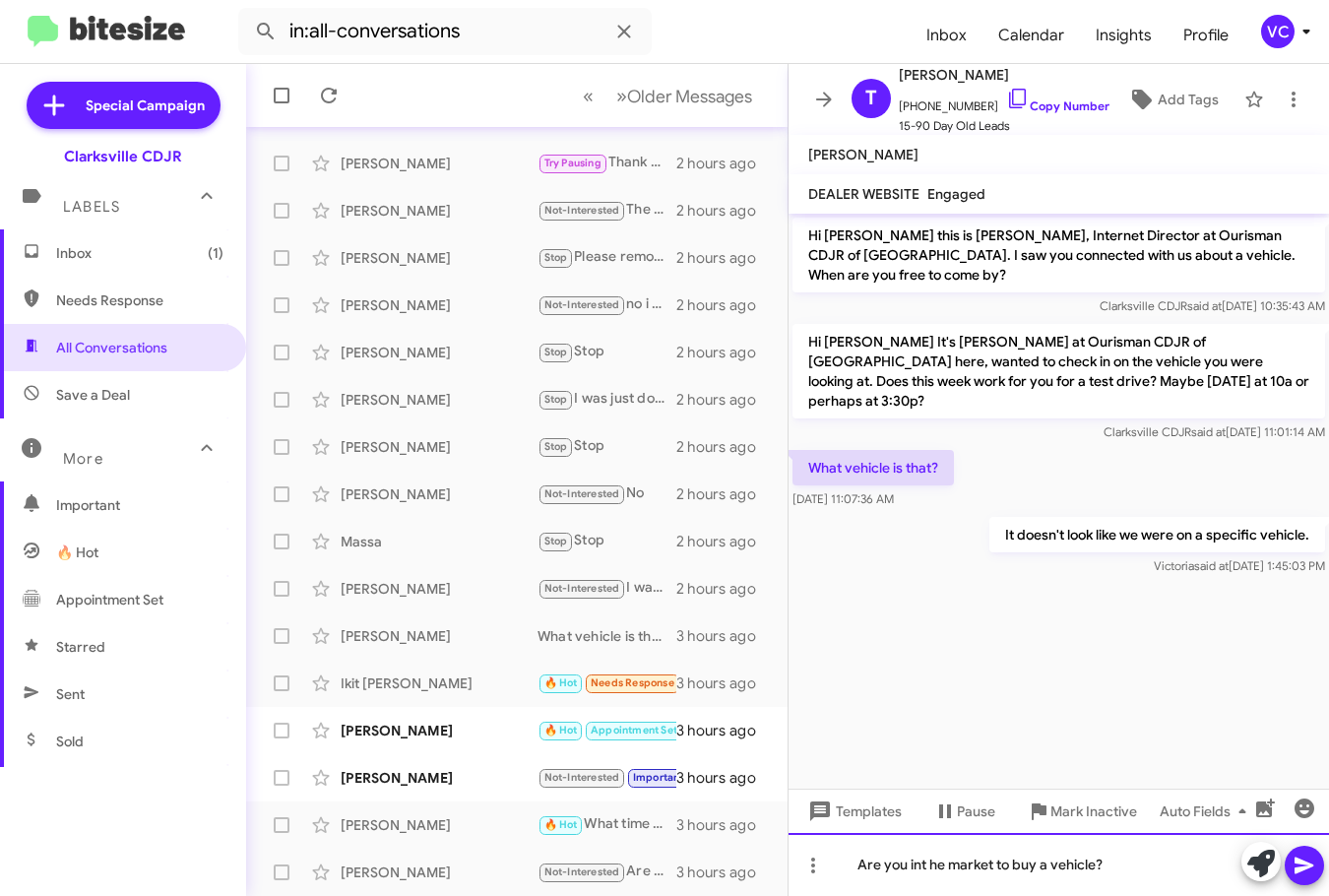click on "Are you int he market to buy a vehicle?" 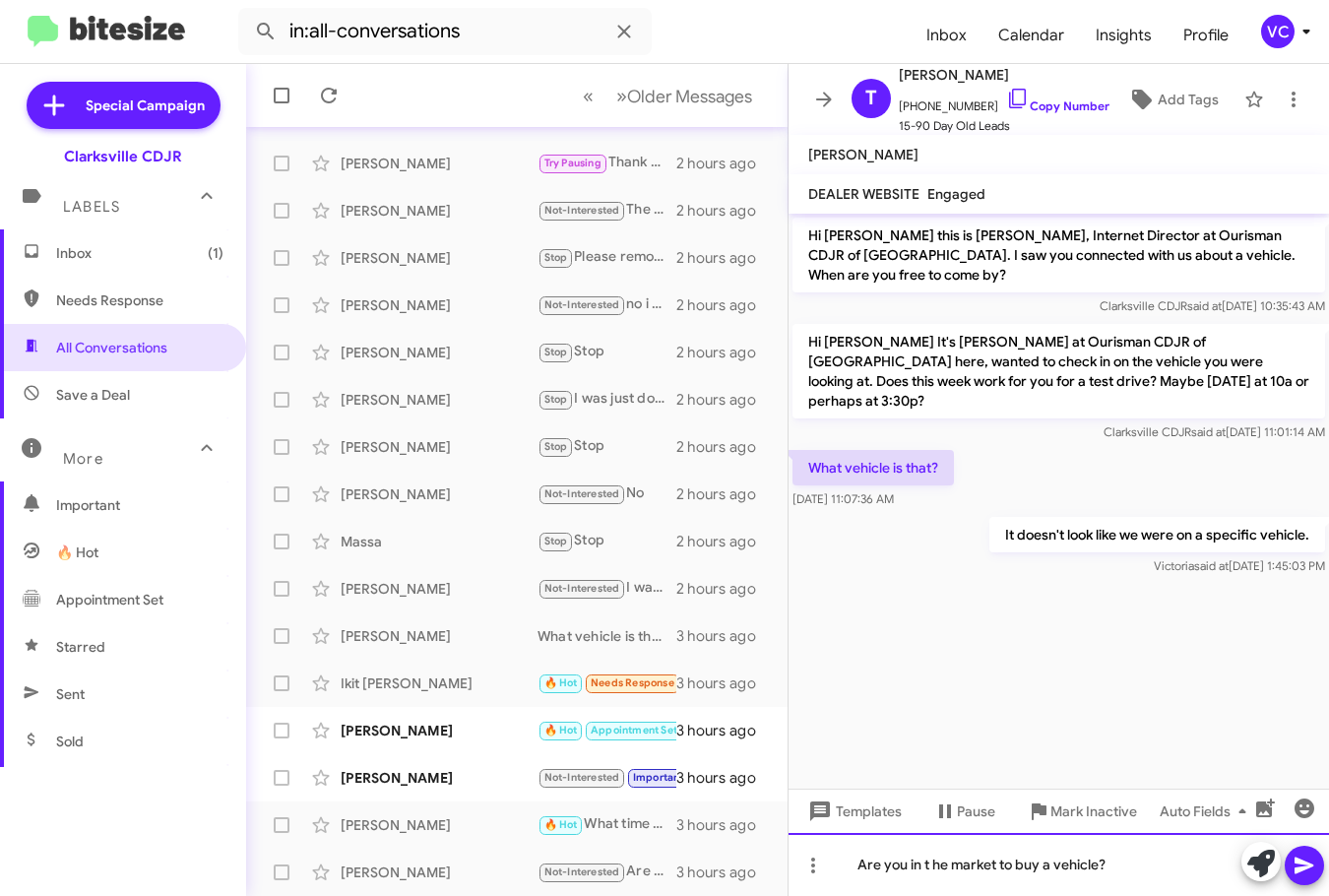click on "Are you in t he market to buy a vehicle?" 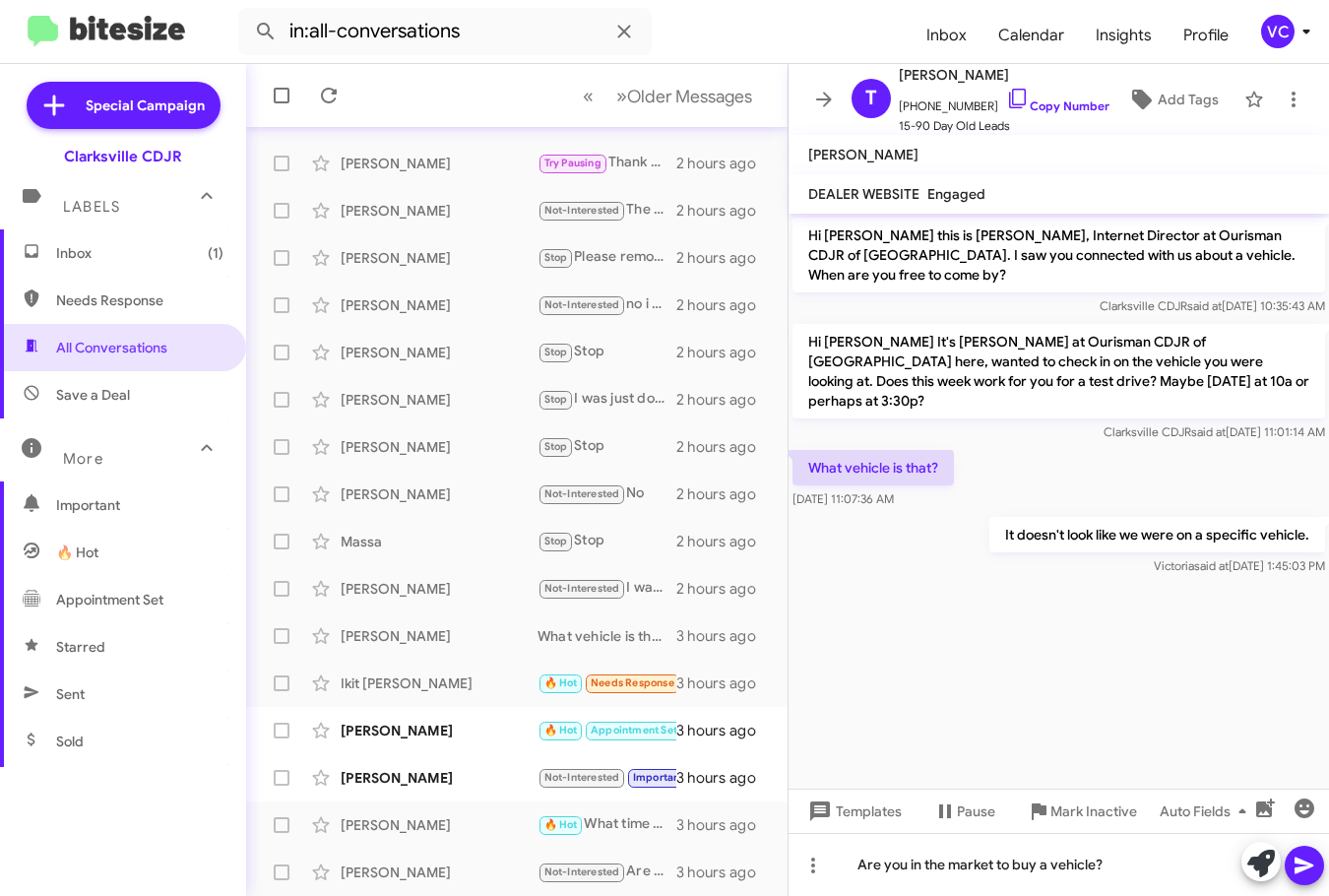 drag, startPoint x: 1320, startPoint y: 866, endPoint x: 1313, endPoint y: 858, distance: 10.630146 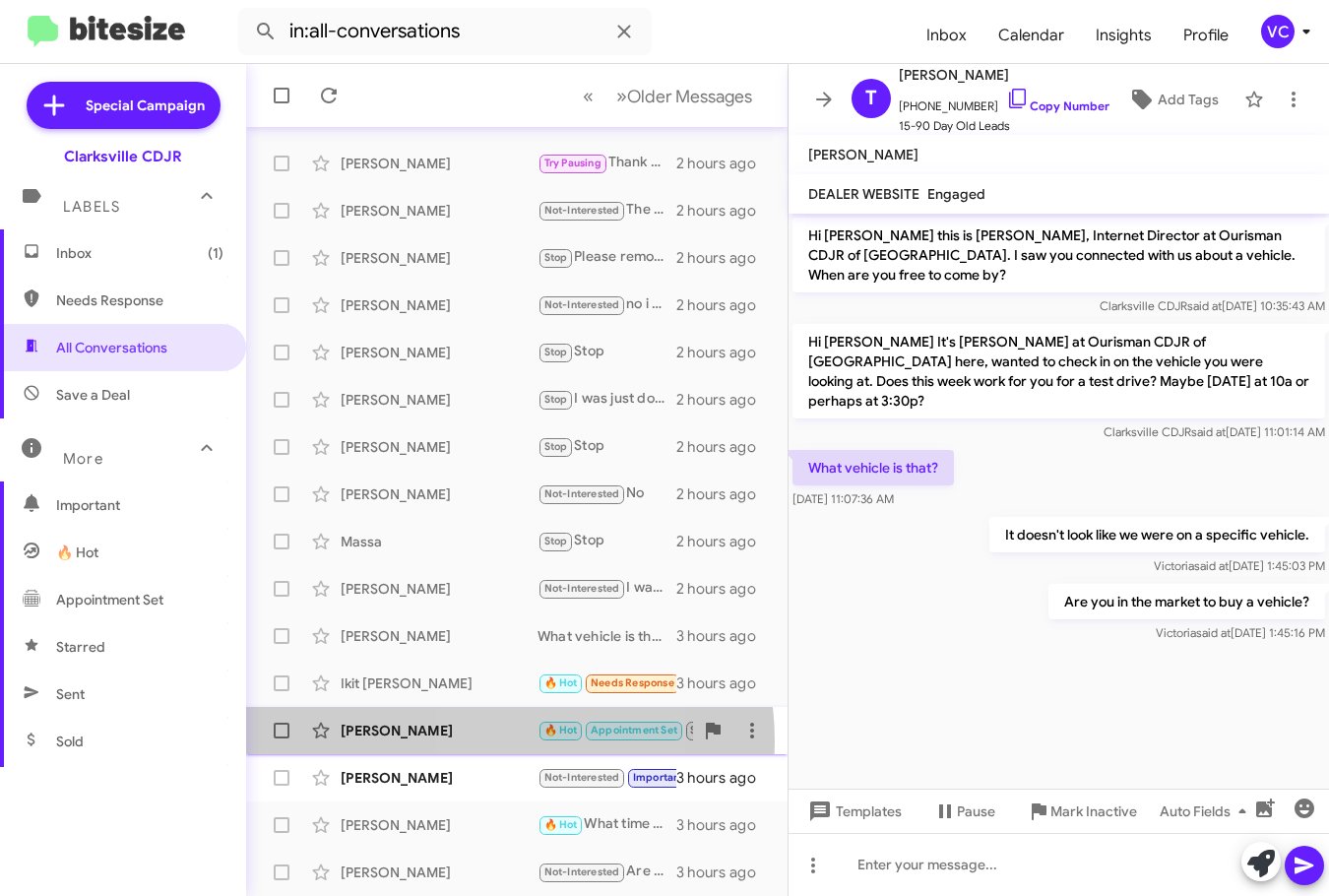click on "[PERSON_NAME]  🔥 Hot   Appointment Set   Stop   We decided that vehicle was not for us .  Please remove me from your leads list   3 hours ago" 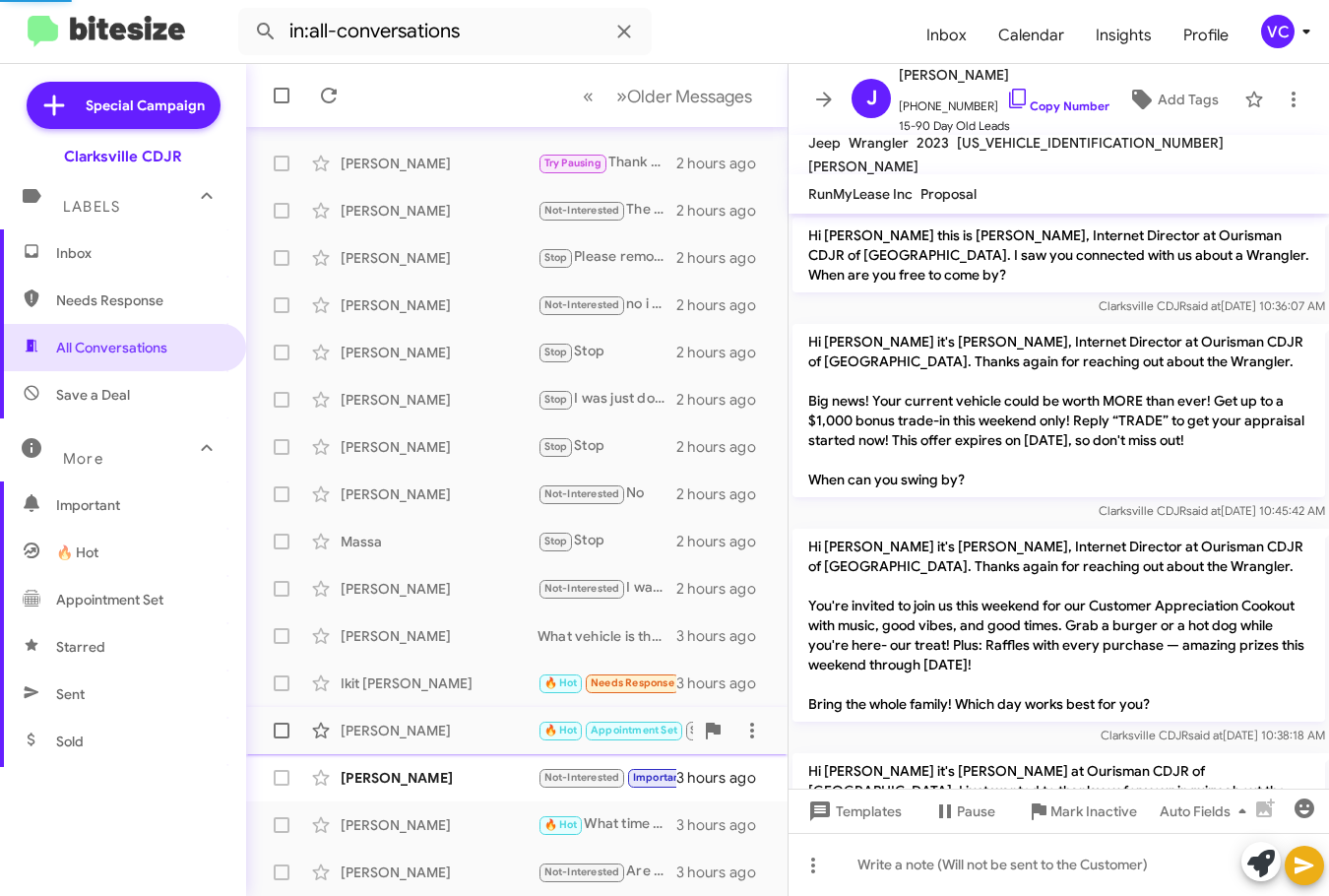 scroll, scrollTop: 1090, scrollLeft: 0, axis: vertical 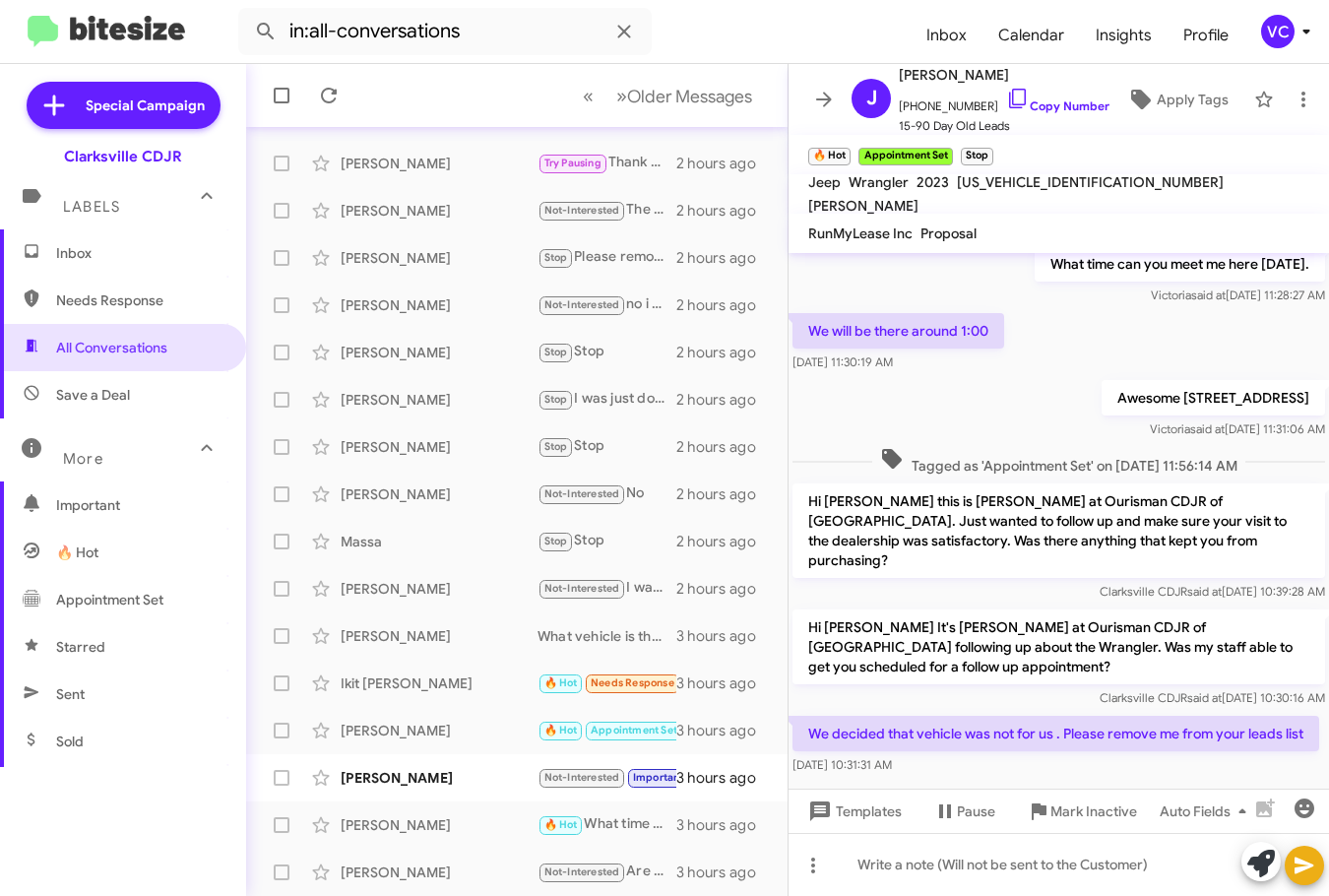 drag, startPoint x: 1050, startPoint y: 754, endPoint x: 1047, endPoint y: 727, distance: 27.166155 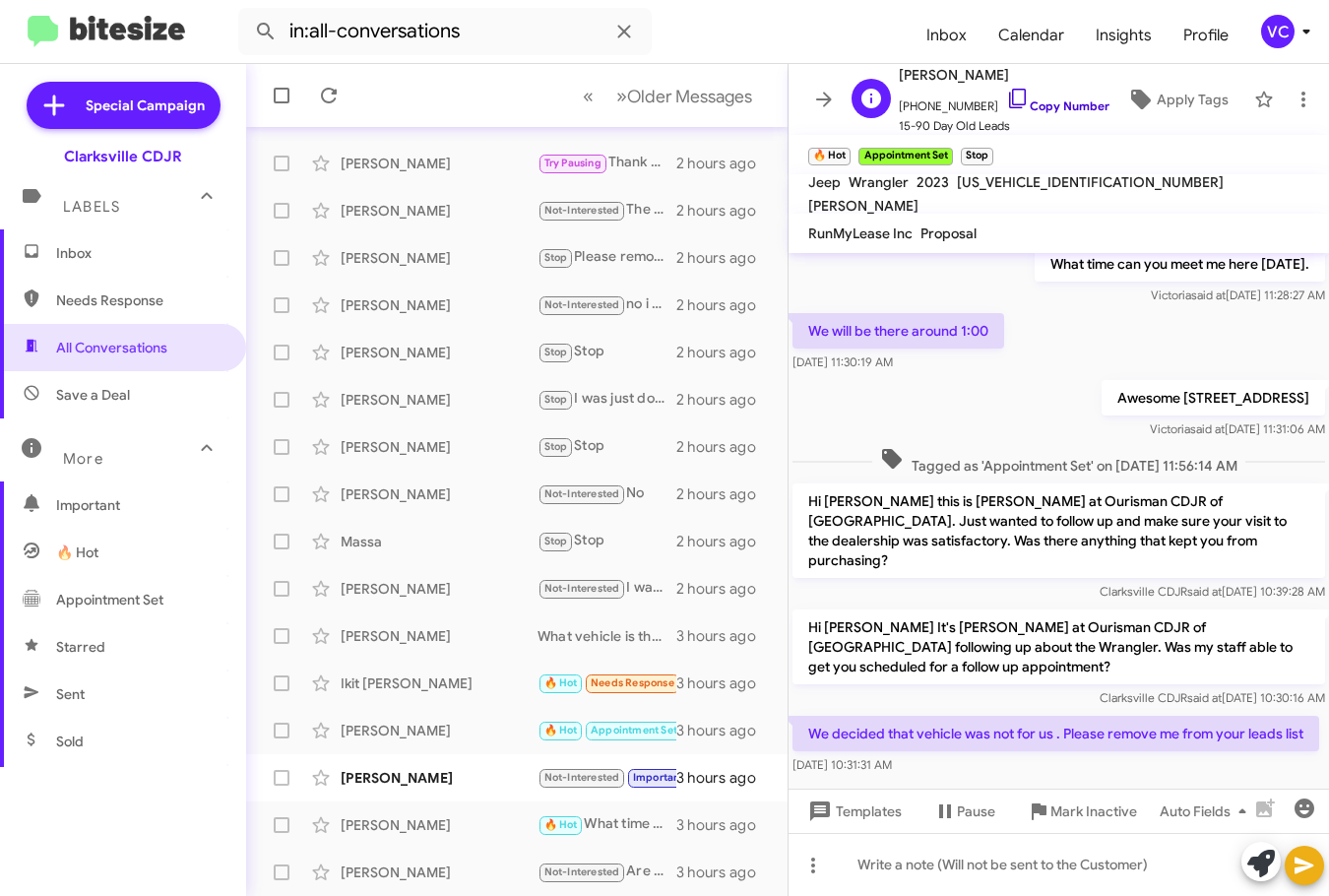 click on "Copy Number" 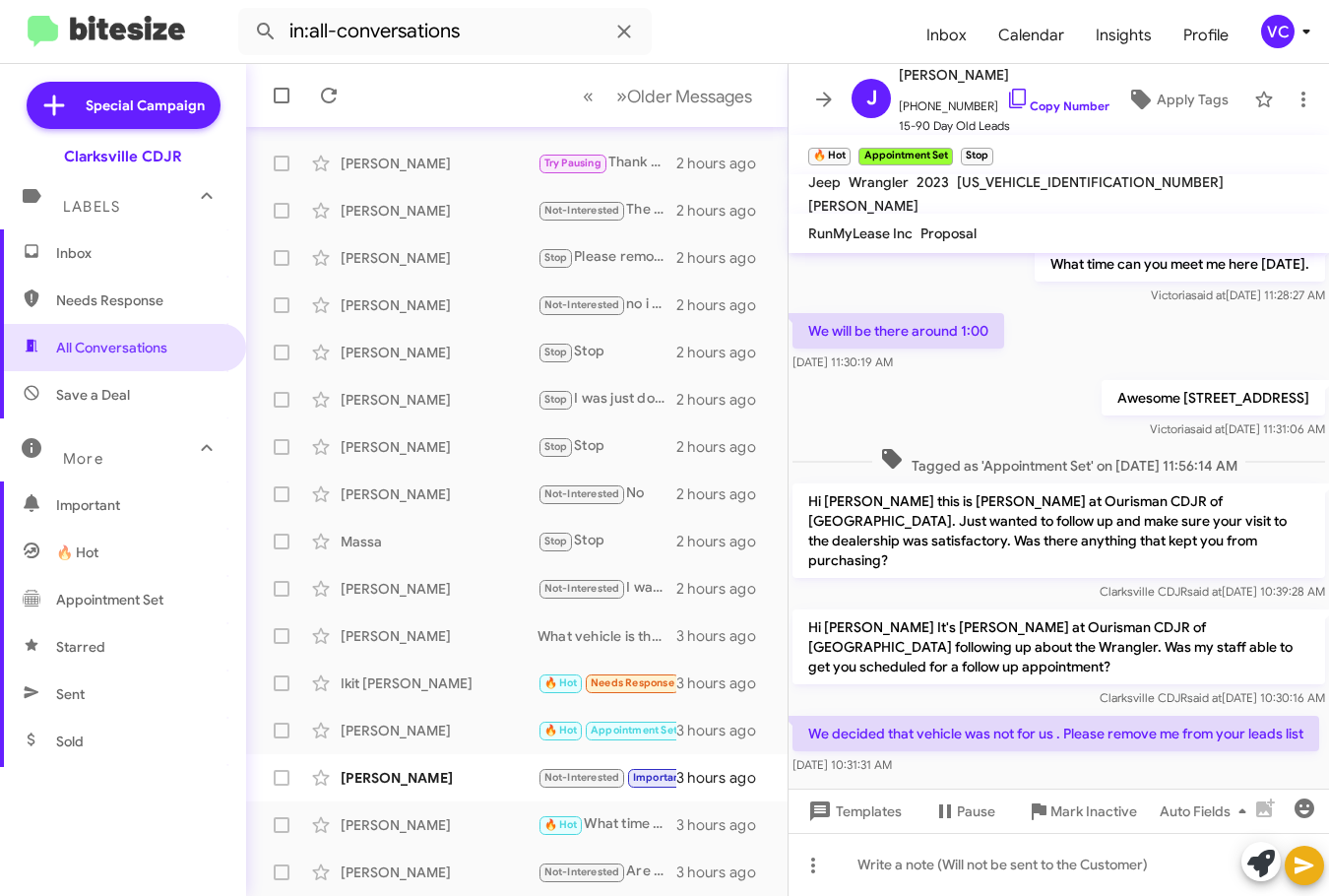 click on "« Previous » Next   Older Messages" 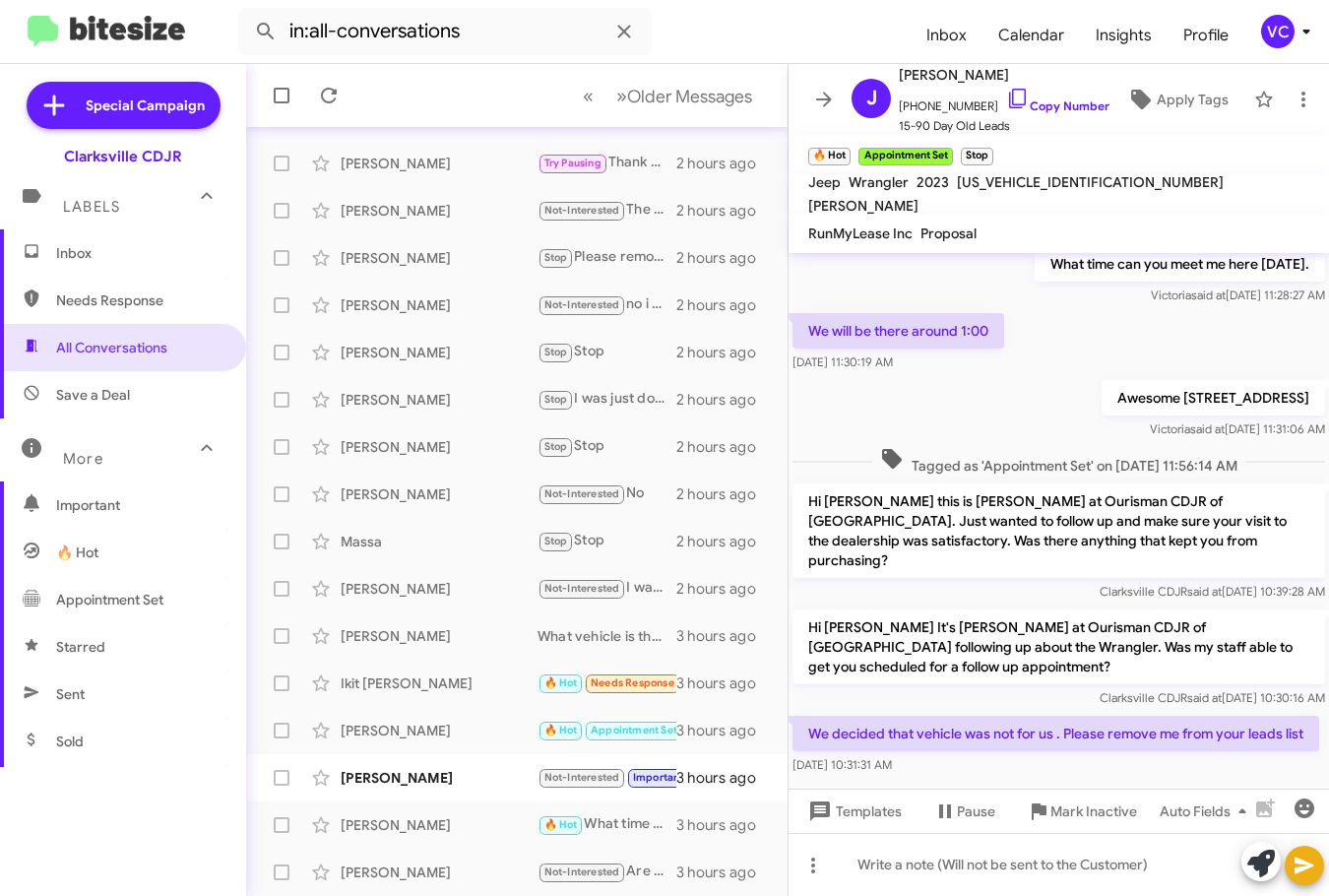 click on "Hi [PERSON_NAME] It's [PERSON_NAME] at Ourisman CDJR of [GEOGRAPHIC_DATA] following up about the Wrangler. Was my staff able to get you scheduled for a follow up appointment?" 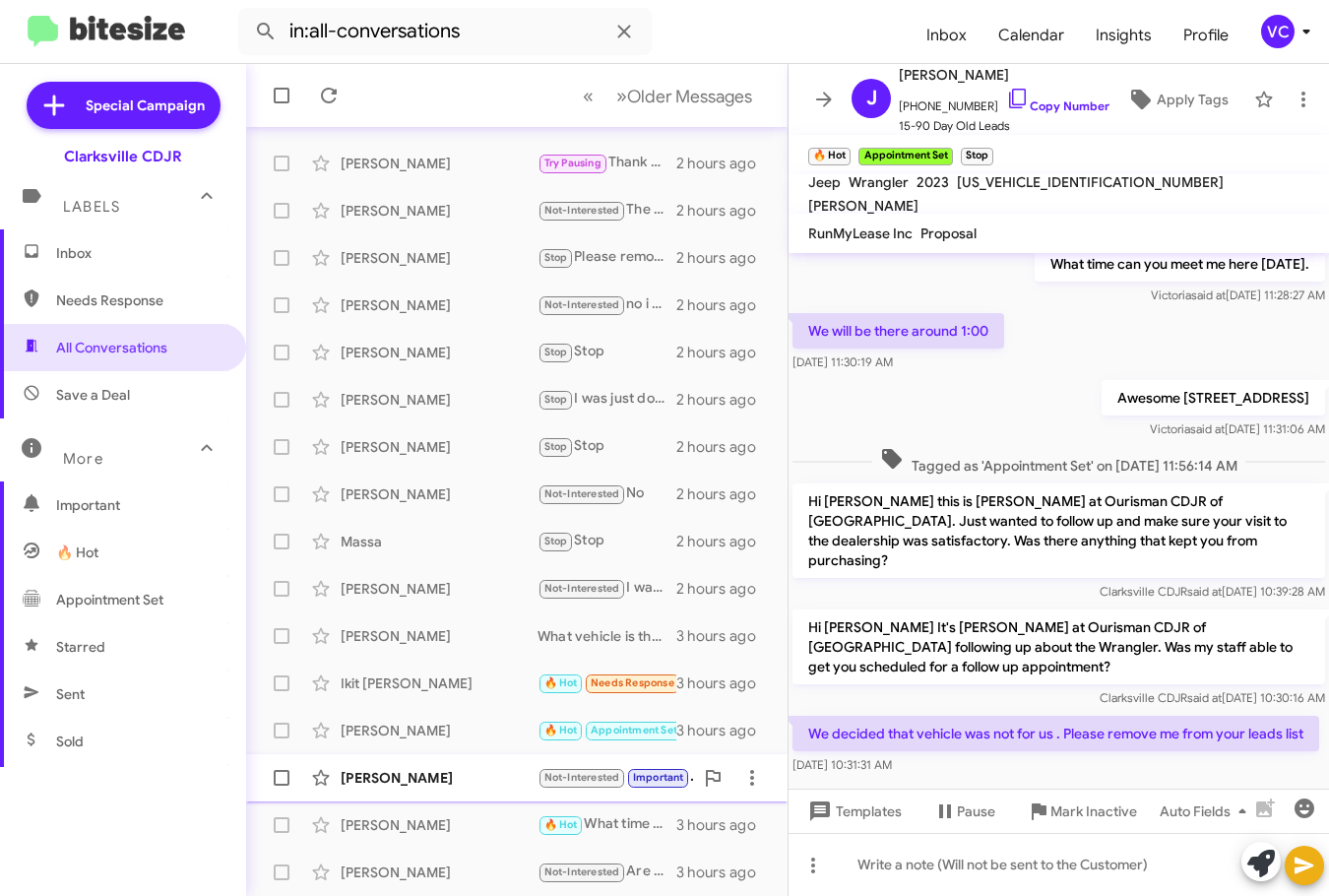 click on "[PERSON_NAME]" 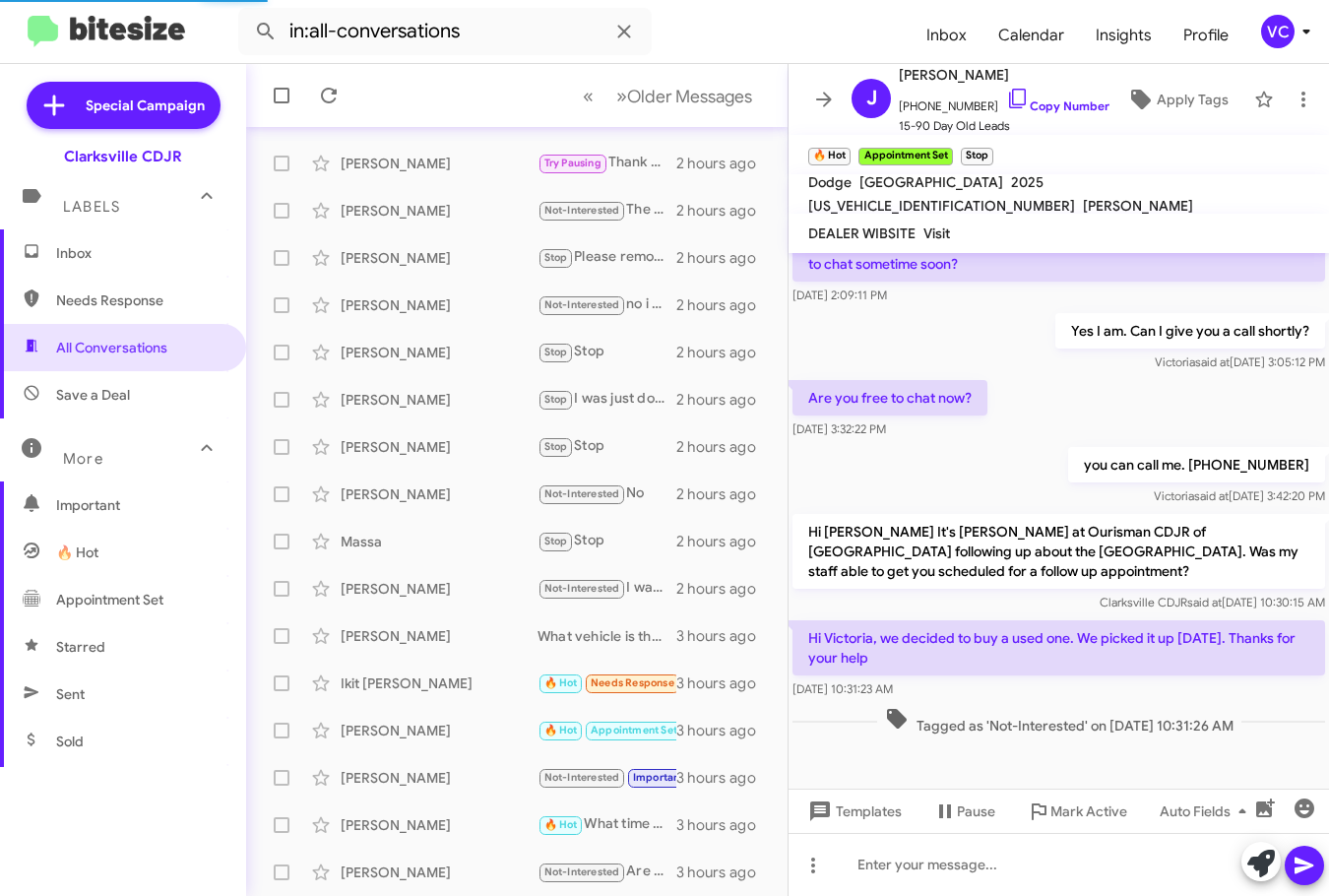 scroll, scrollTop: 474, scrollLeft: 0, axis: vertical 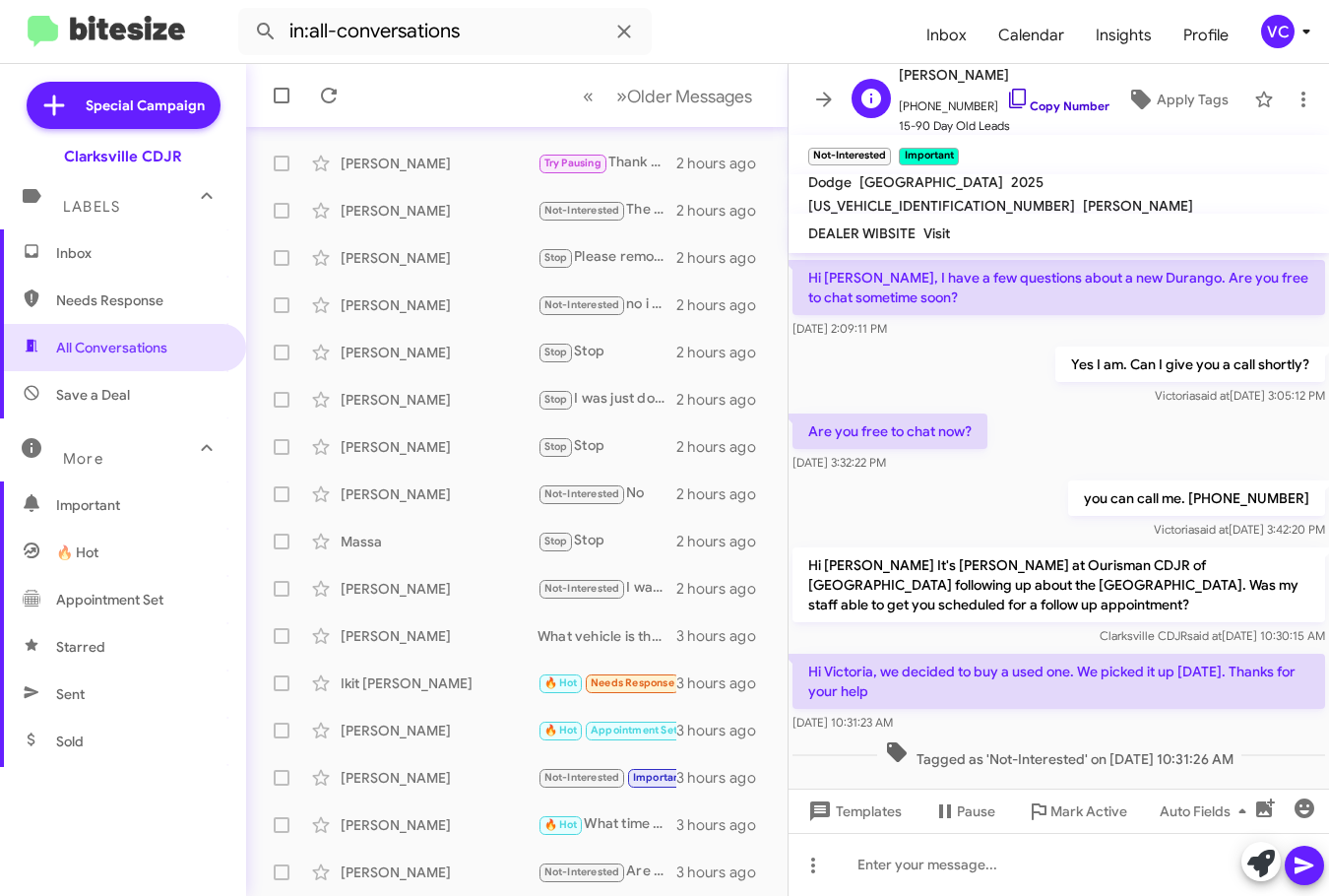 click on "Copy Number" 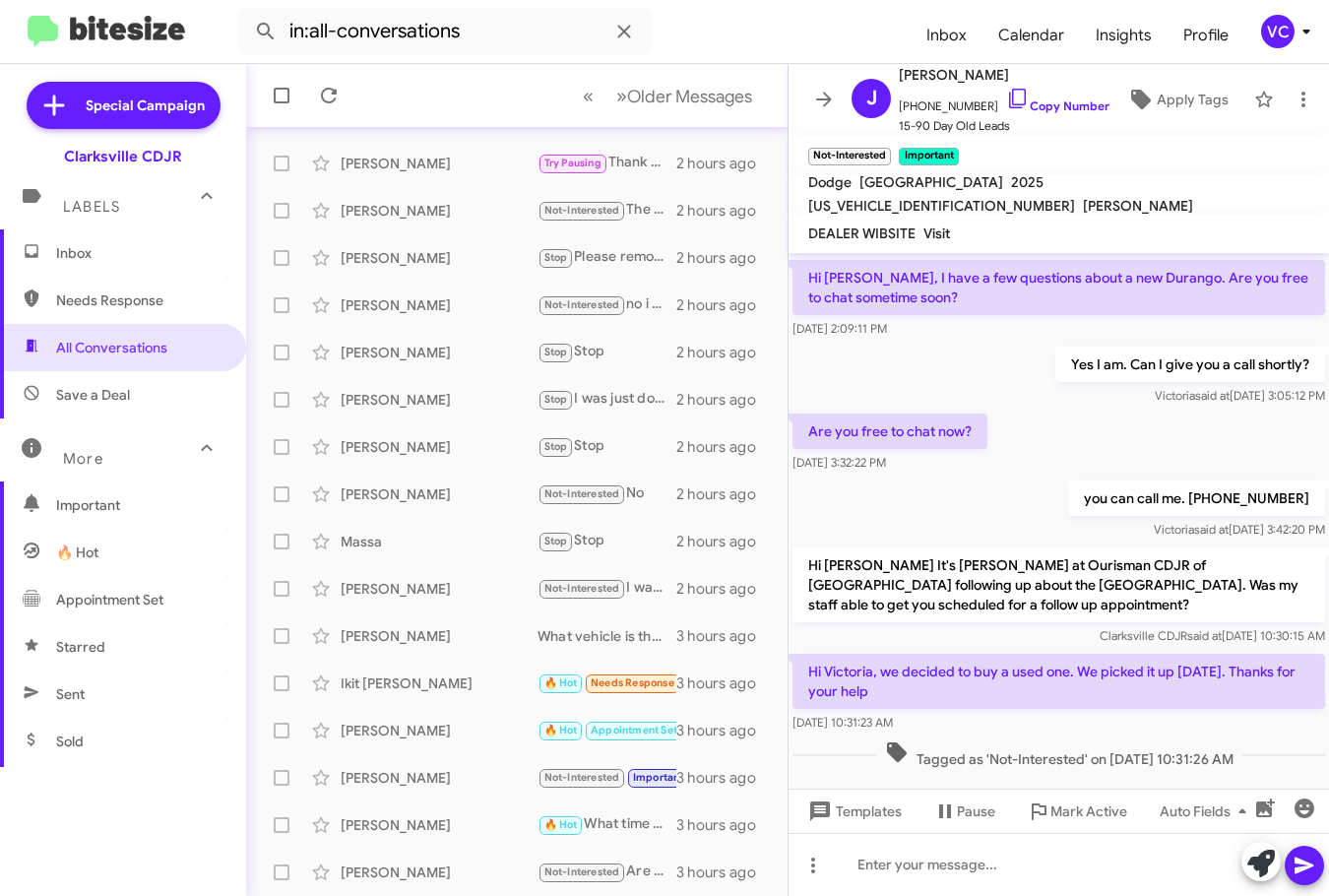 click on "« Previous » Next   Older Messages" 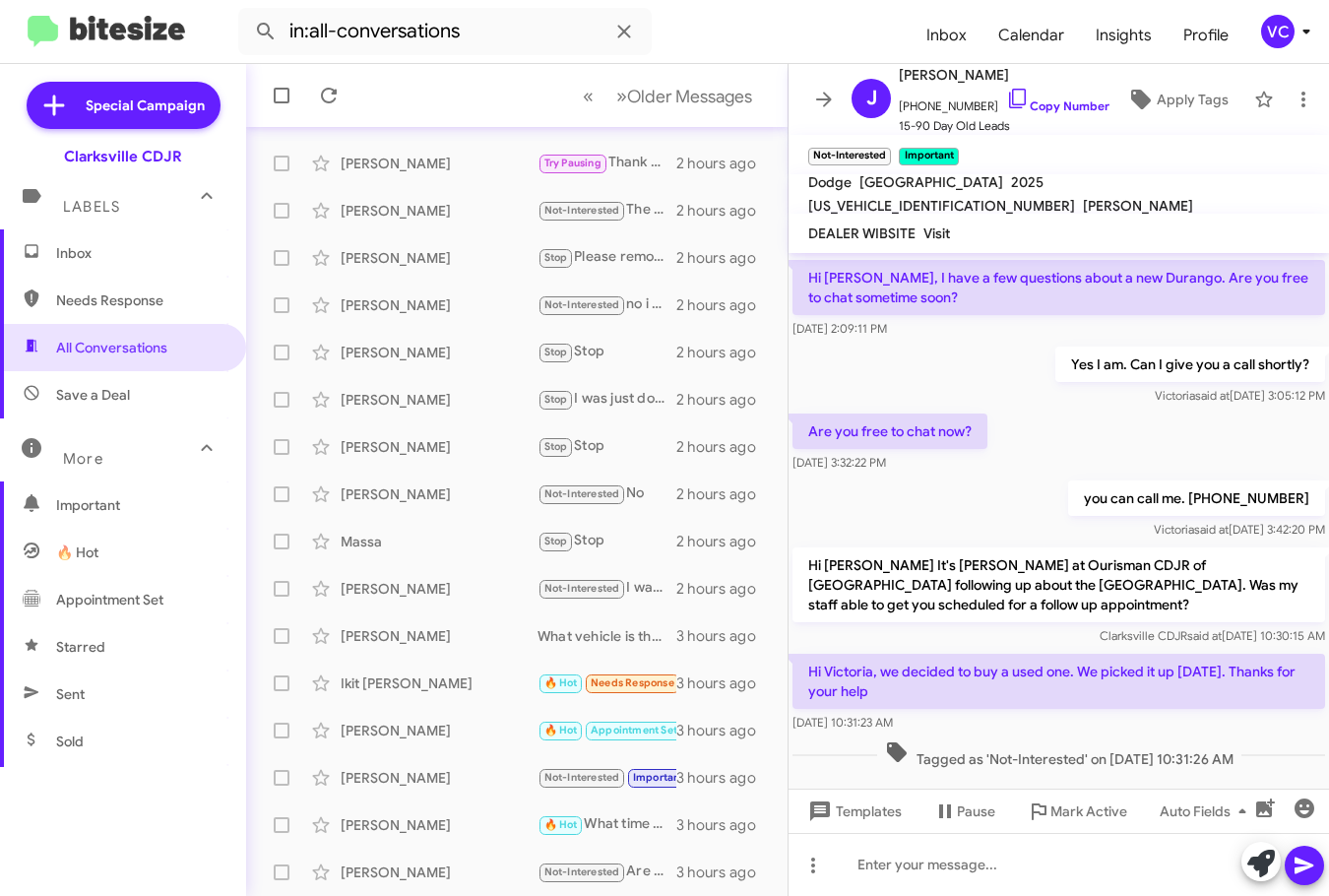 copy on "i [GEOGRAPHIC_DATA], we decided to buy a used one. We picked it up [DATE]. Thanks for your help    [DATE] 10:31:23 AM" 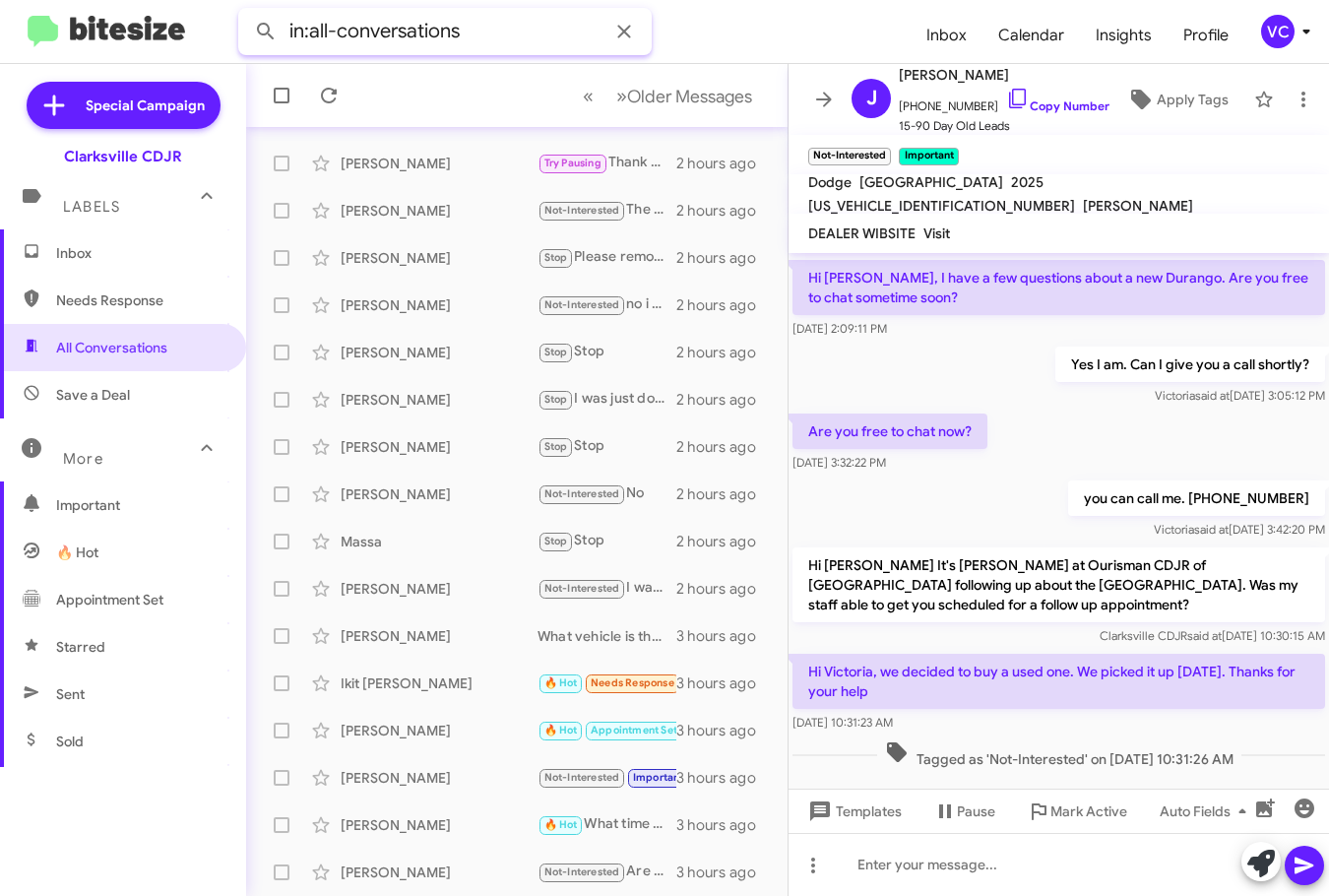drag, startPoint x: 466, startPoint y: 47, endPoint x: 461, endPoint y: 61, distance: 14.866069 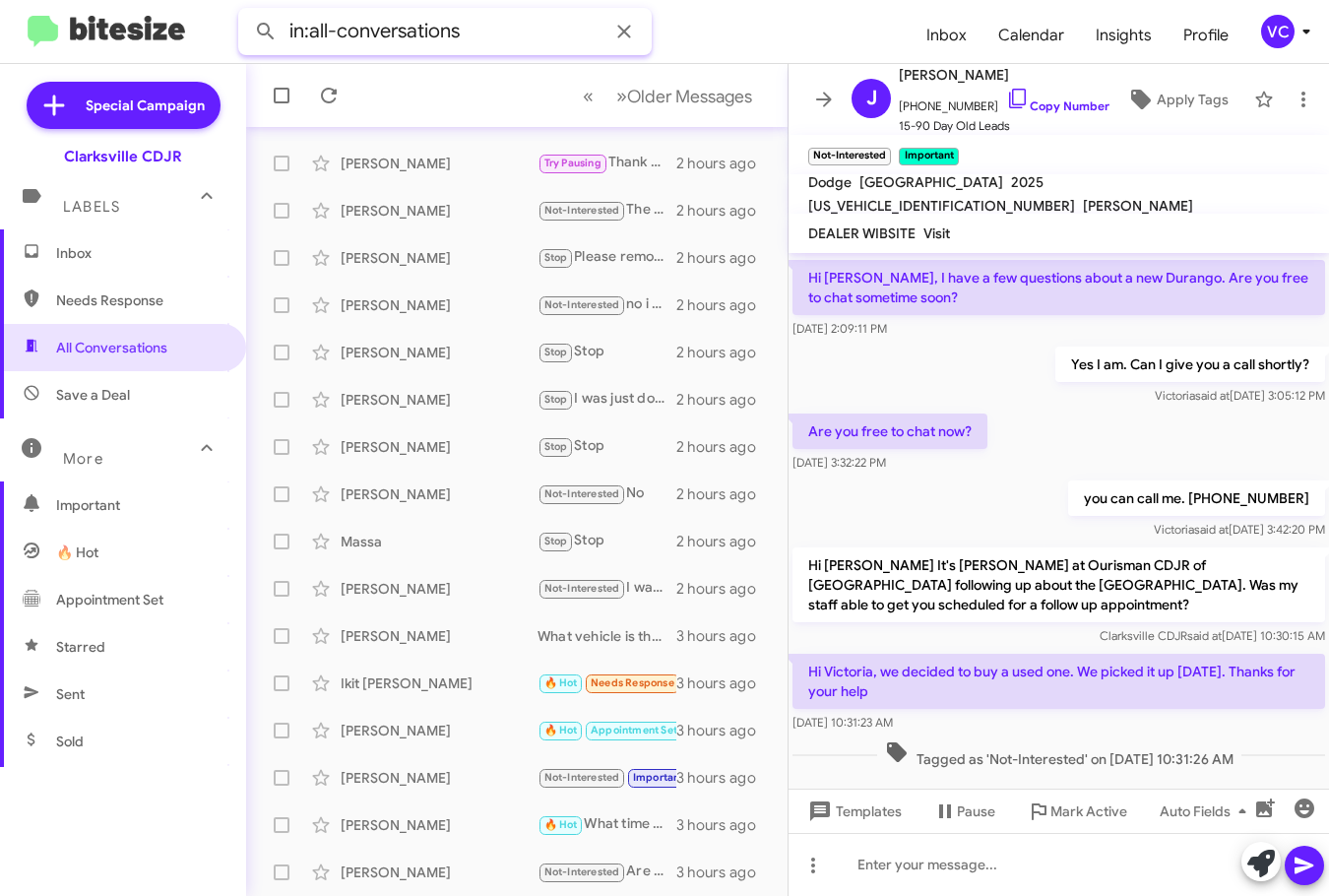 click on "in:all-conversations" 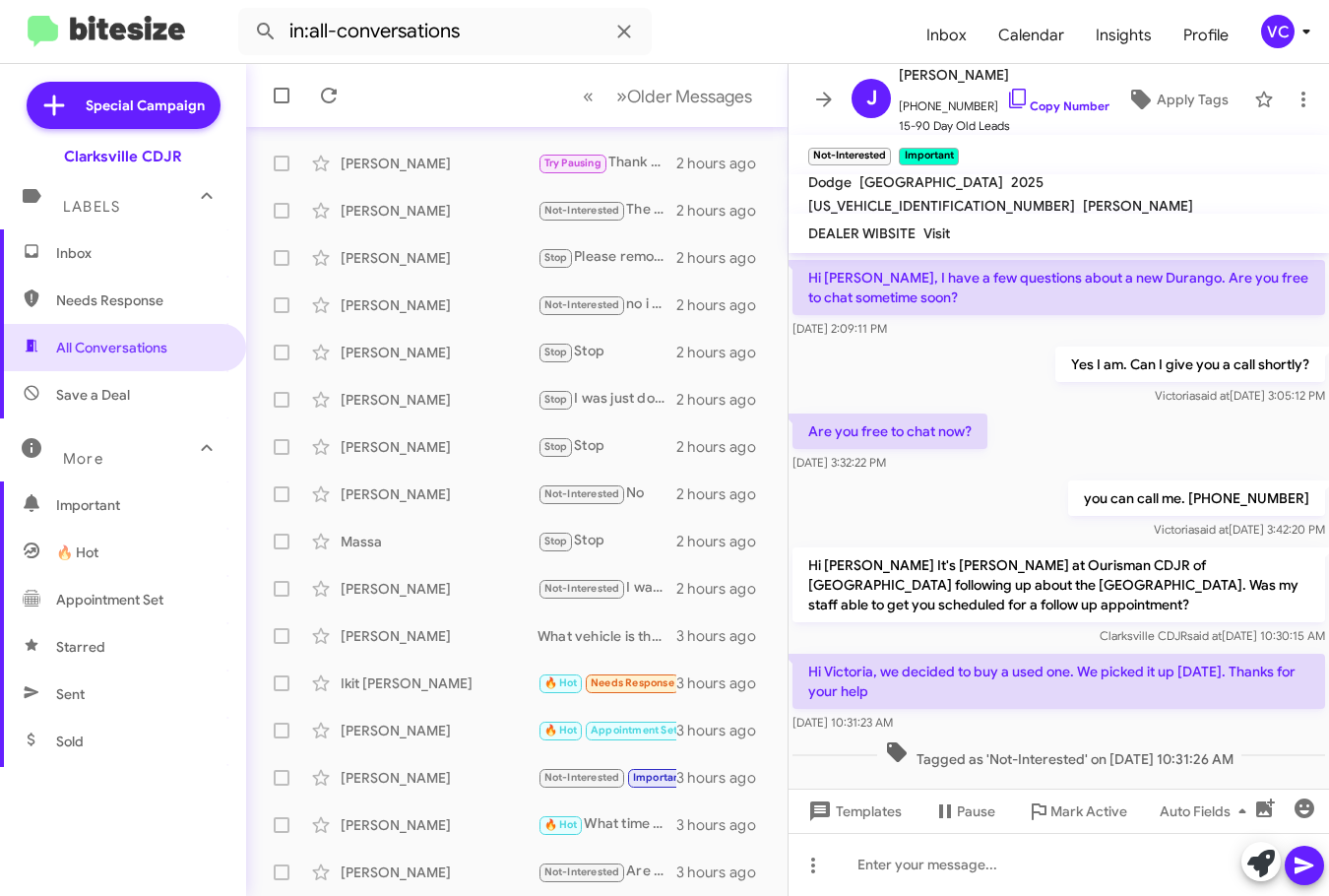 click on "[DATE] 10:31:23 AM" 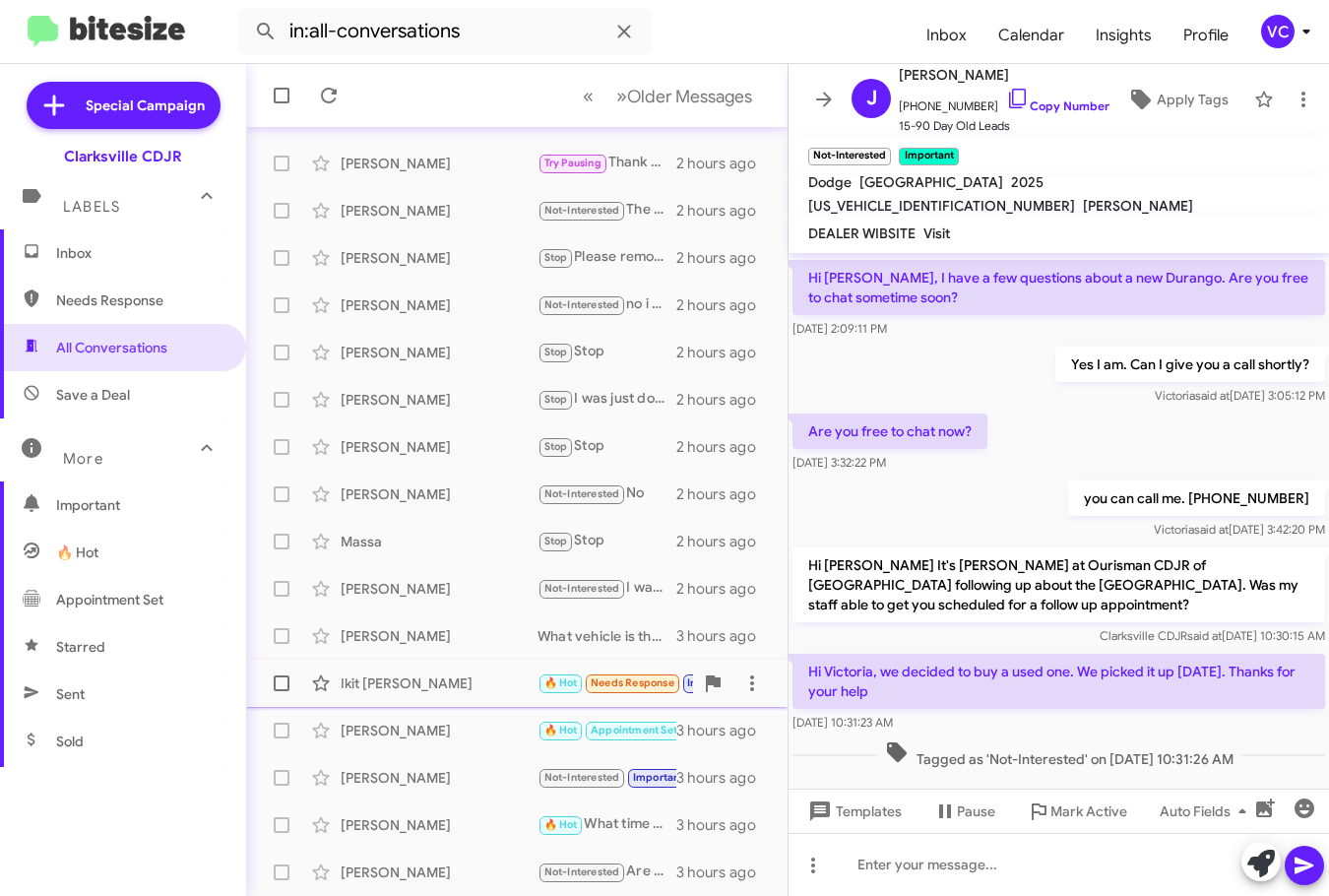 click on "Ikit [PERSON_NAME]" 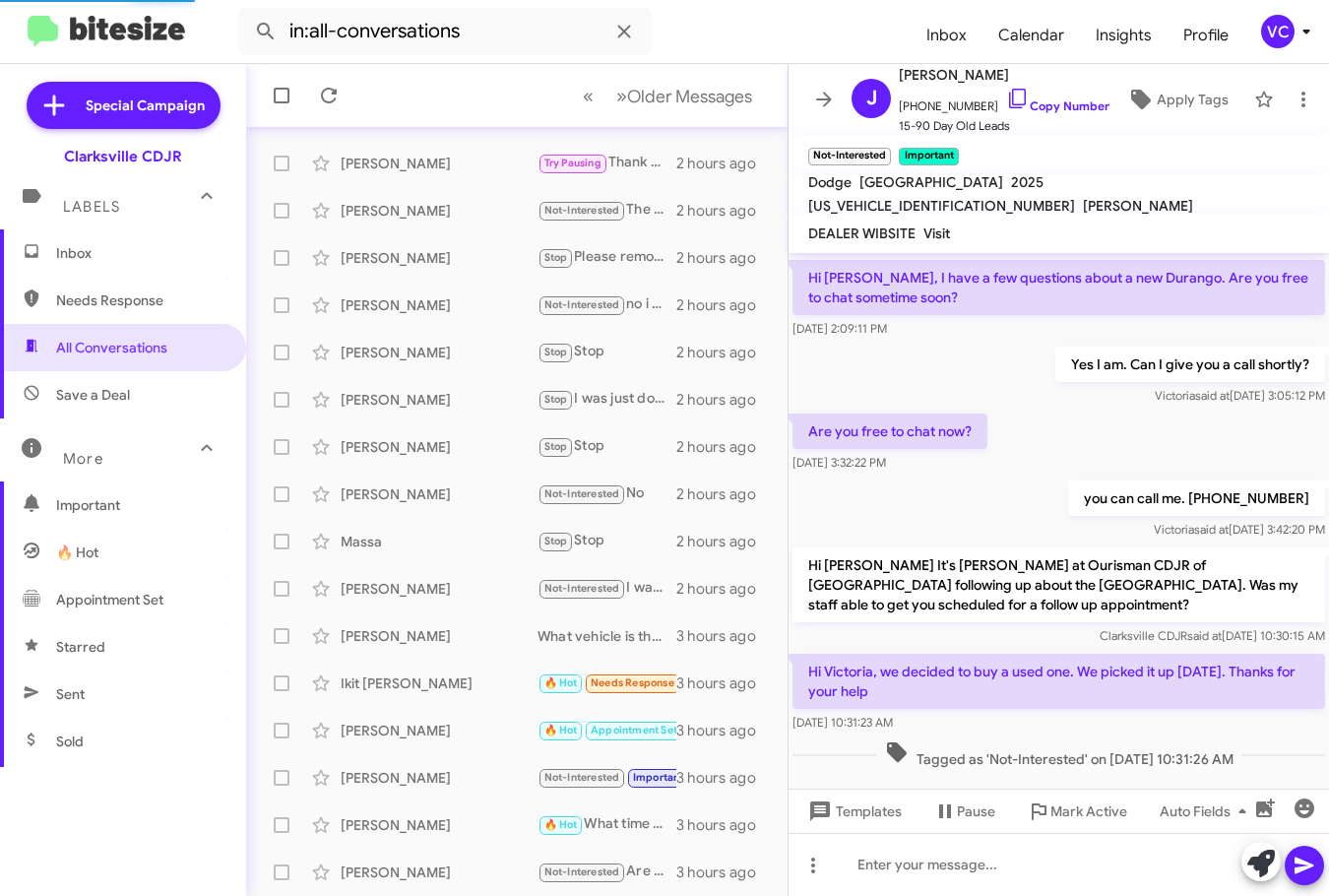scroll, scrollTop: 2271, scrollLeft: 0, axis: vertical 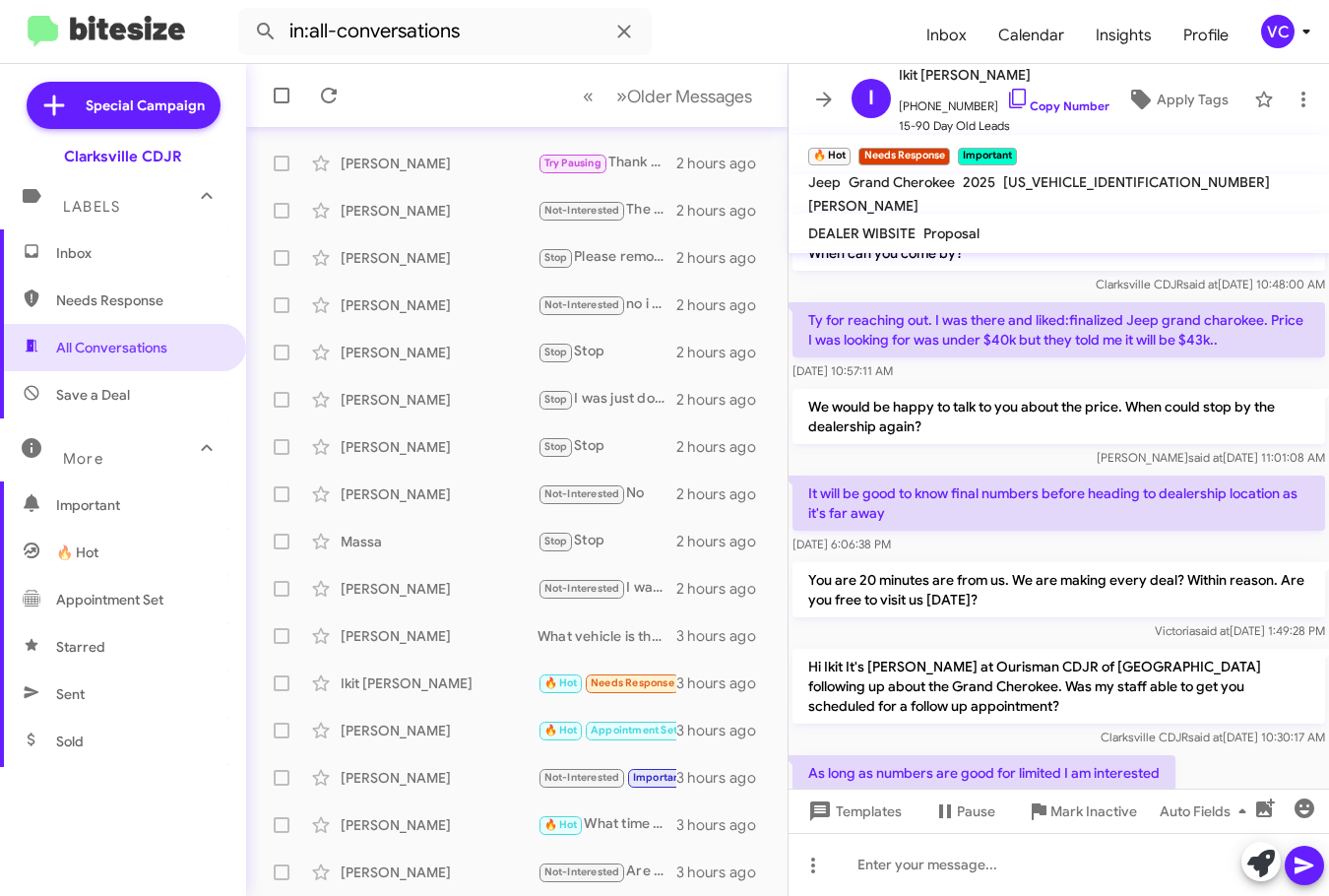 click 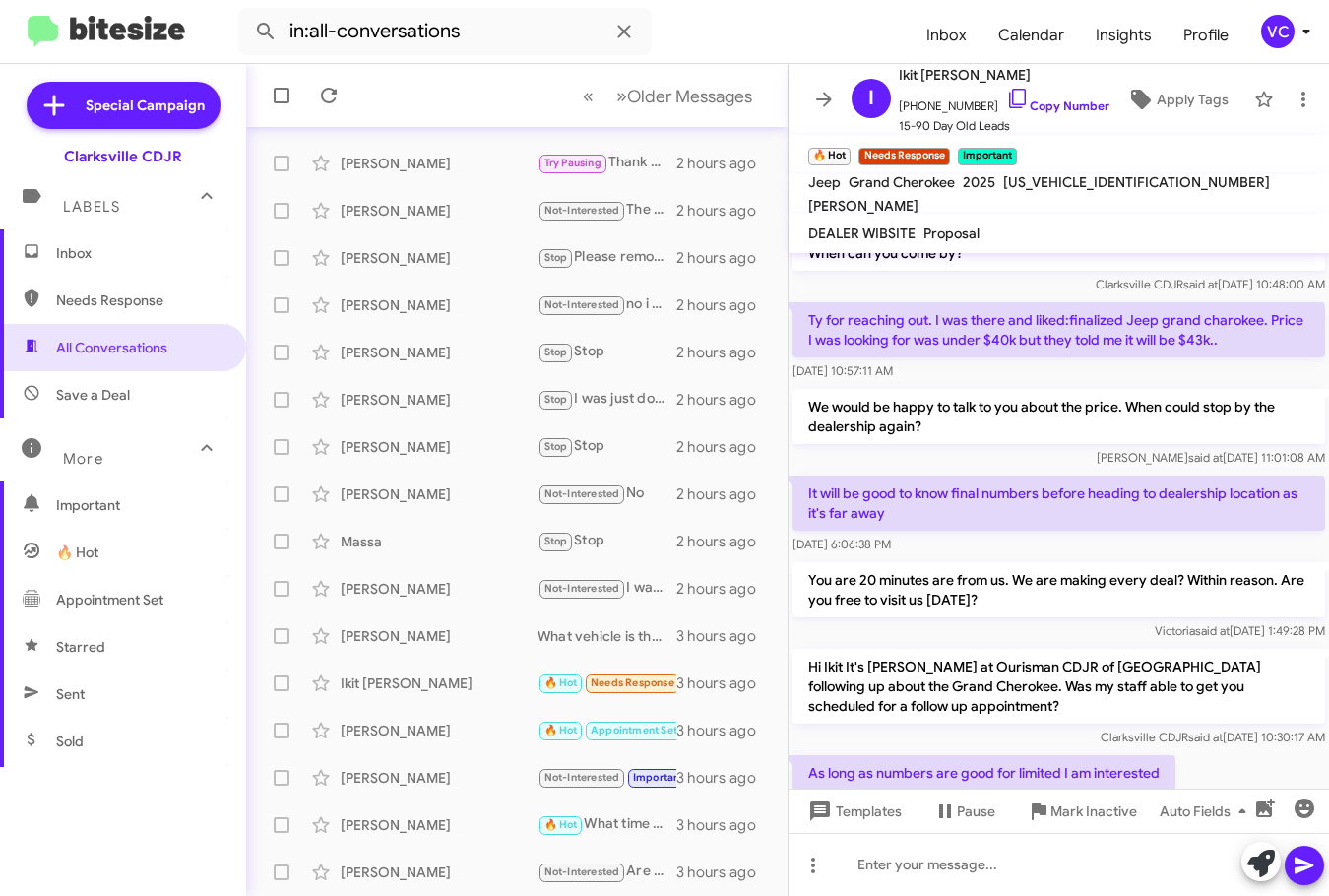 click on "Hi Ikit It's [PERSON_NAME] at Ourisman CDJR of [GEOGRAPHIC_DATA] following up about the Grand Cherokee. Was my staff able to get you scheduled for a follow up appointment?" 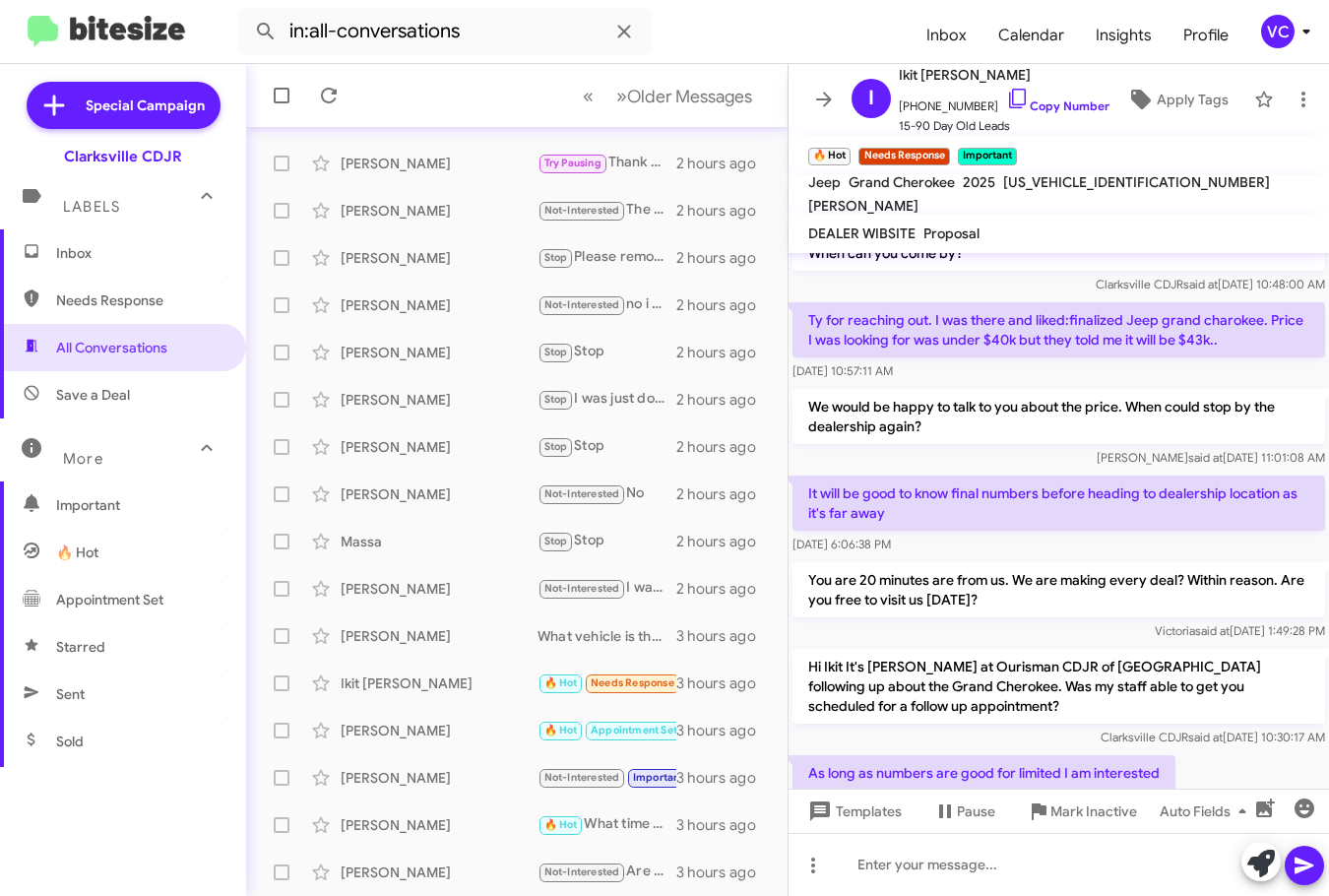 click 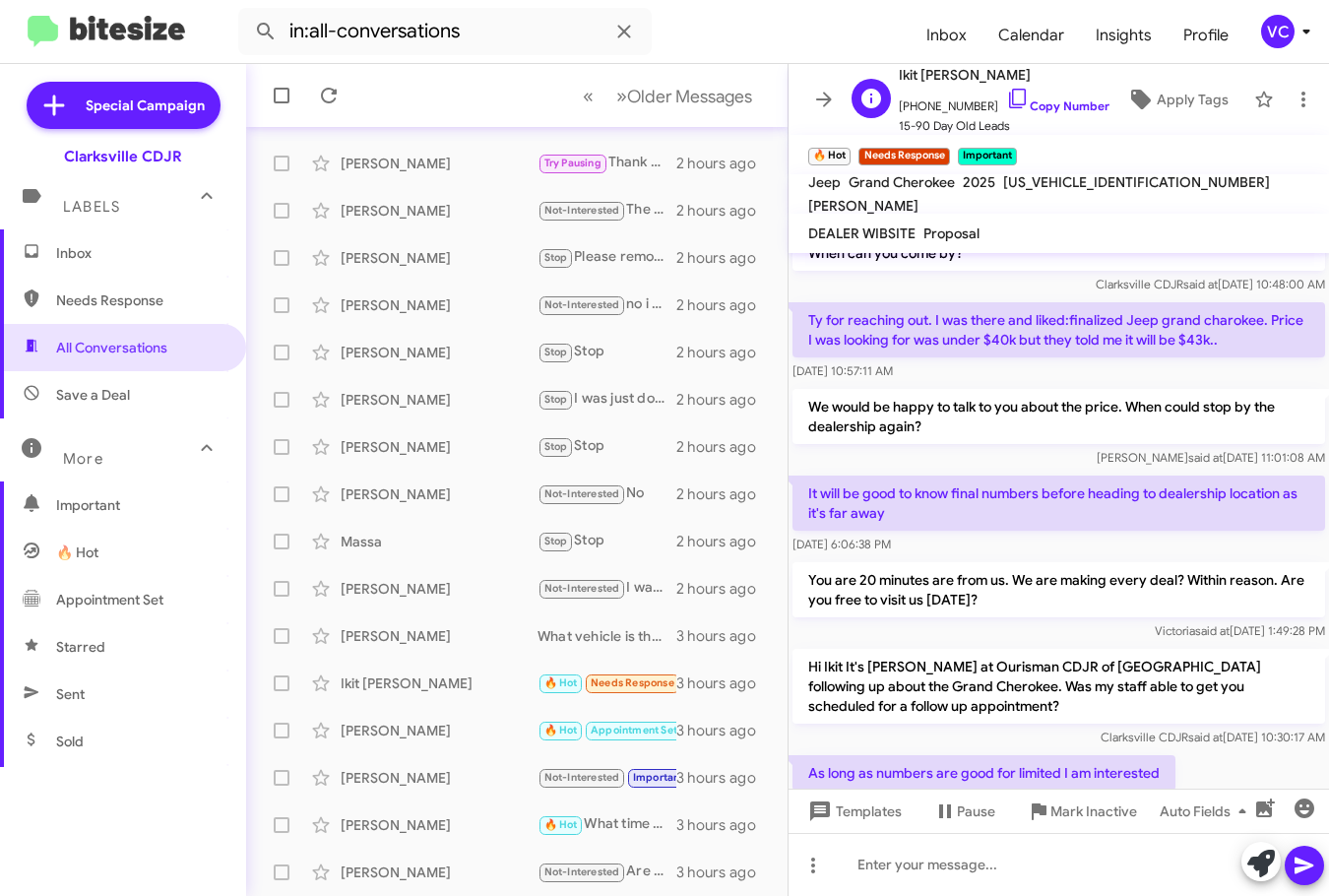 click on "15-90 Day Old Leads" 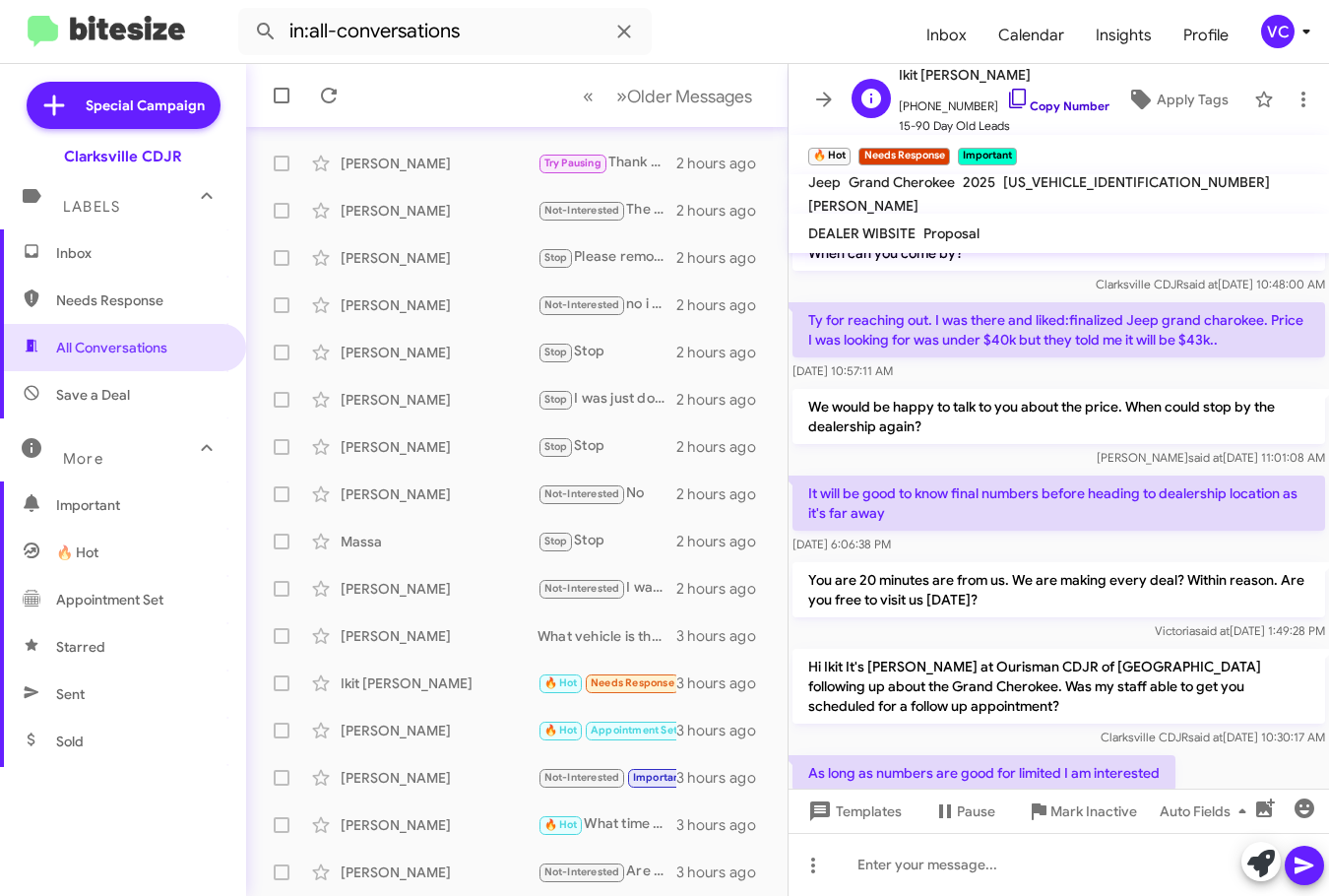 click on "Copy Number" 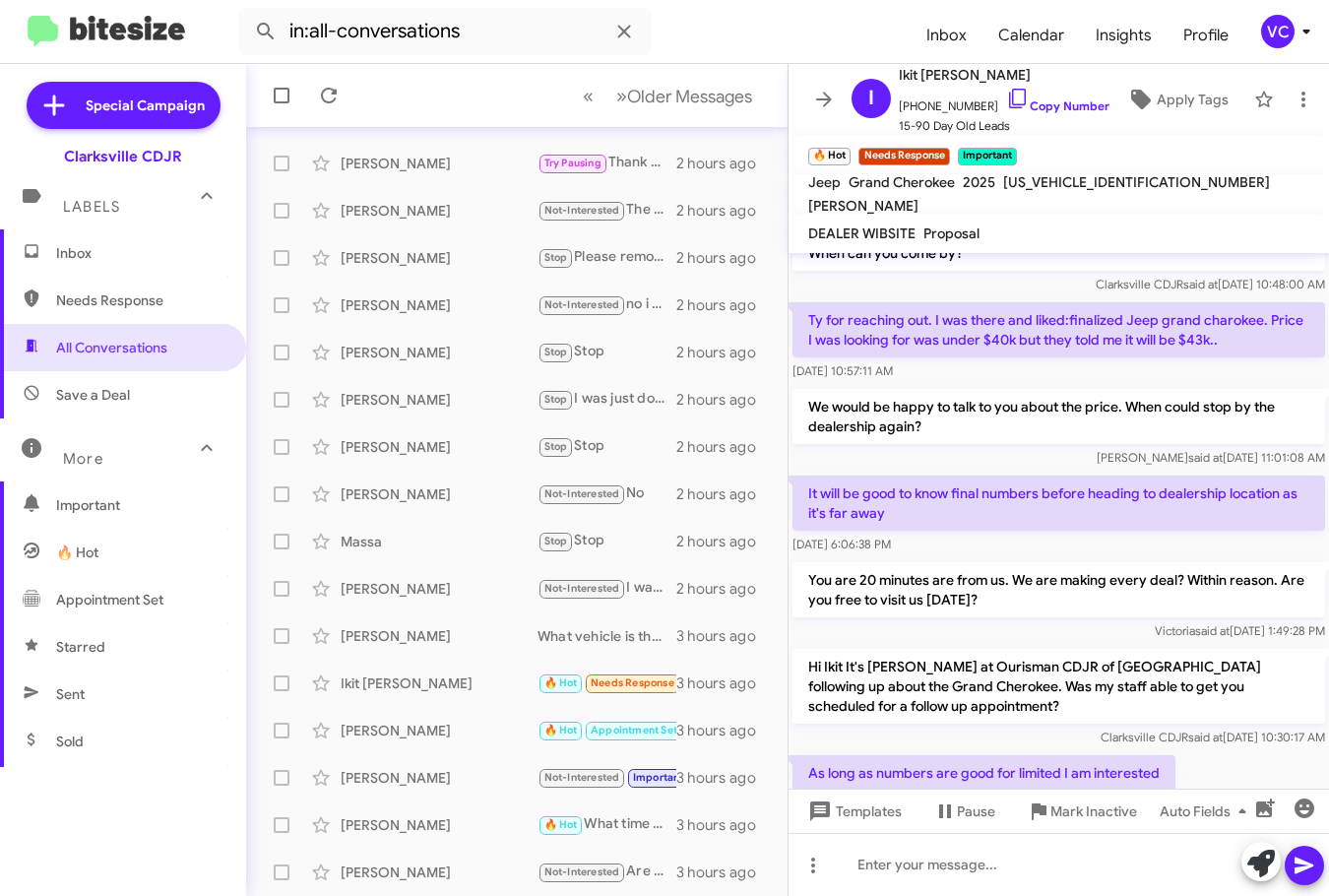 drag, startPoint x: 456, startPoint y: 97, endPoint x: 488, endPoint y: 97, distance: 32 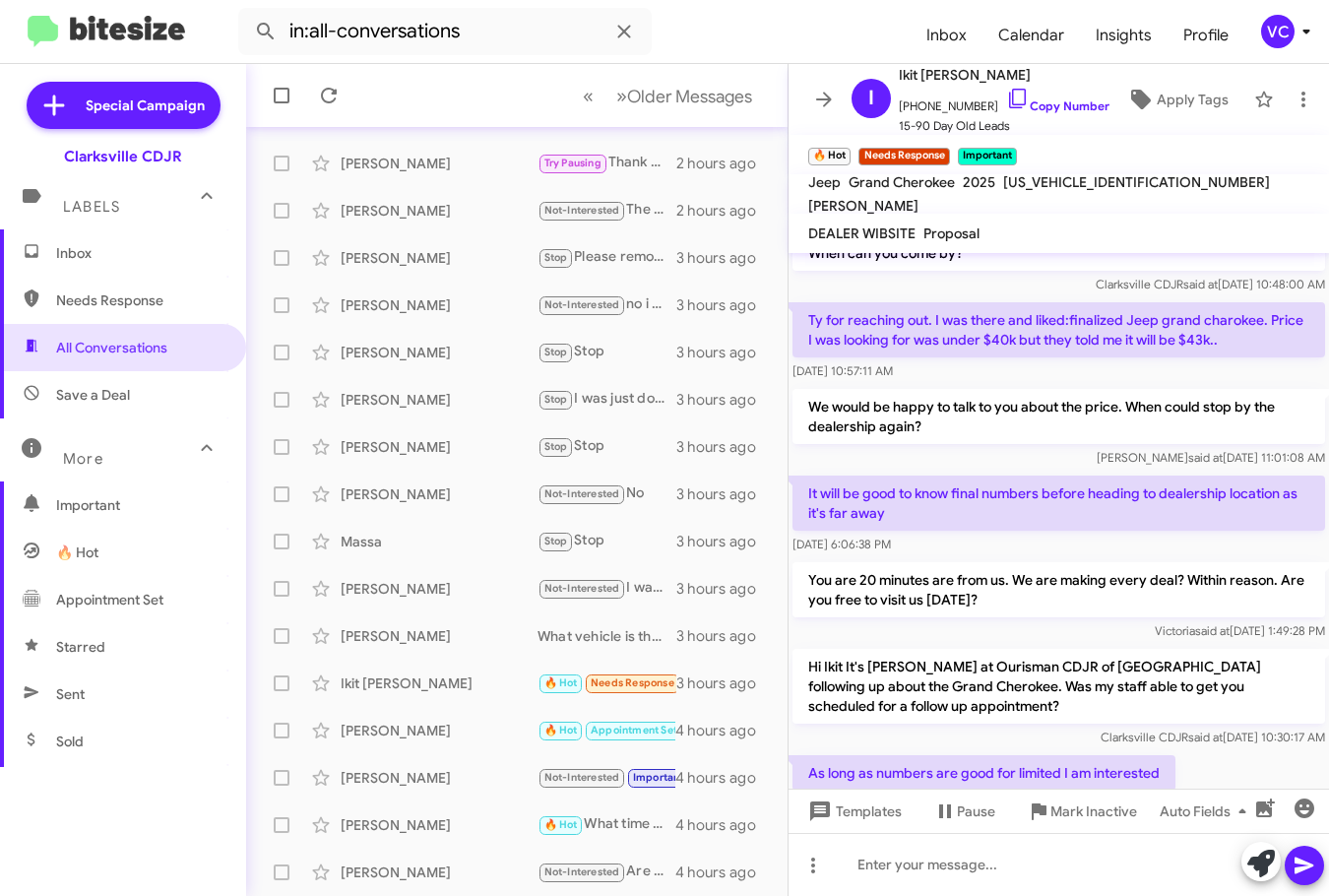 click 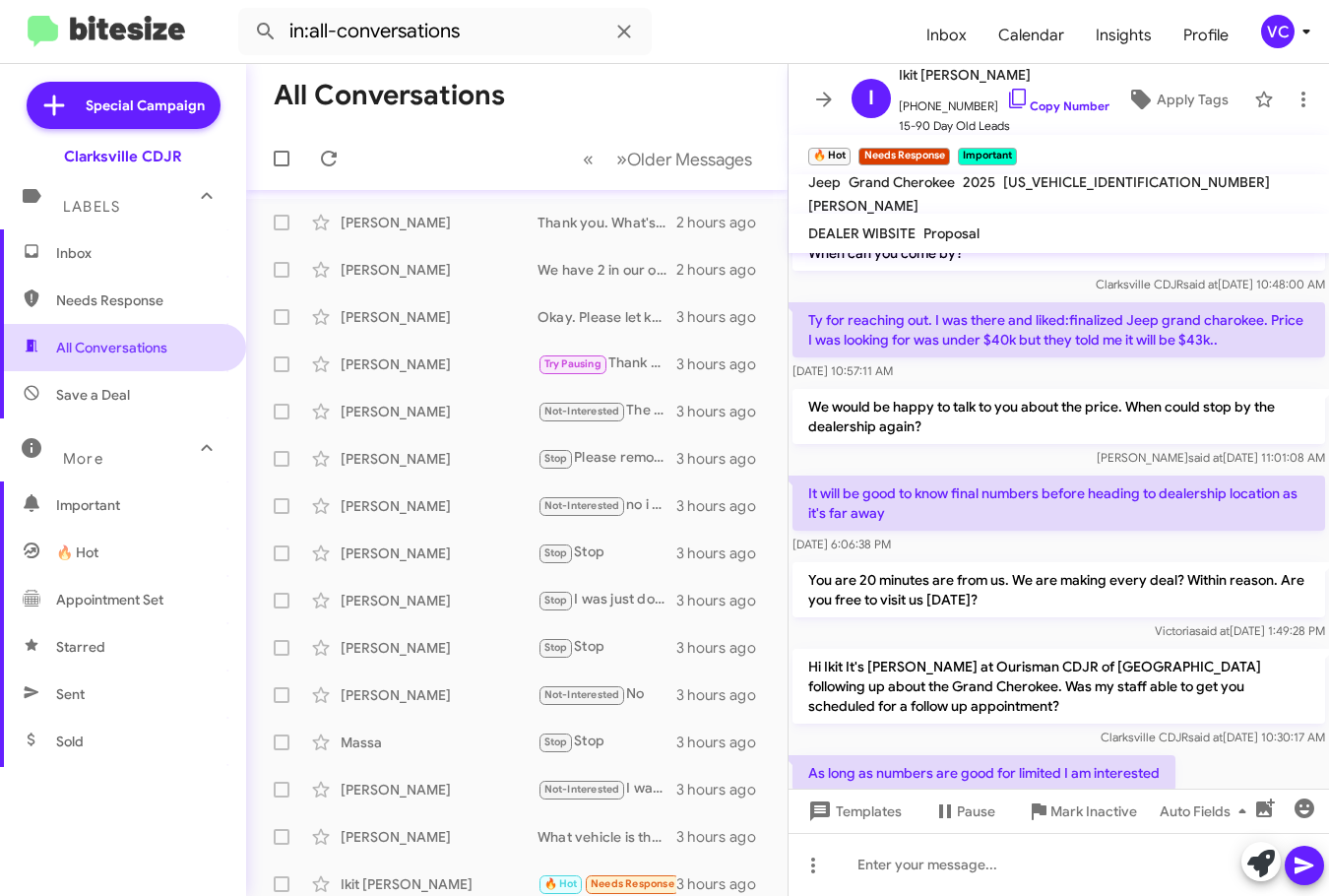 scroll, scrollTop: 0, scrollLeft: 0, axis: both 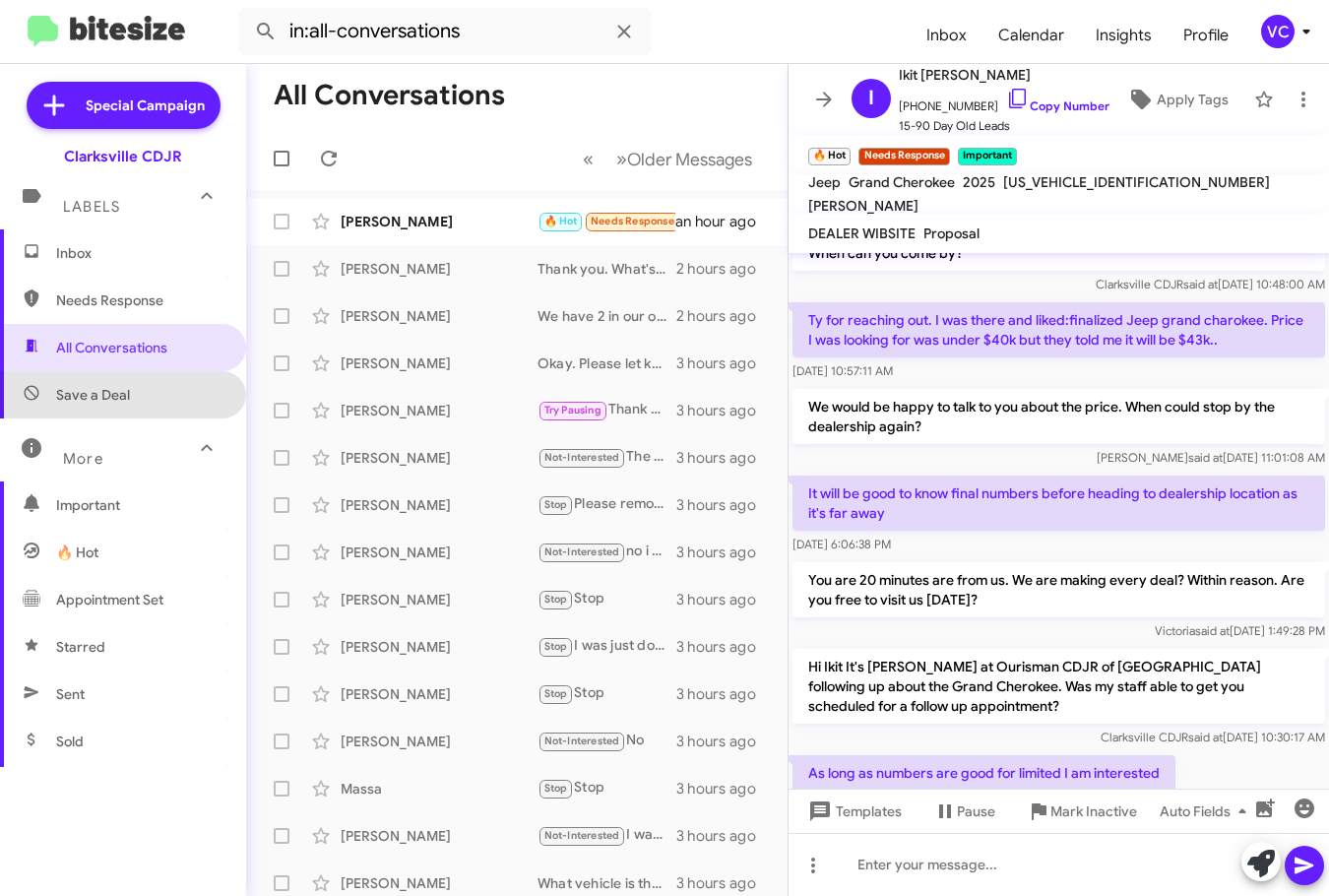 click on "Save a Deal" at bounding box center (123, 395) 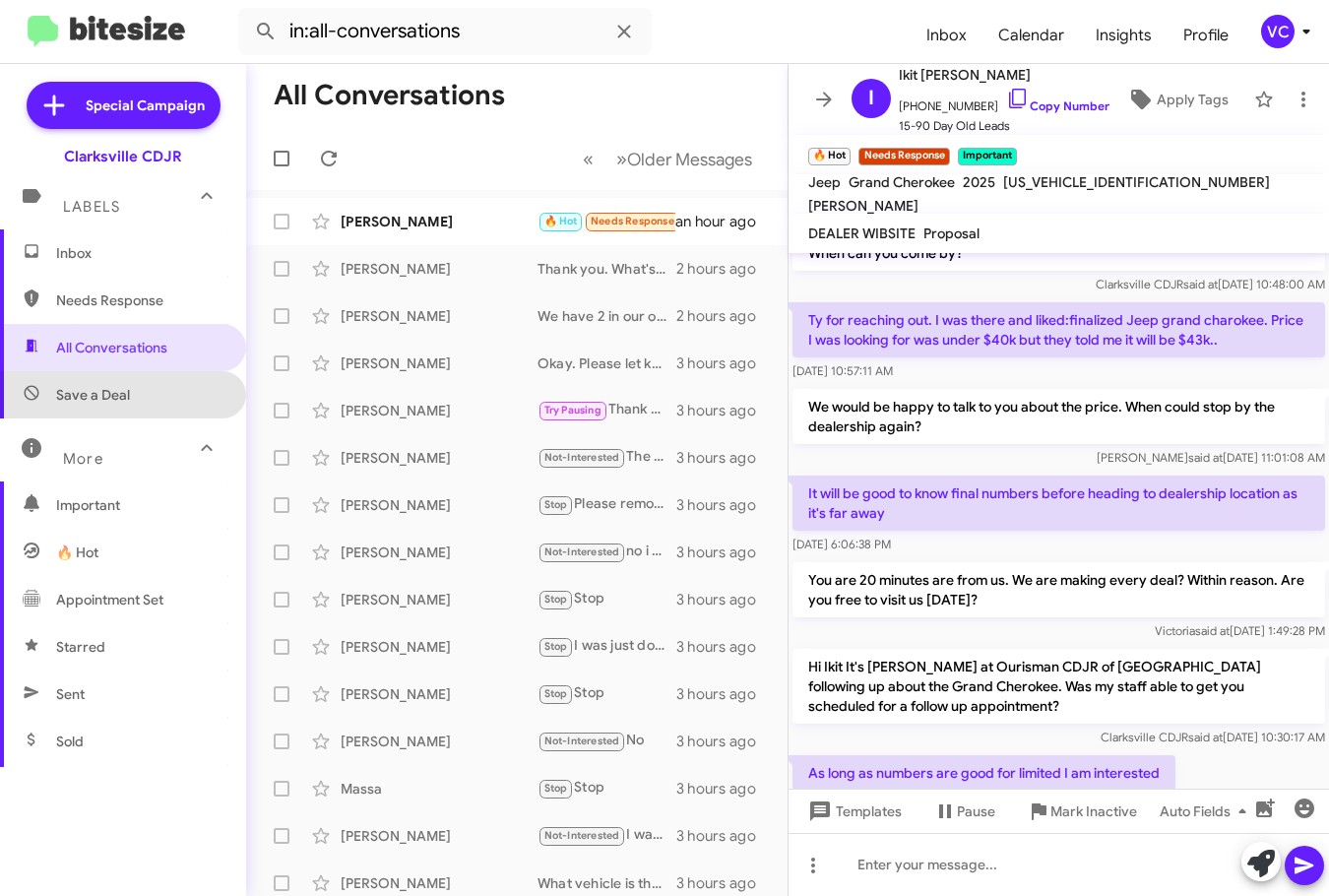 type on "in:not-interested" 